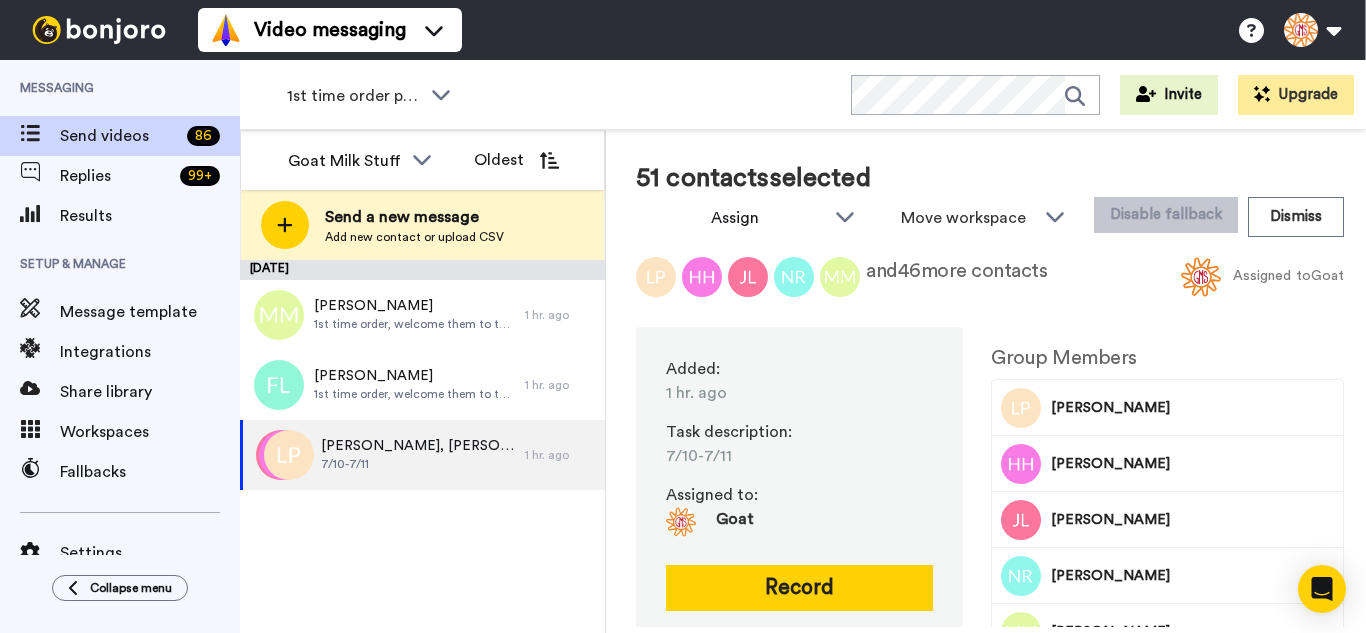 scroll, scrollTop: 0, scrollLeft: 0, axis: both 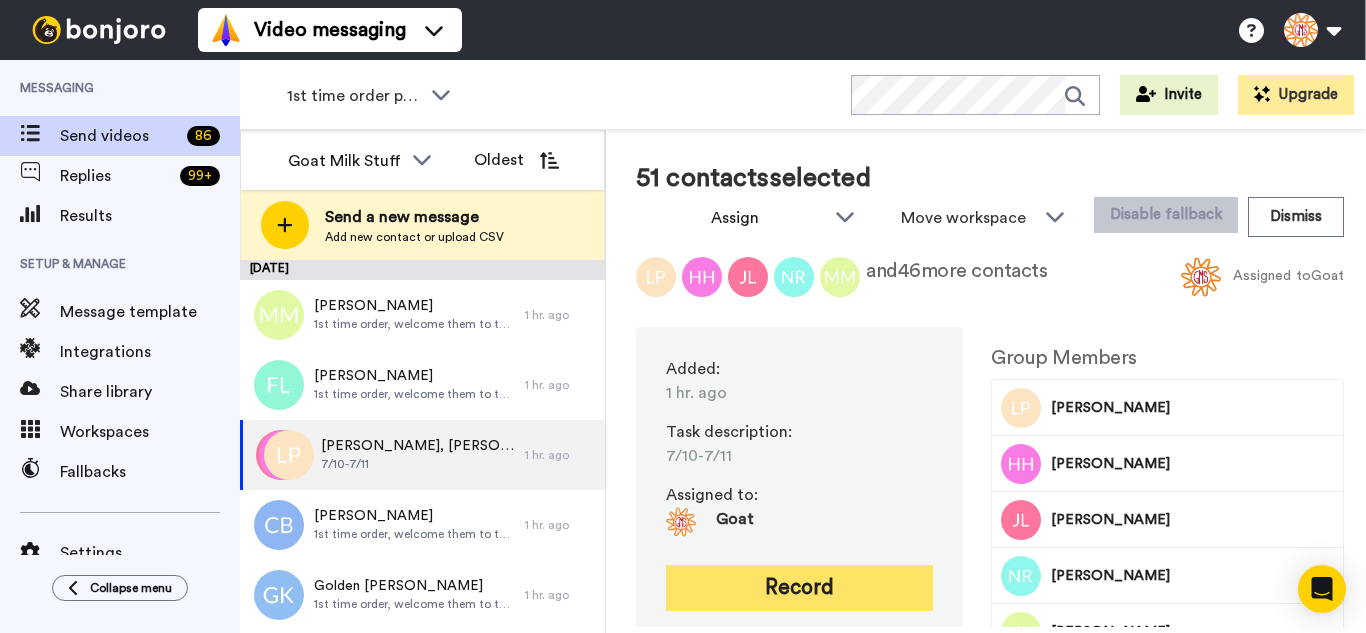 click on "Record" at bounding box center [799, 588] 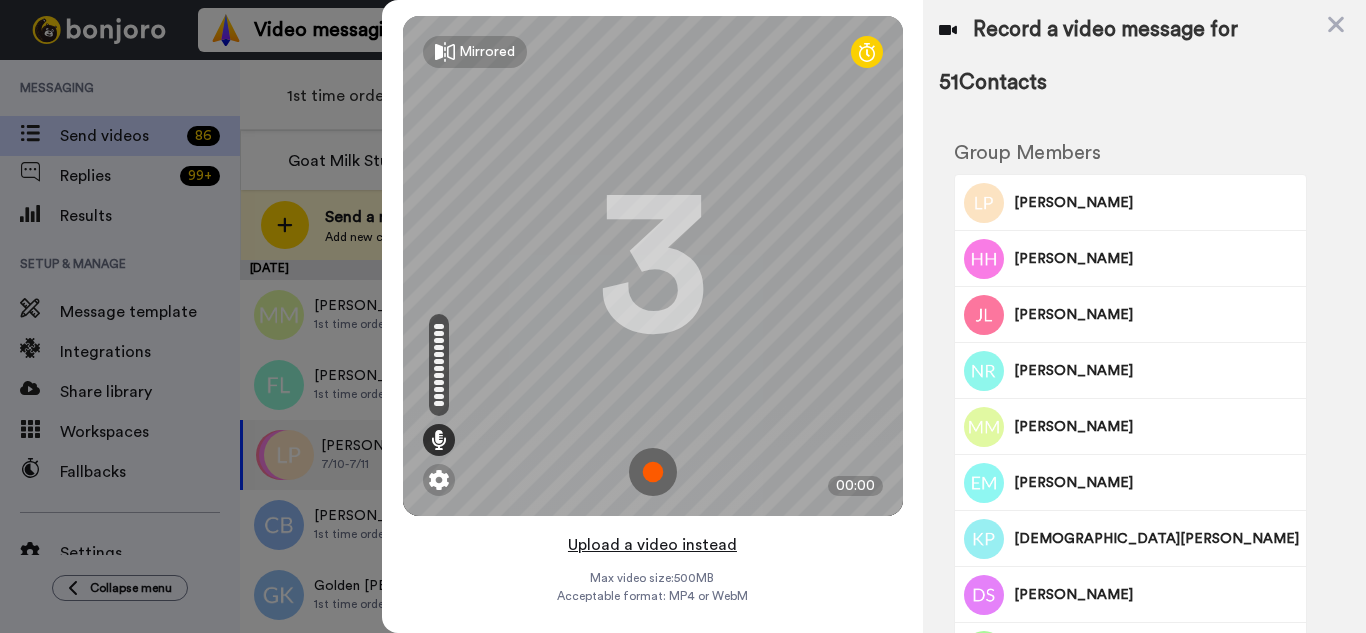 click on "Upload a video instead" at bounding box center (652, 545) 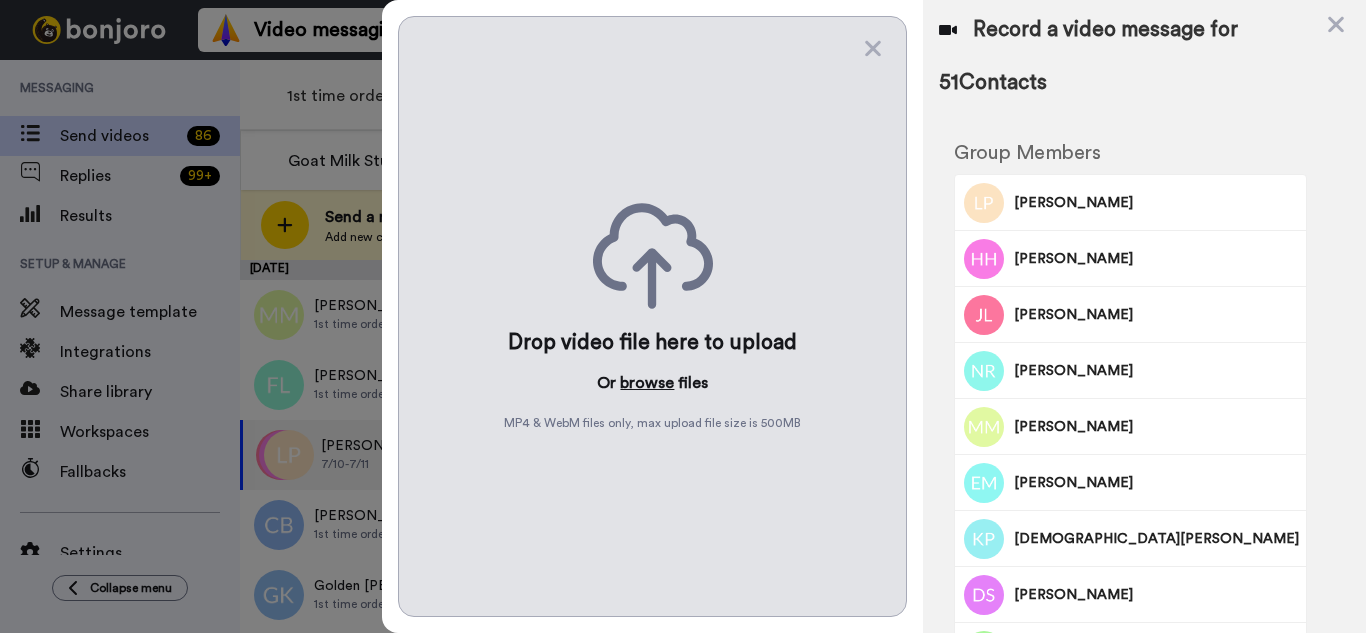 click on "browse" at bounding box center [647, 383] 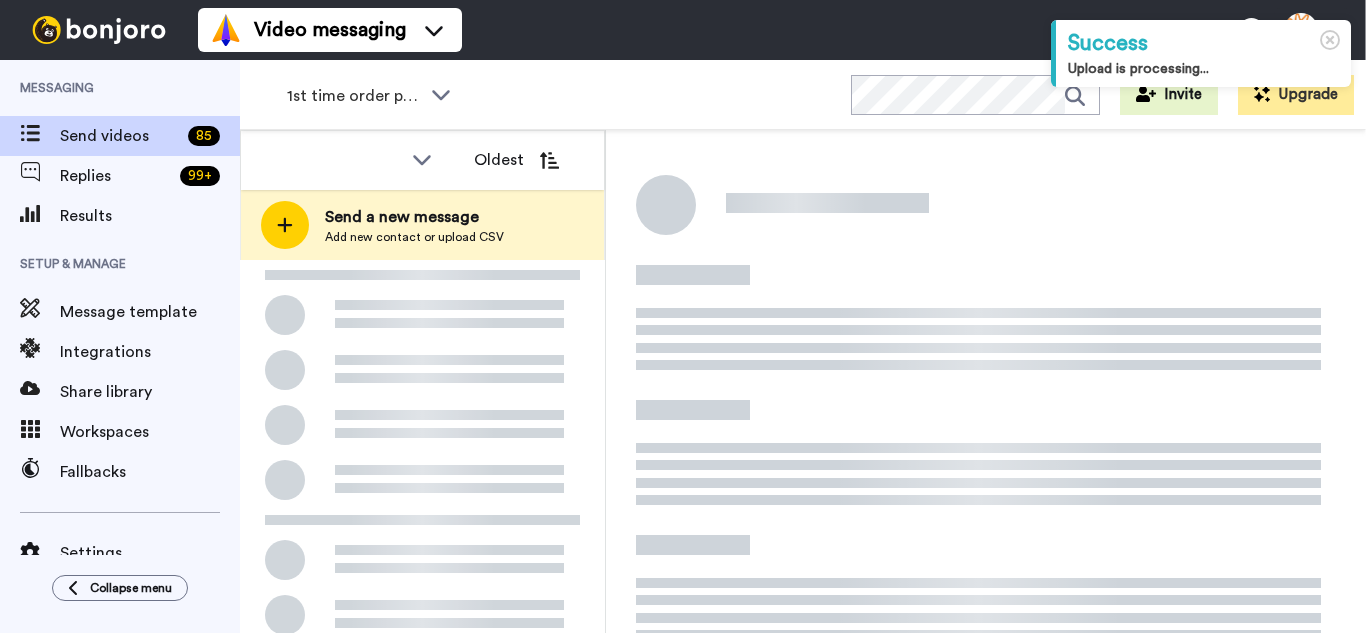 scroll, scrollTop: 0, scrollLeft: 0, axis: both 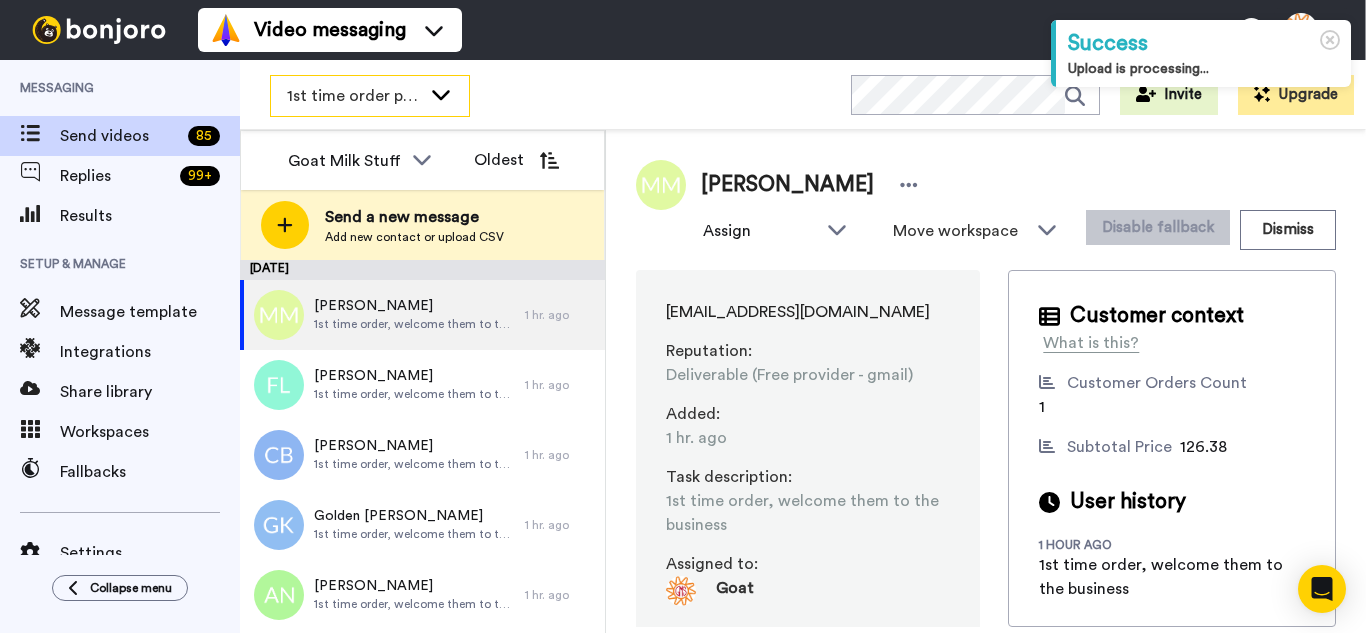 click on "1st time order people" at bounding box center [354, 96] 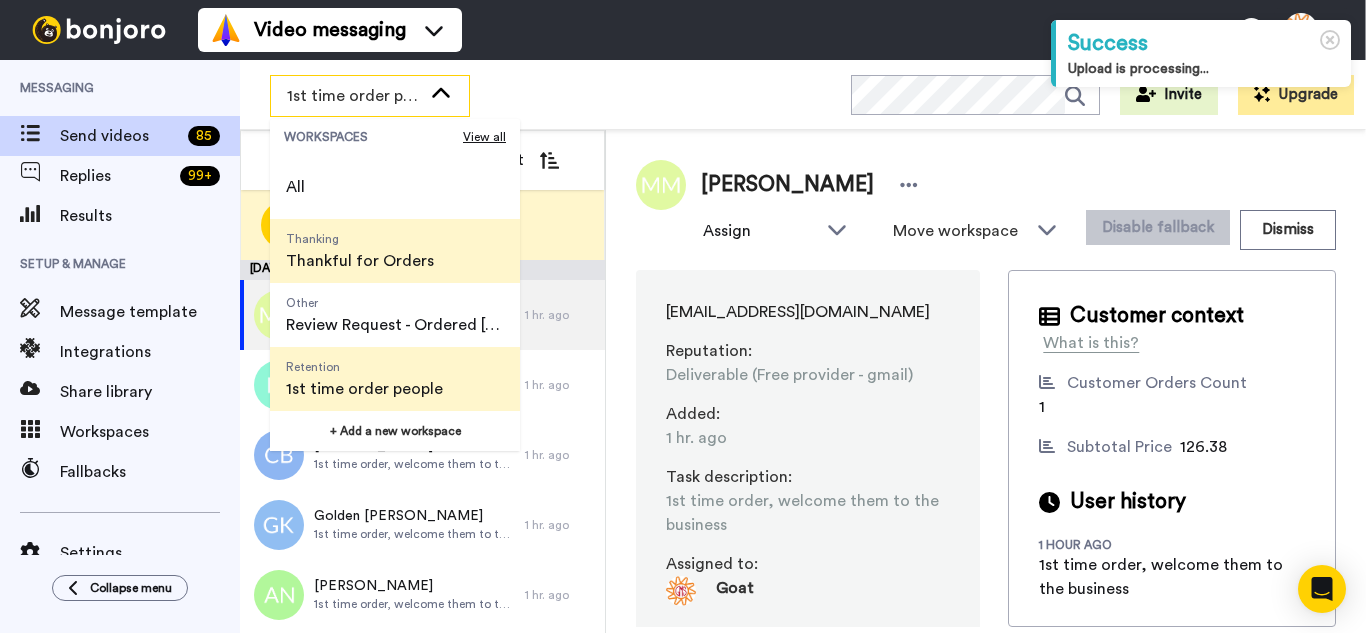 click on "Thankful for Orders" at bounding box center (360, 261) 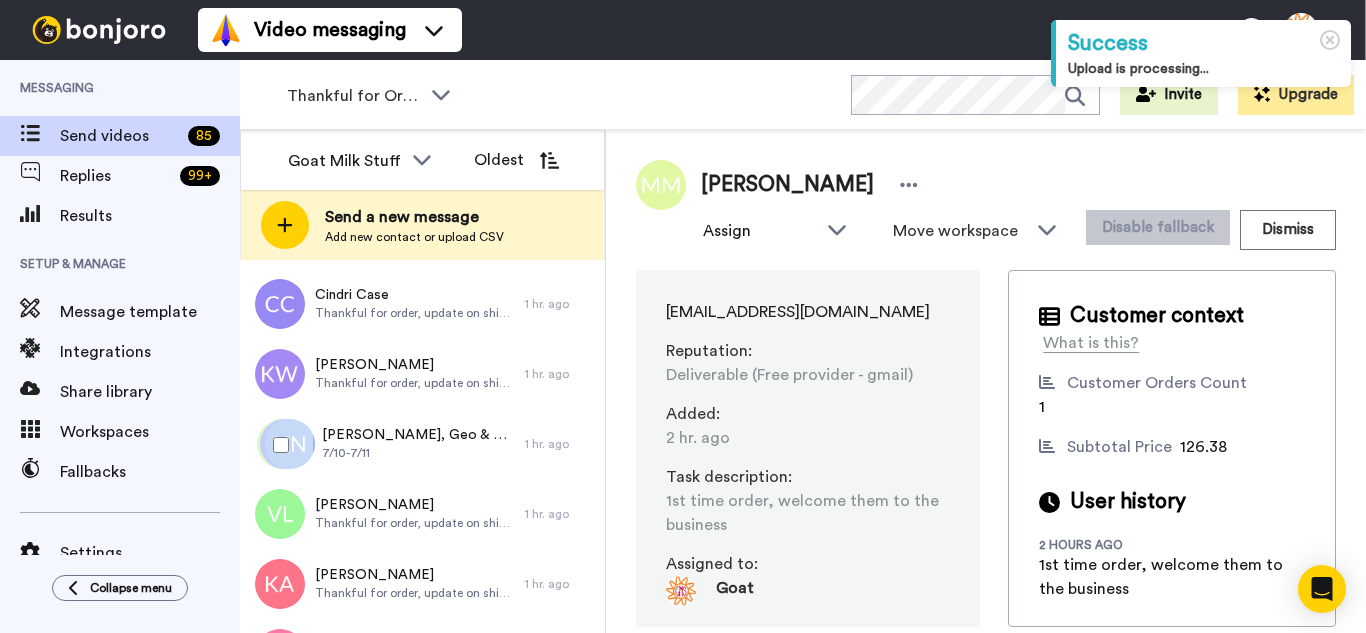 scroll, scrollTop: 1300, scrollLeft: 0, axis: vertical 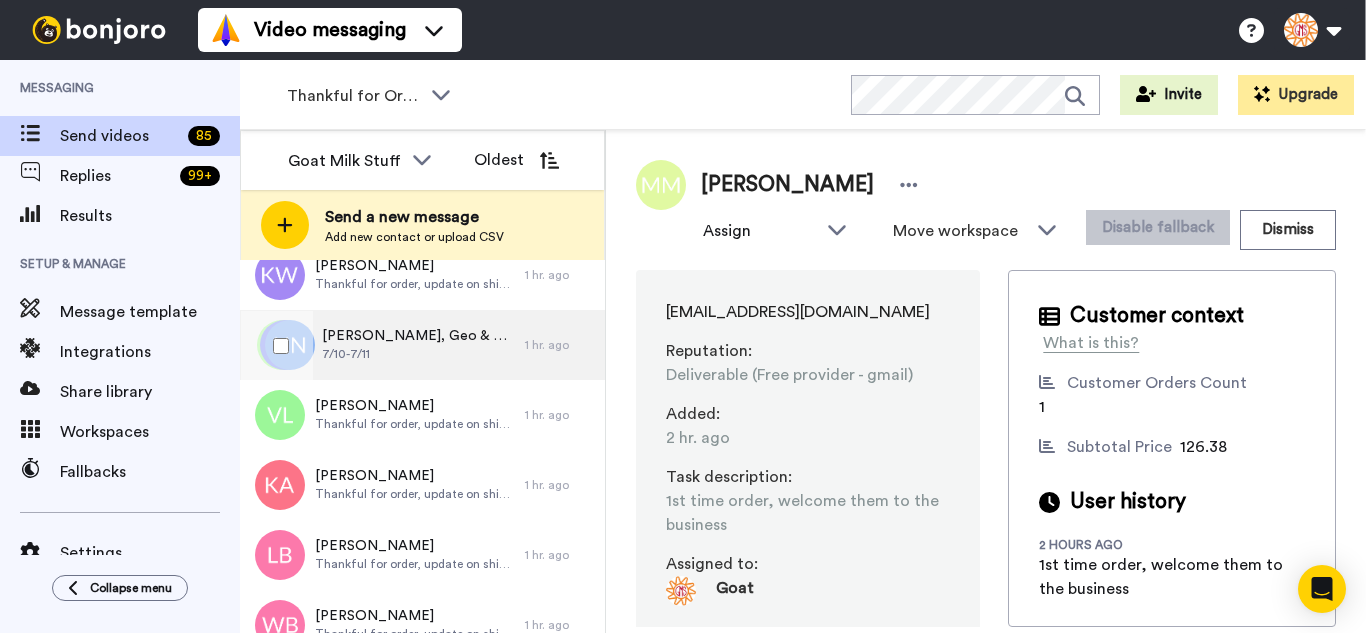 click on "7/10-7/11" at bounding box center (418, 354) 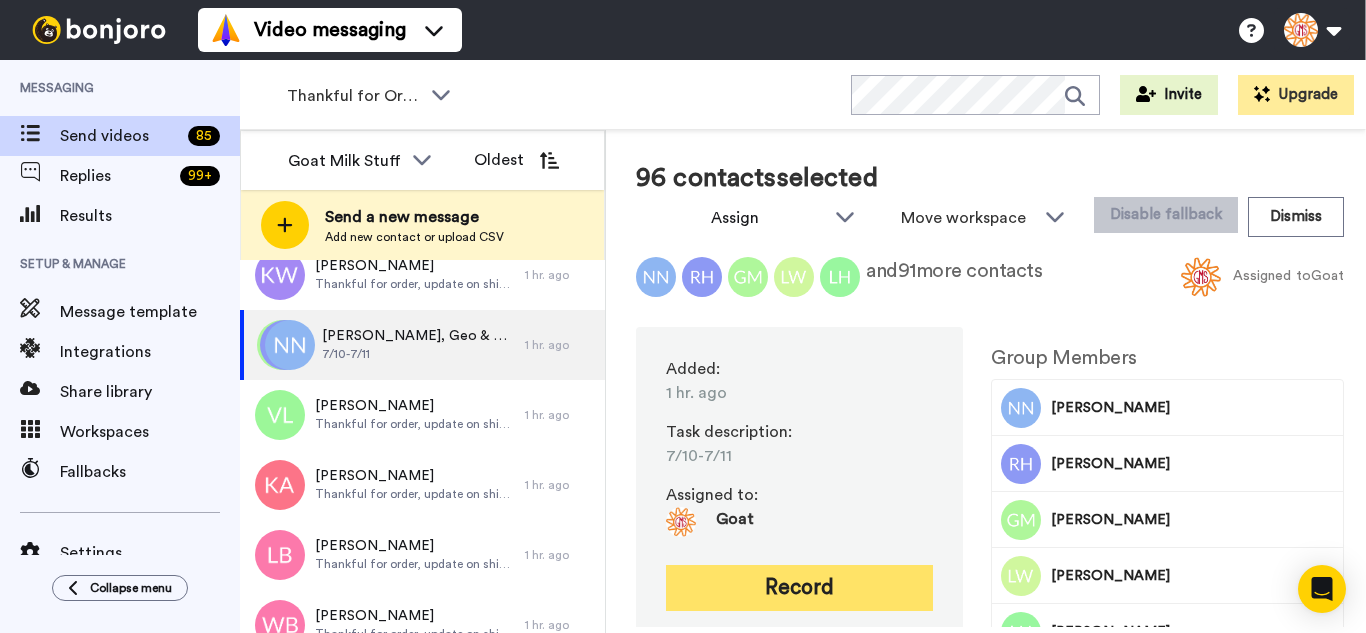 click on "Record" at bounding box center [799, 588] 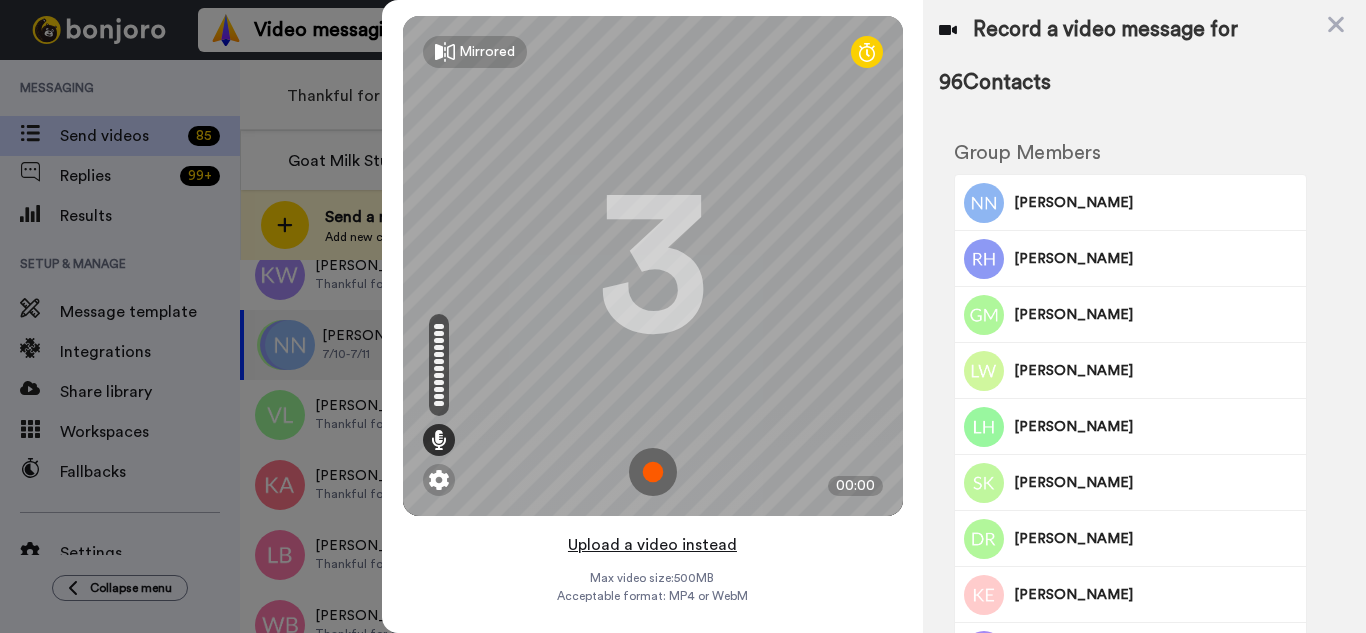 click on "Upload a video instead" at bounding box center [652, 545] 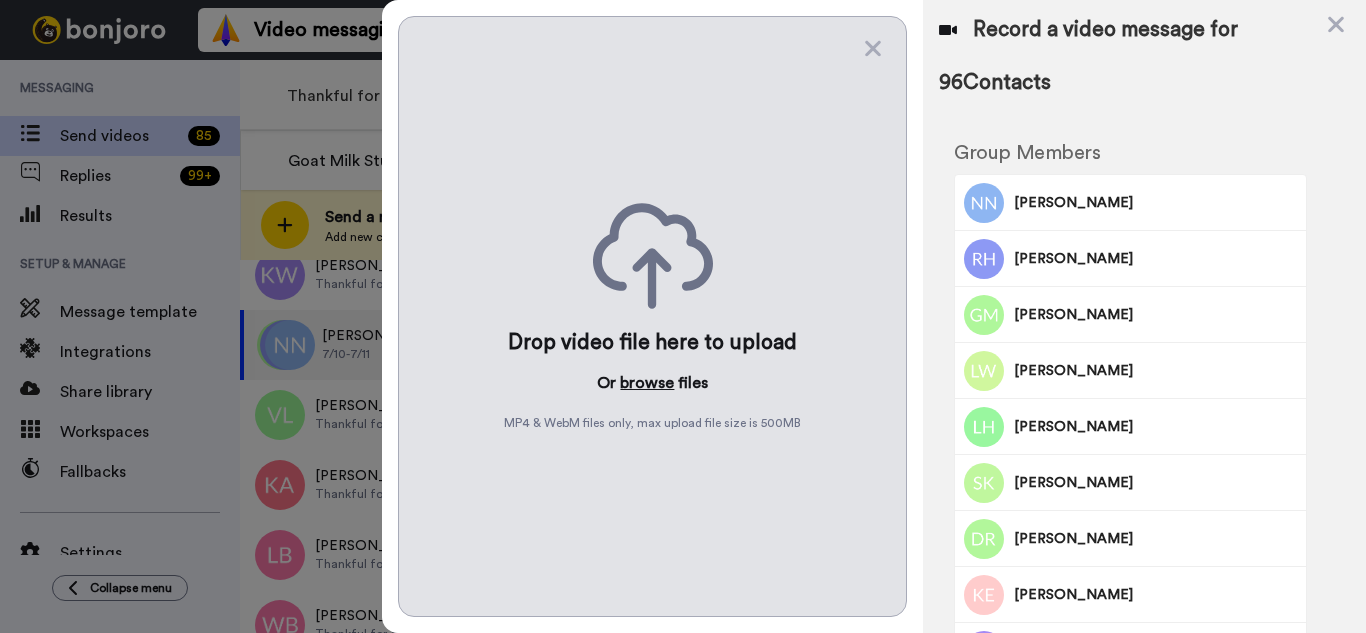click on "browse" at bounding box center (647, 383) 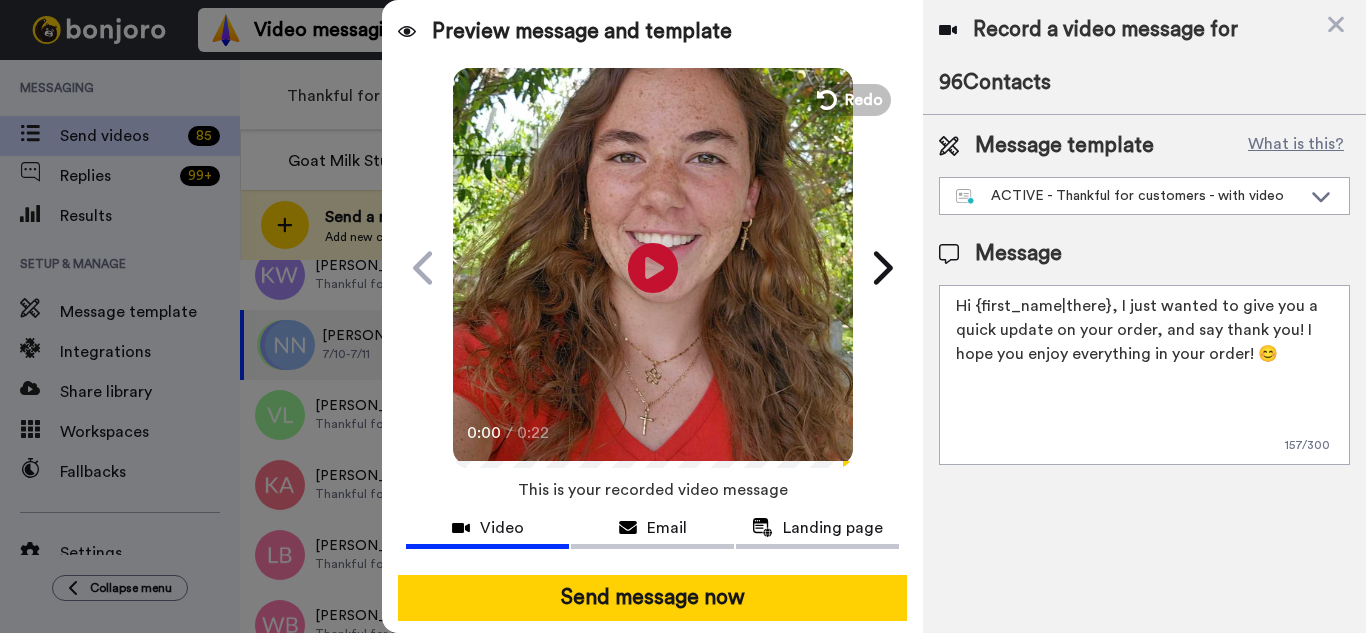click on "Send message now" at bounding box center [652, 598] 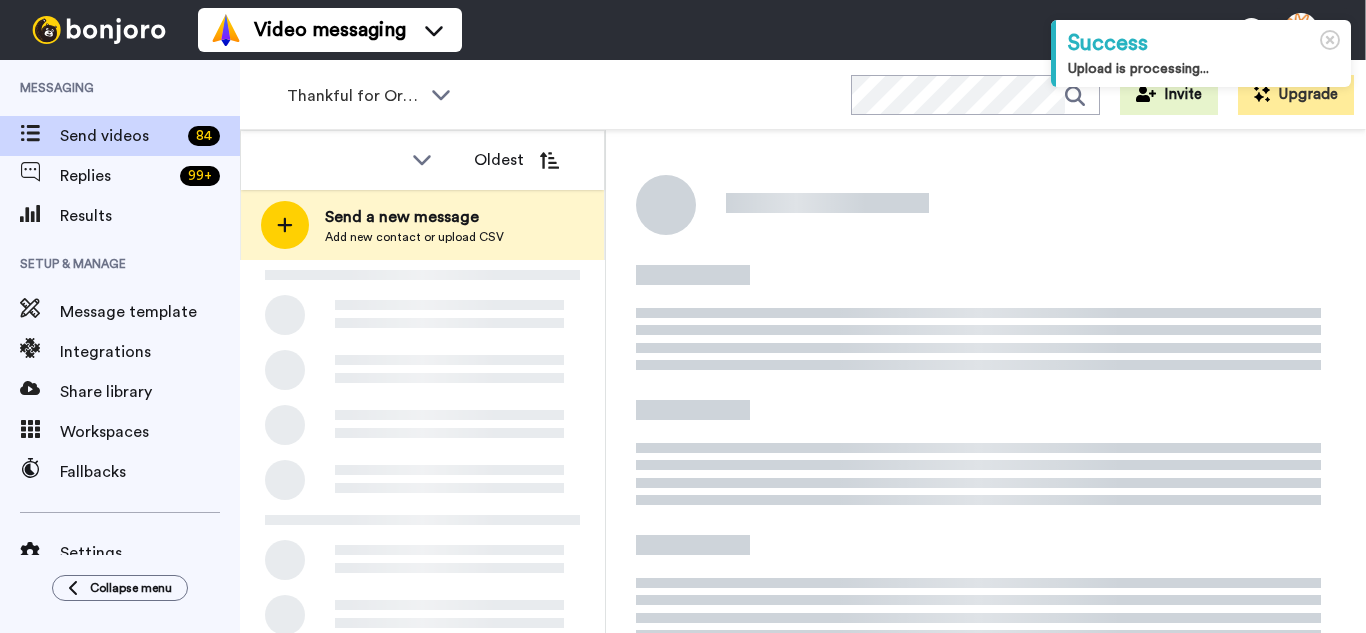 scroll, scrollTop: 0, scrollLeft: 0, axis: both 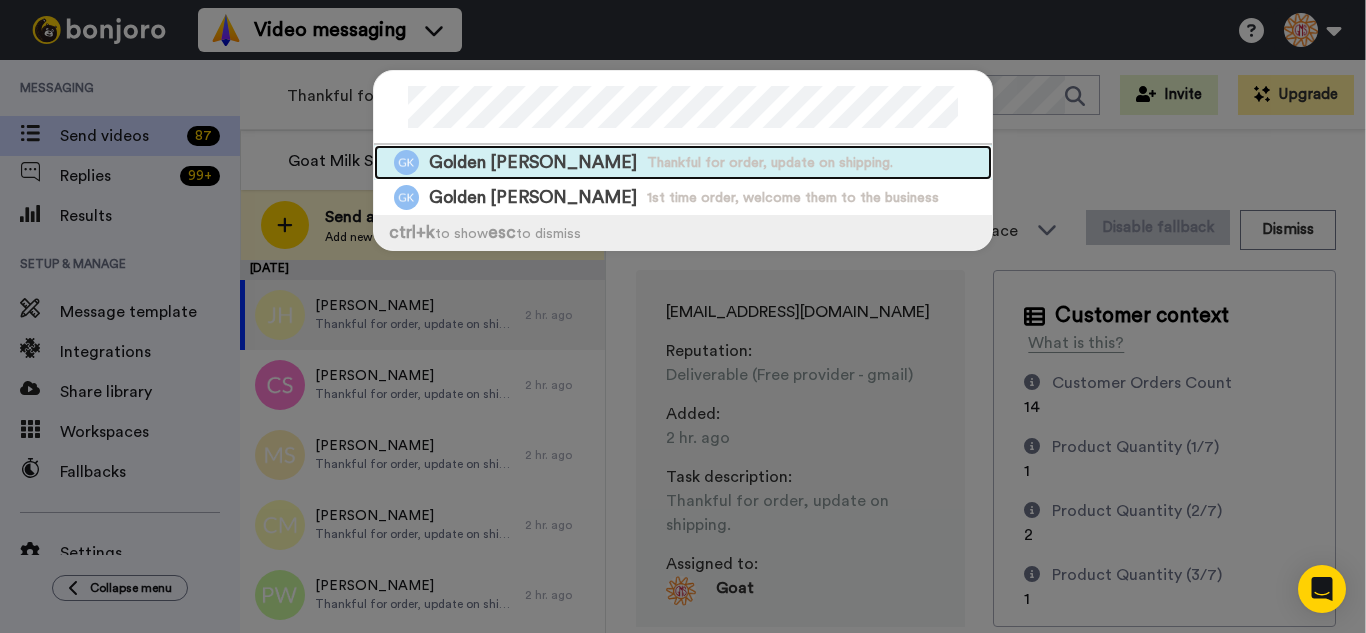 click on "Thankful for order, update on shipping." at bounding box center (770, 163) 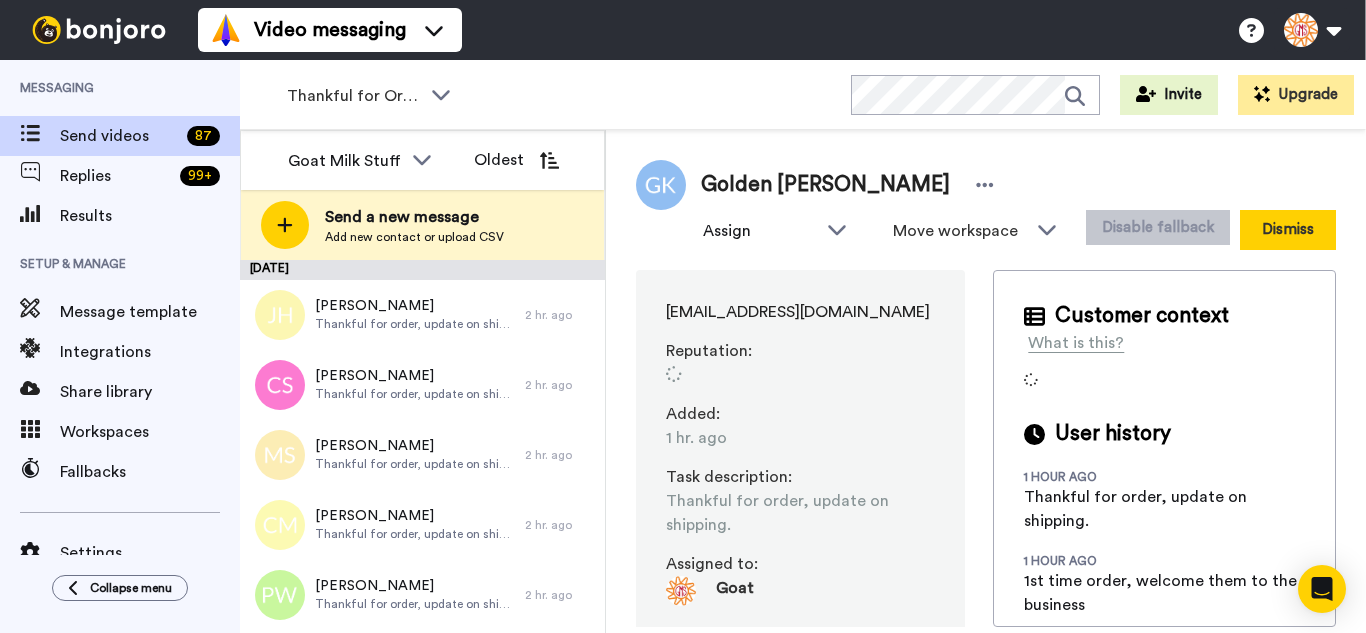 click on "Dismiss" at bounding box center [1288, 230] 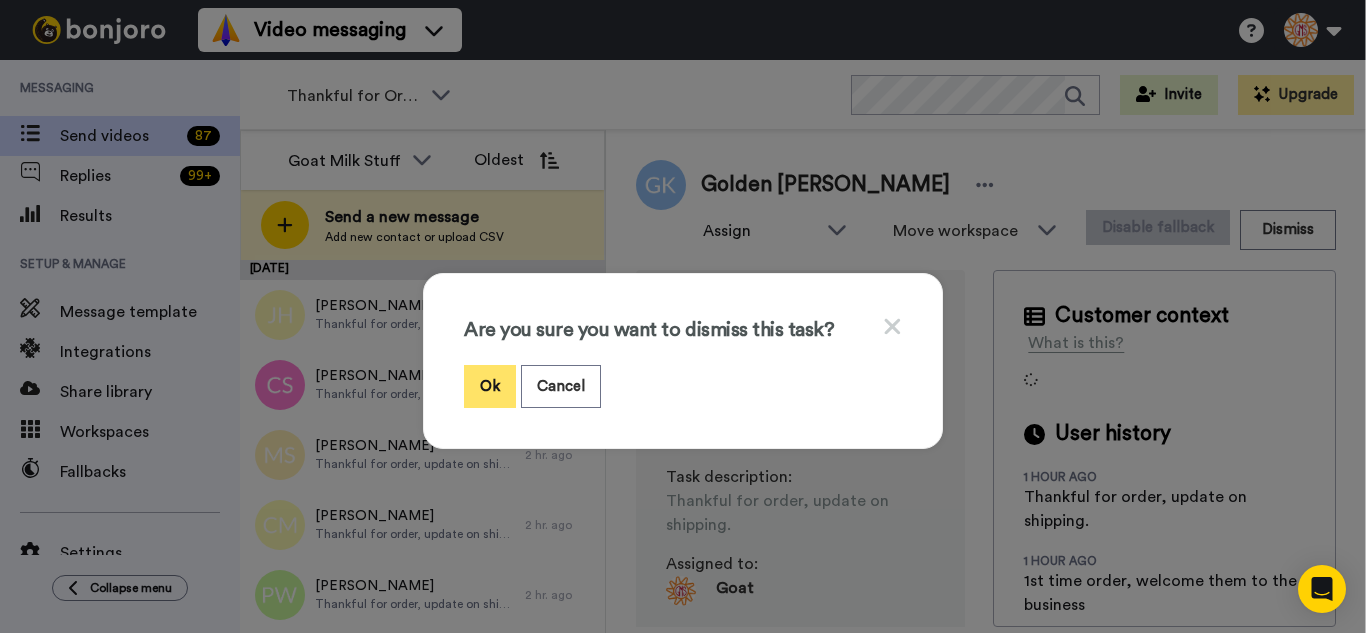 click on "Ok" at bounding box center (490, 386) 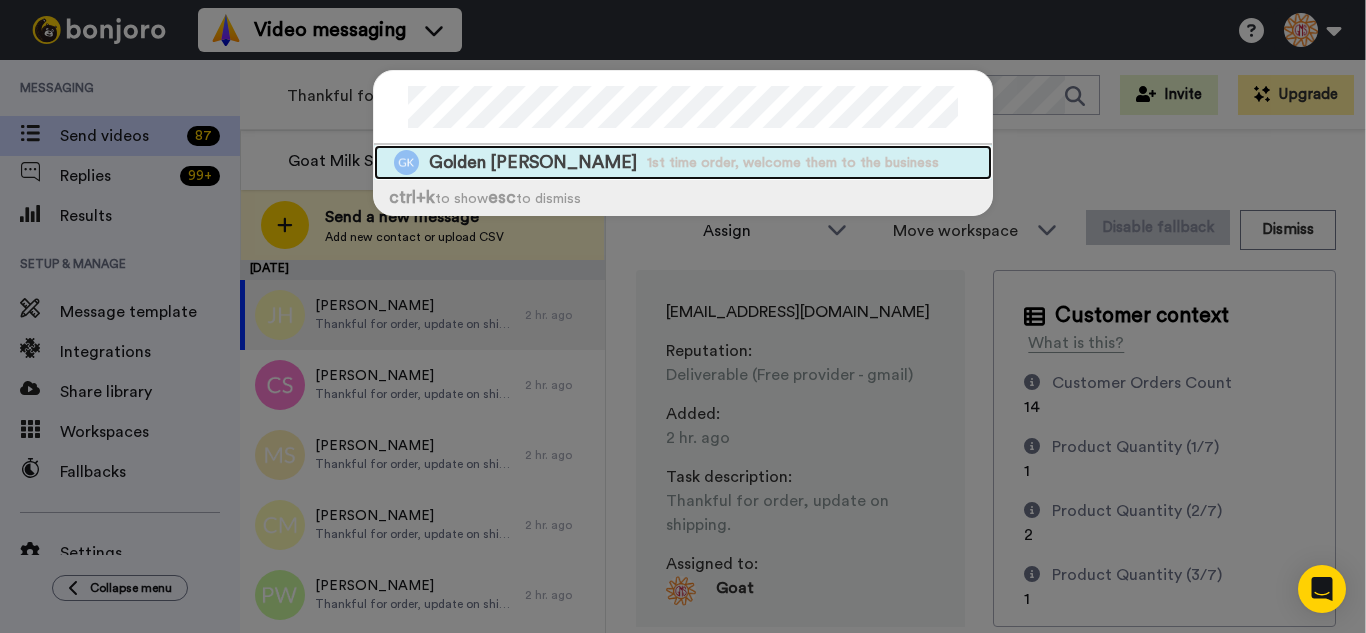 click on "1st time order, welcome them to the business" at bounding box center [793, 163] 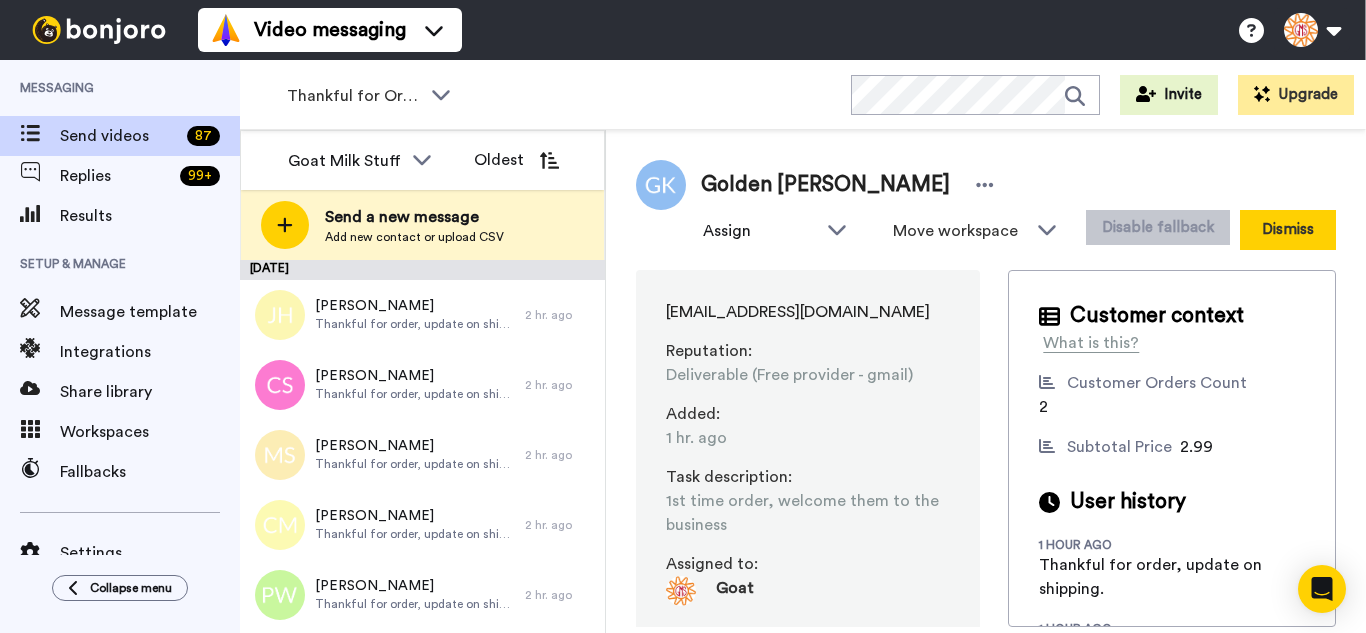click on "Dismiss" at bounding box center (1288, 230) 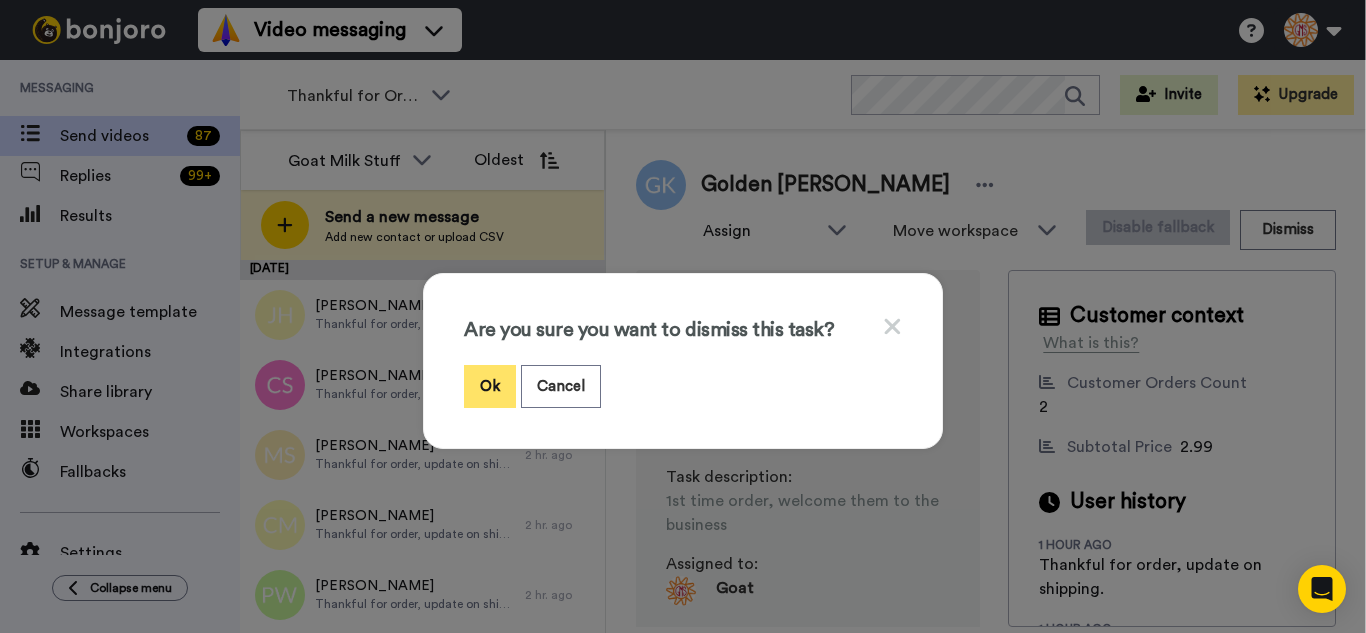 click on "Ok" at bounding box center (490, 386) 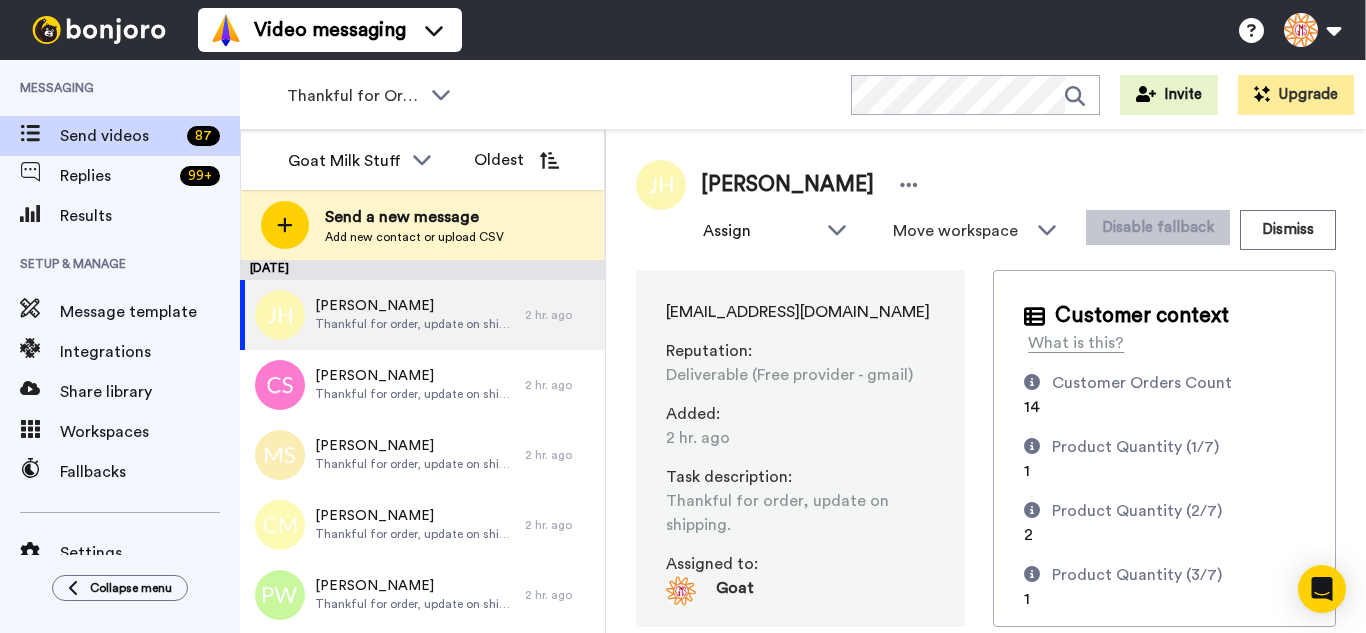 click on "Thankful for Orders WORKSPACES View all All Thanking Thankful for Orders Other Review Request - Ordered 14 days ago Retention 1st time order people Other GMS Testimonials - Survey people + Add a new workspace
Invite Upgrade" at bounding box center [803, 95] 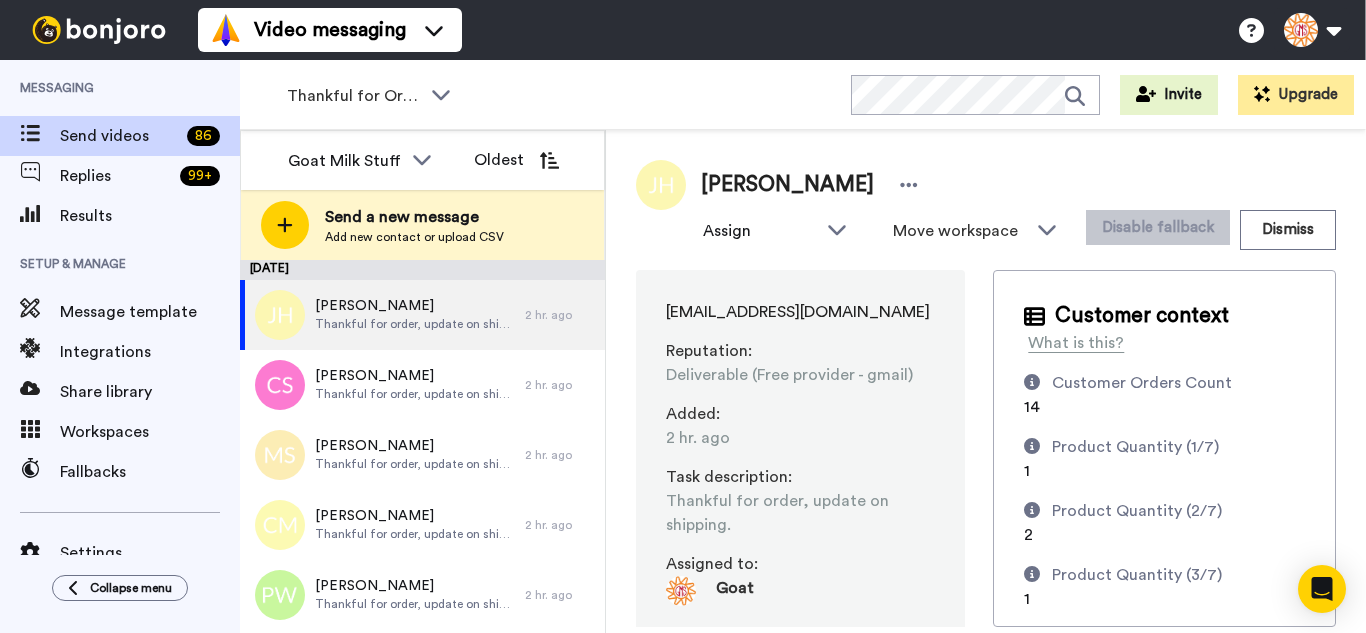 click on "Video messaging Switch to Video messaging Testimonials Settings Discover Help & Support Case studies Bonjoro Tools   Help docs   Settings My Profile Change Password Billing Affiliates Help Docs Settings Logout" at bounding box center [782, 30] 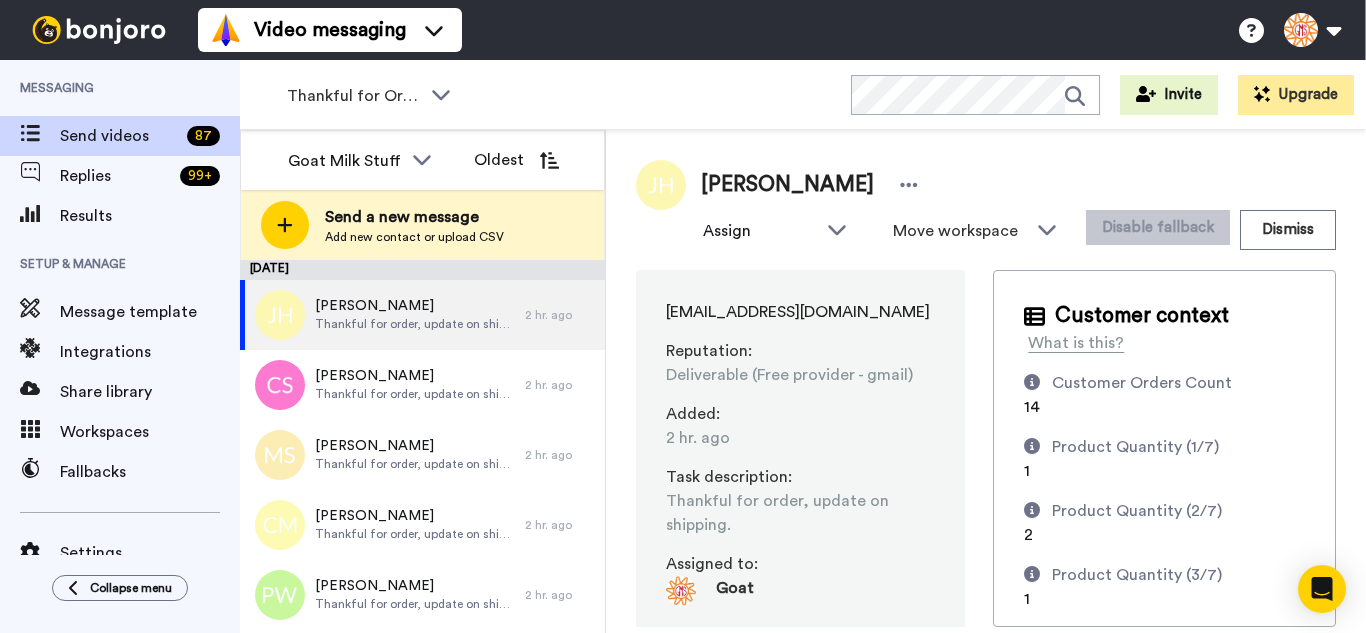click on "Thankful for Orders WORKSPACES View all All Thanking Thankful for Orders Other Review Request - Ordered 14 days ago Retention 1st time order people Other GMS Testimonials - Survey people + Add a new workspace
Invite Upgrade" at bounding box center [803, 95] 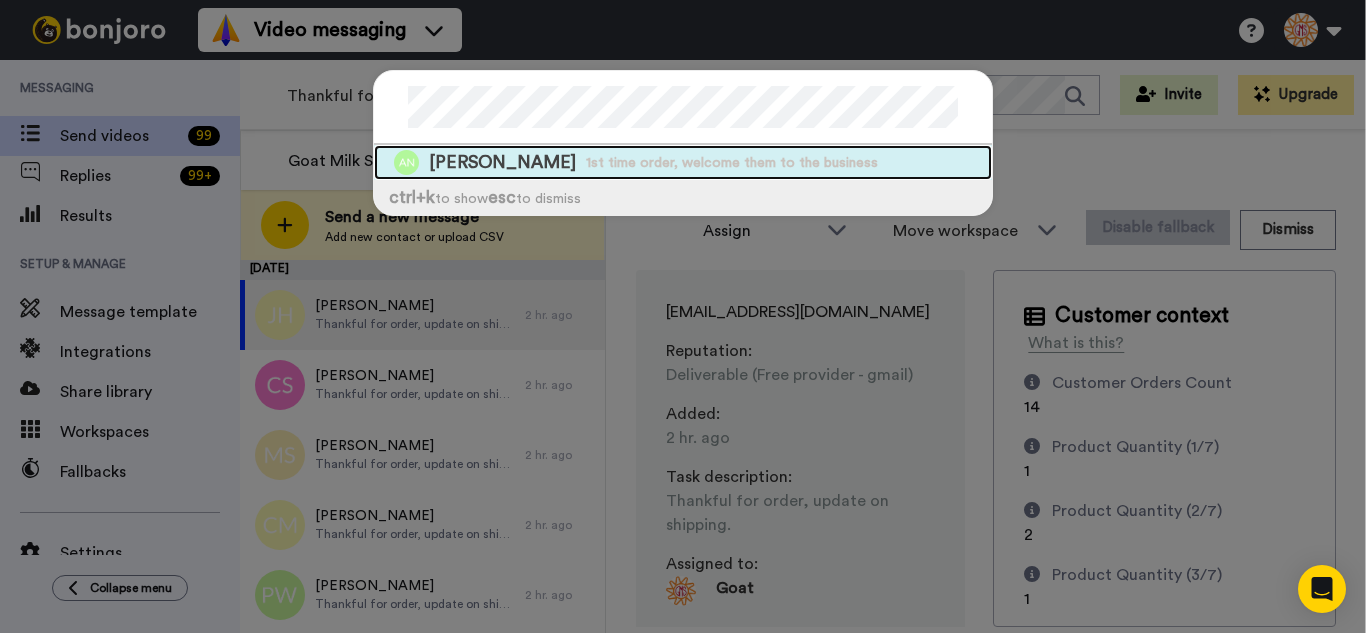 click on "1st time order, welcome them to the business" at bounding box center (732, 163) 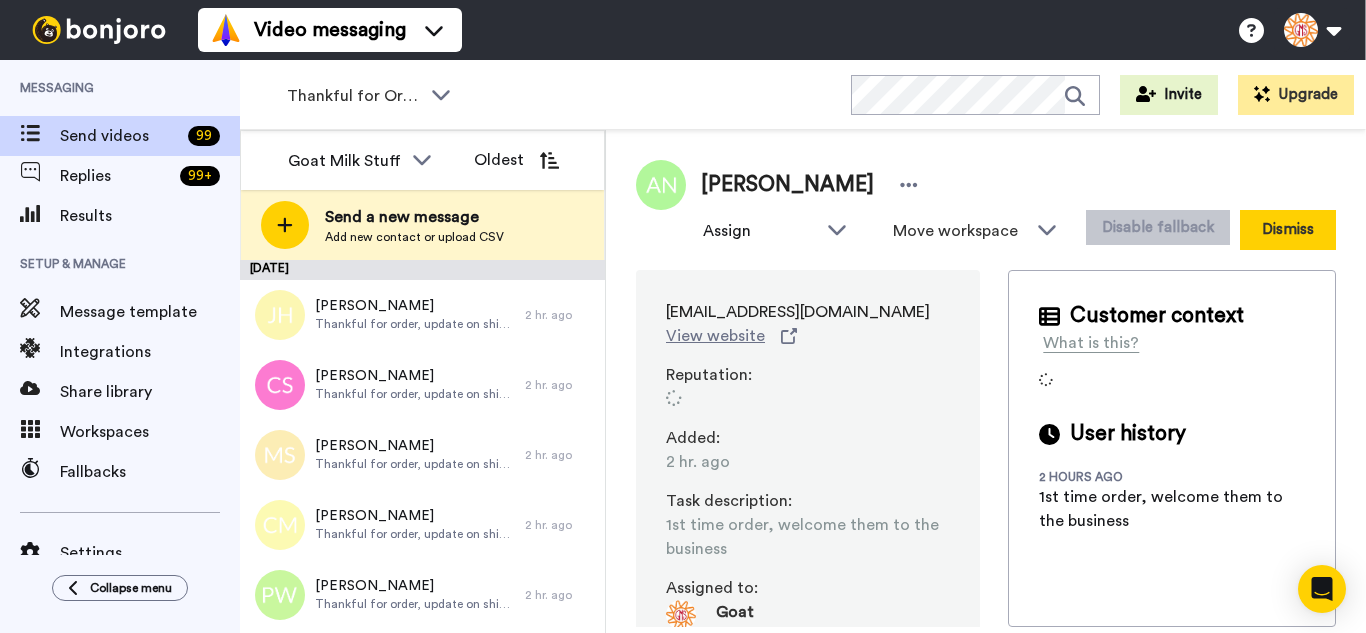 click on "Dismiss" at bounding box center [1288, 230] 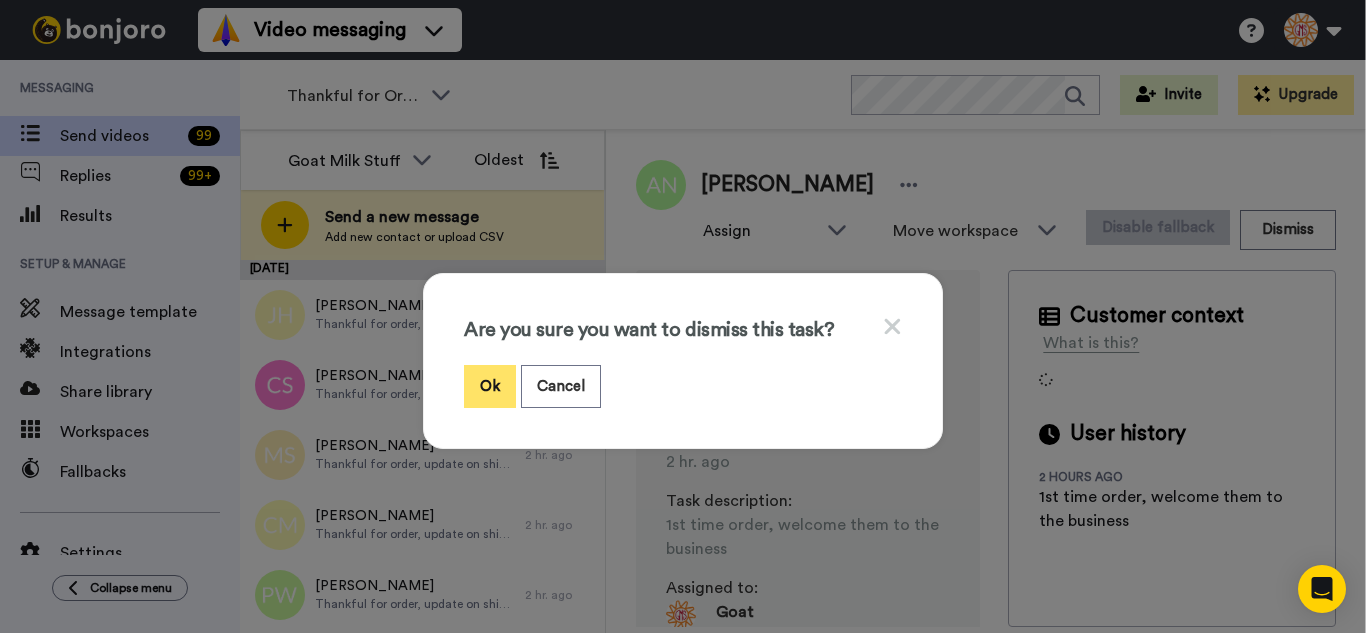 click on "Ok" at bounding box center (490, 386) 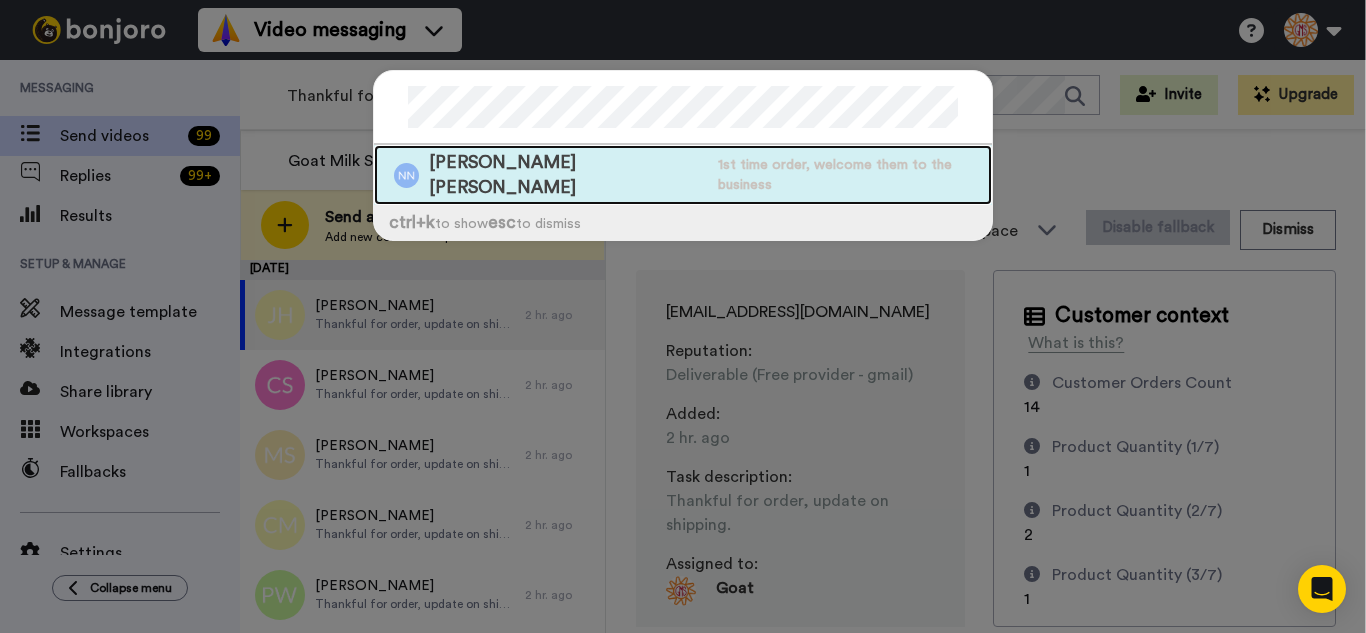 click on "Noa Conner Noa Conner 1st time order, welcome them to the business" at bounding box center (683, 175) 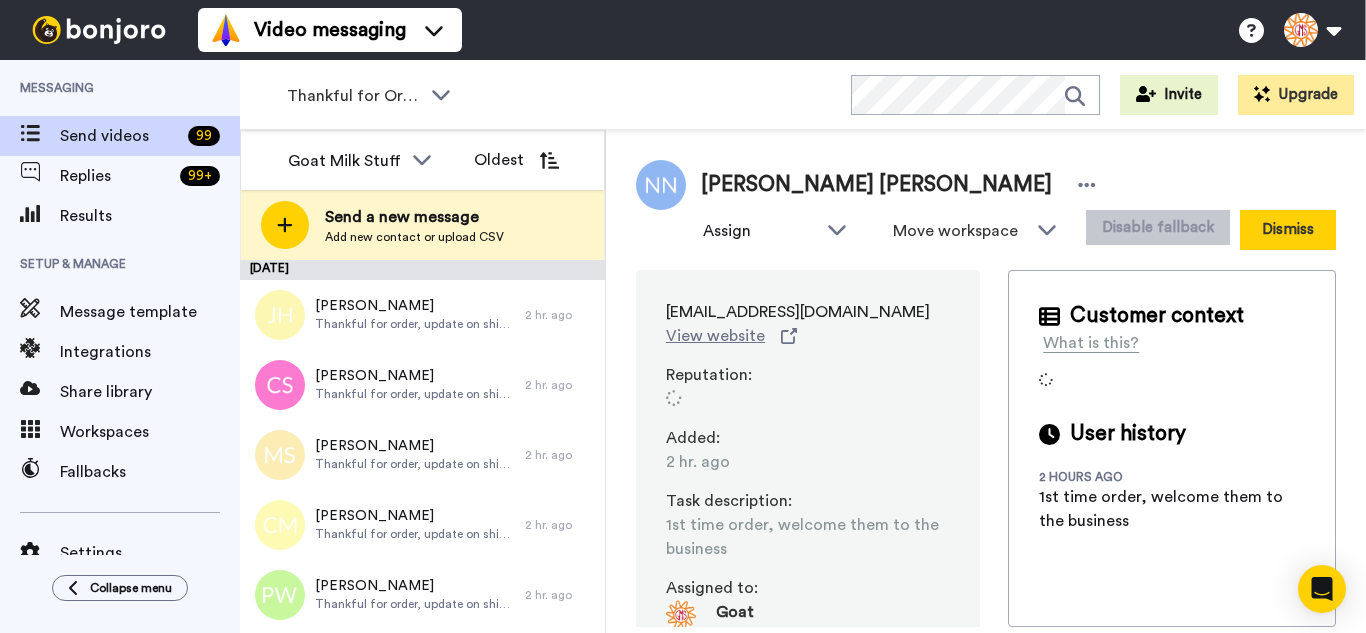 click on "Dismiss" at bounding box center [1288, 230] 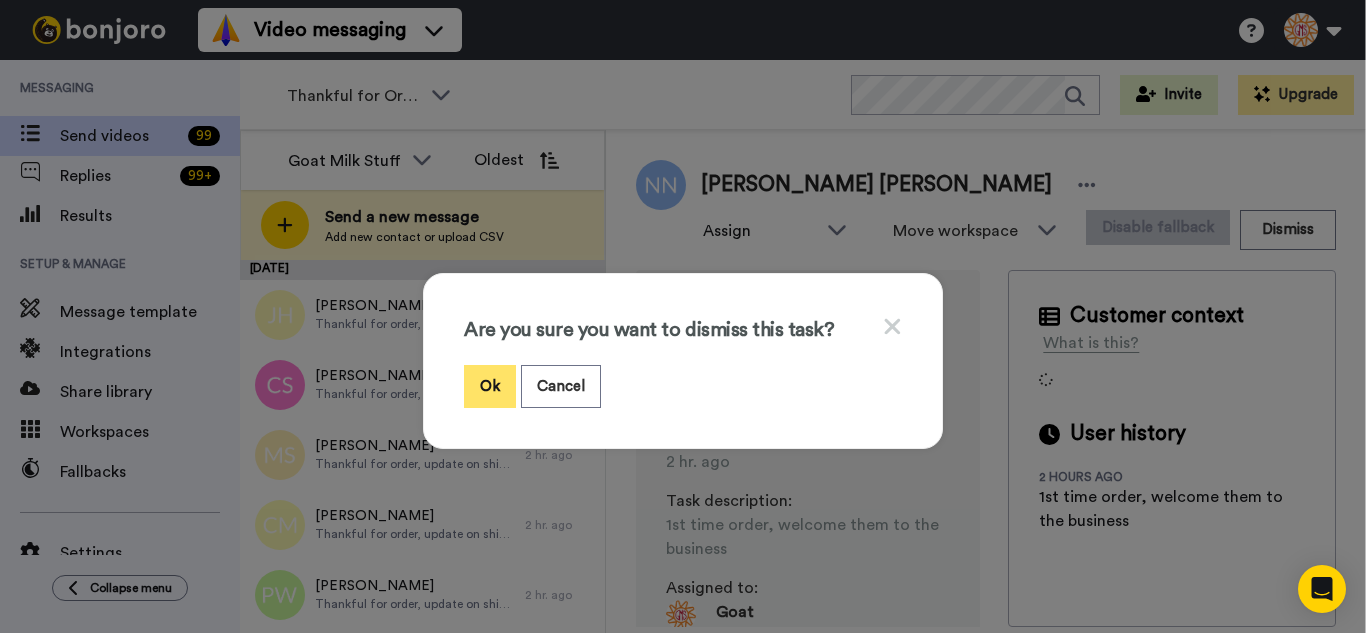 click on "Ok" at bounding box center [490, 386] 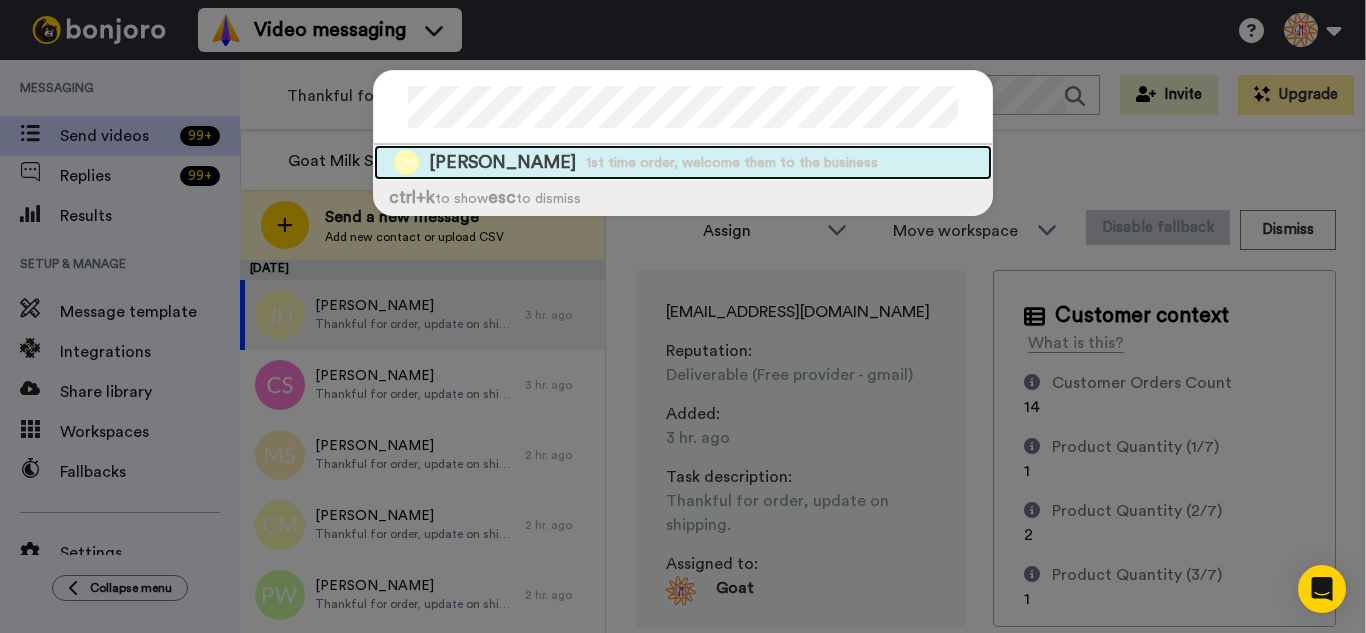 click on "1st time order, welcome them to the business" at bounding box center [732, 163] 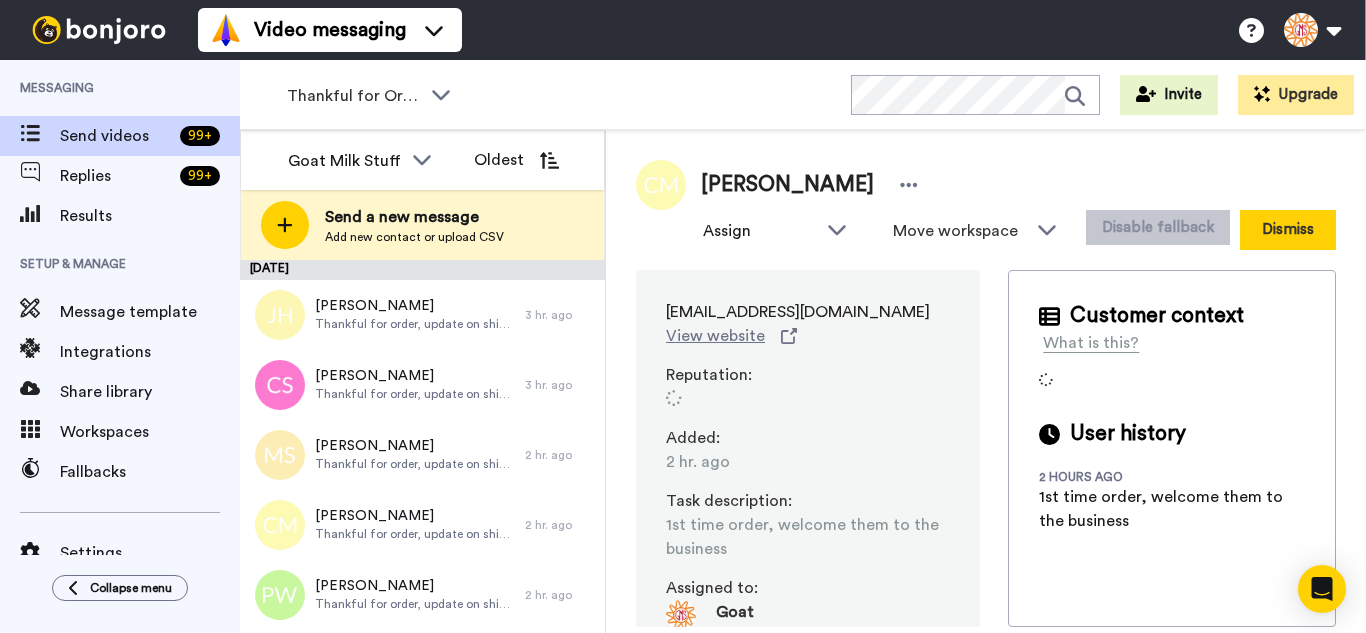 click on "Dismiss" at bounding box center (1288, 230) 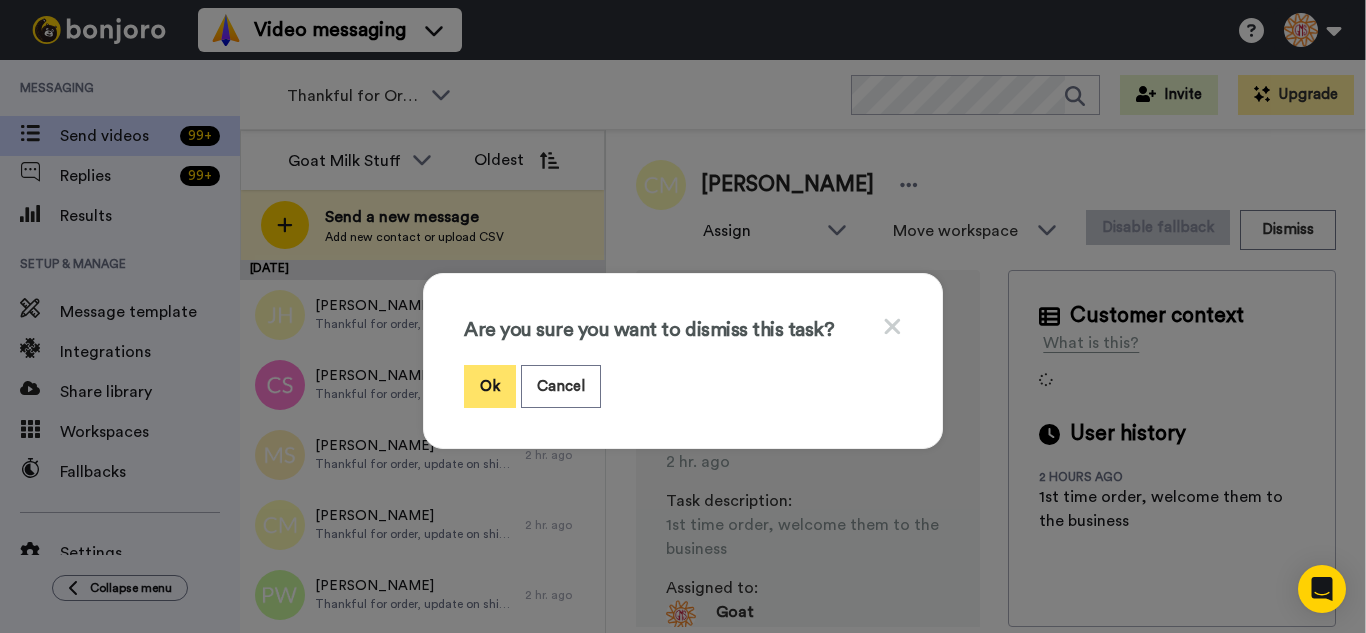 drag, startPoint x: 479, startPoint y: 388, endPoint x: 295, endPoint y: 82, distance: 357.0602 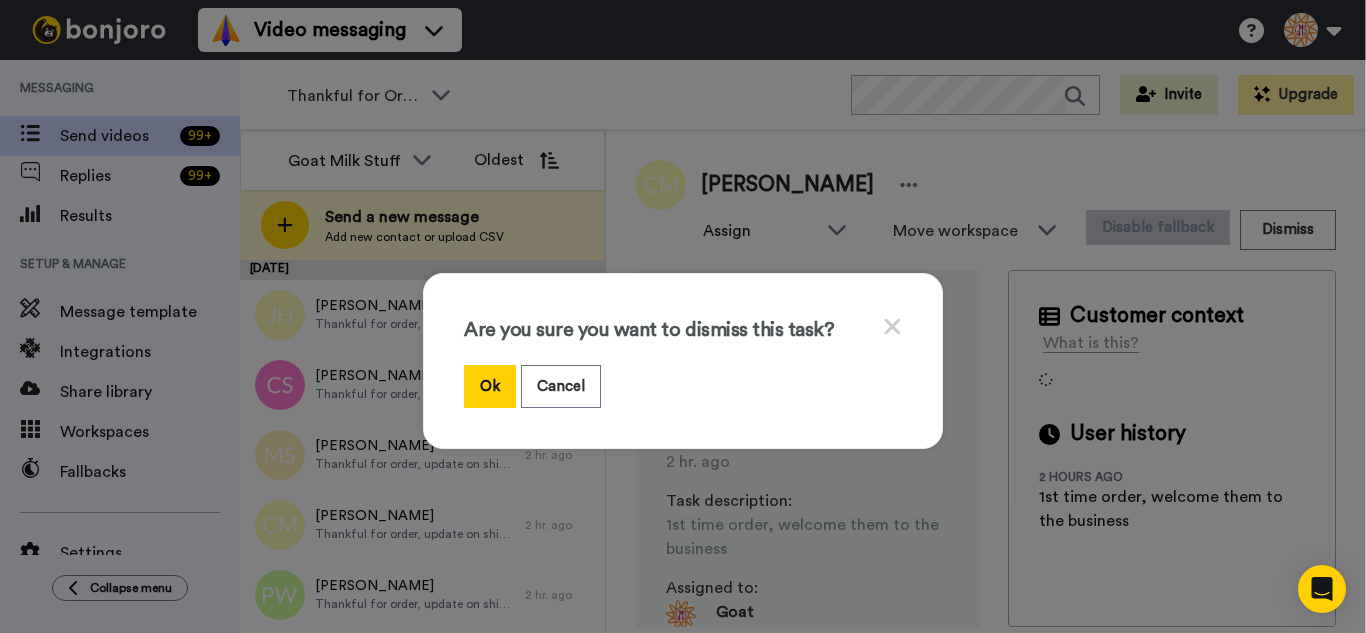click on "Ok" at bounding box center [490, 386] 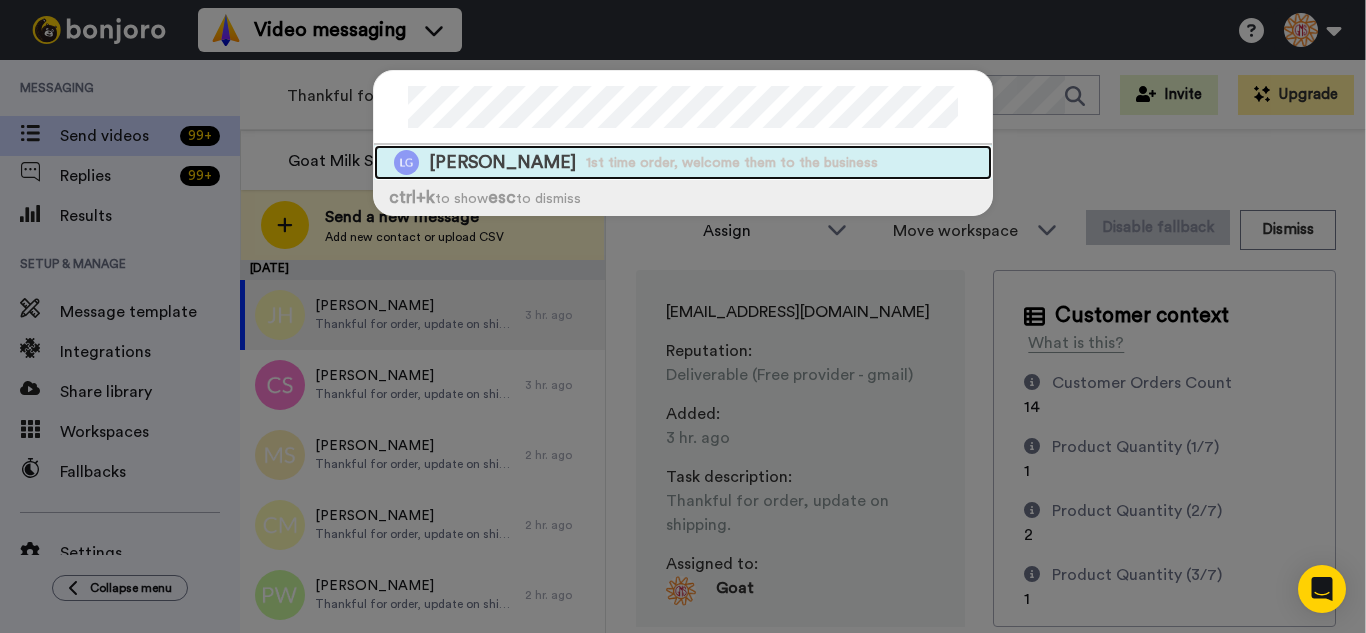 click on "1st time order, welcome them to the business" at bounding box center (732, 163) 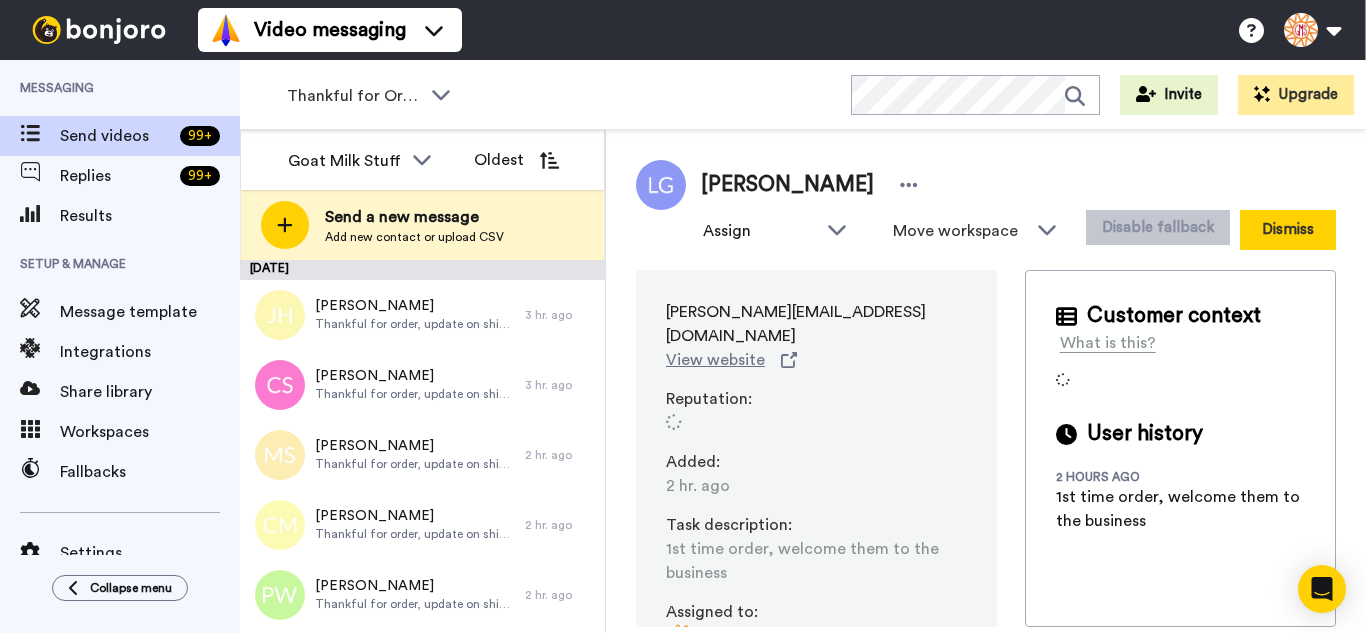 click on "Dismiss" at bounding box center (1288, 230) 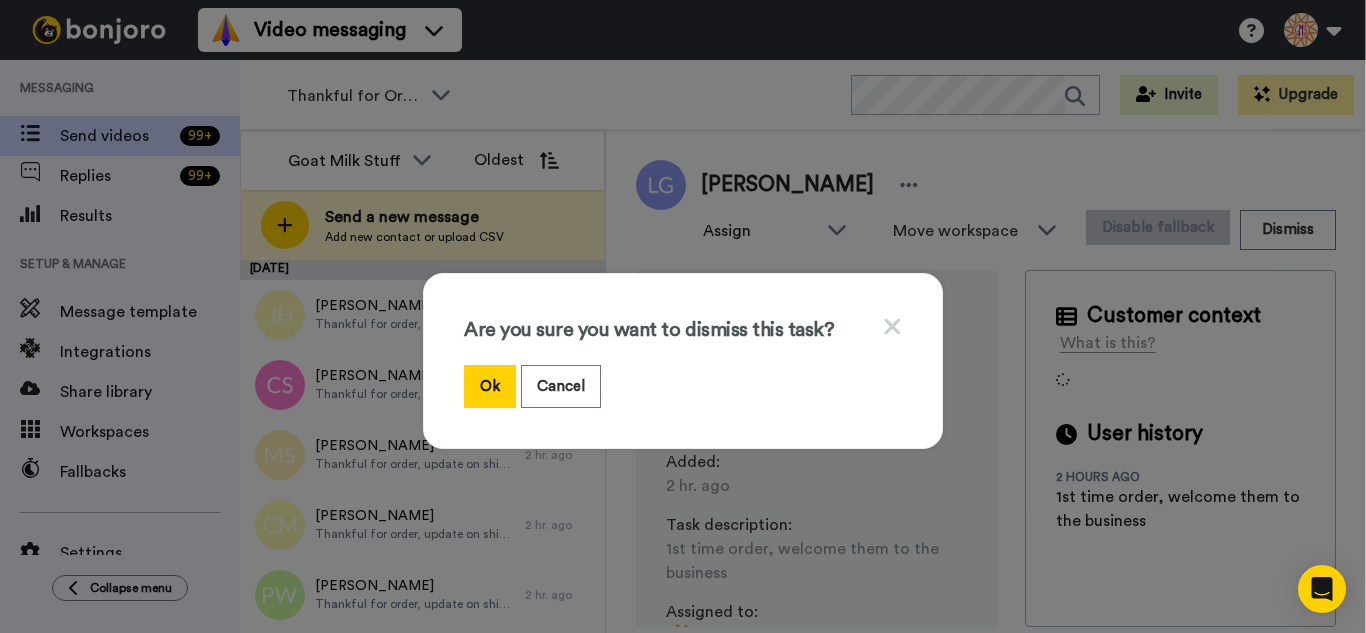 drag, startPoint x: 490, startPoint y: 392, endPoint x: 460, endPoint y: 339, distance: 60.90156 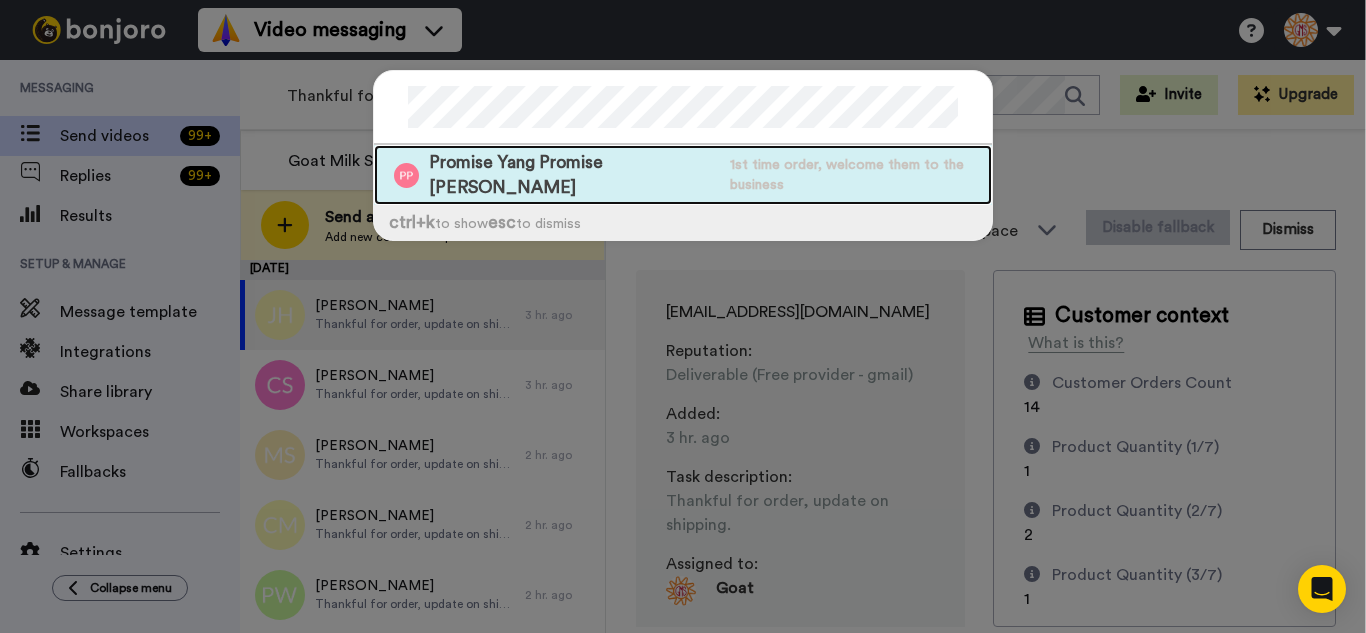 click on "Promise Yang Promise Yang 1st time order, welcome them to the business" at bounding box center [683, 175] 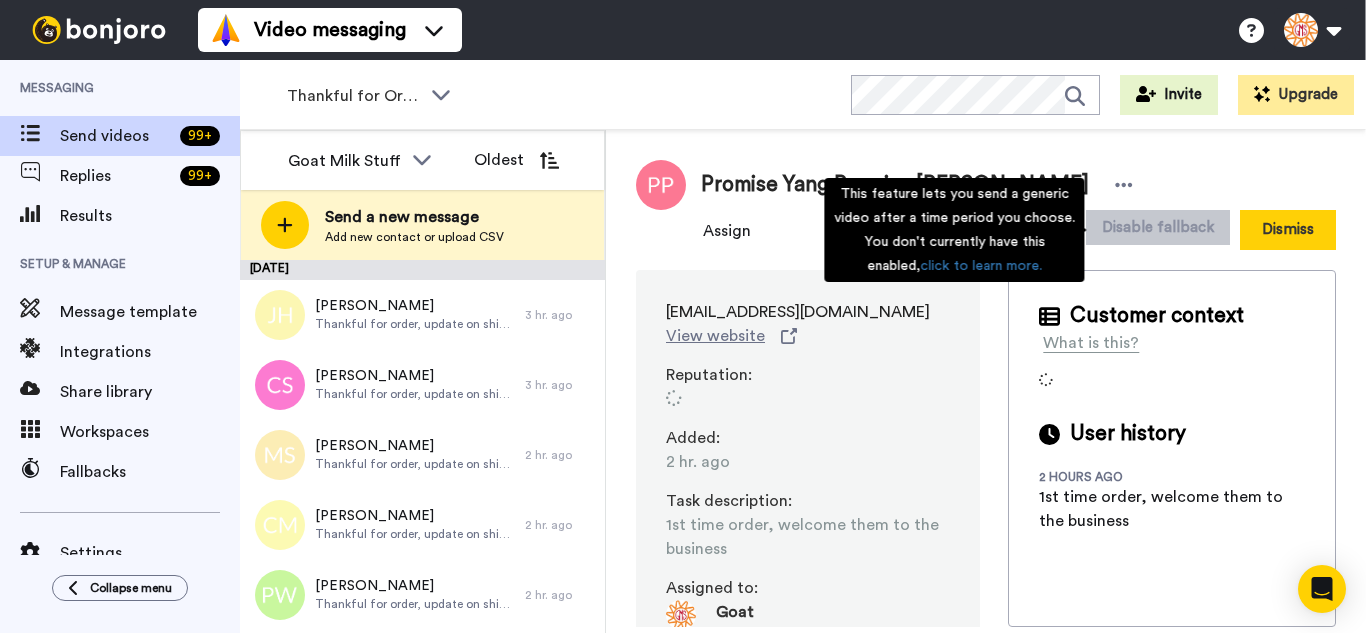click on "Dismiss" at bounding box center [1288, 230] 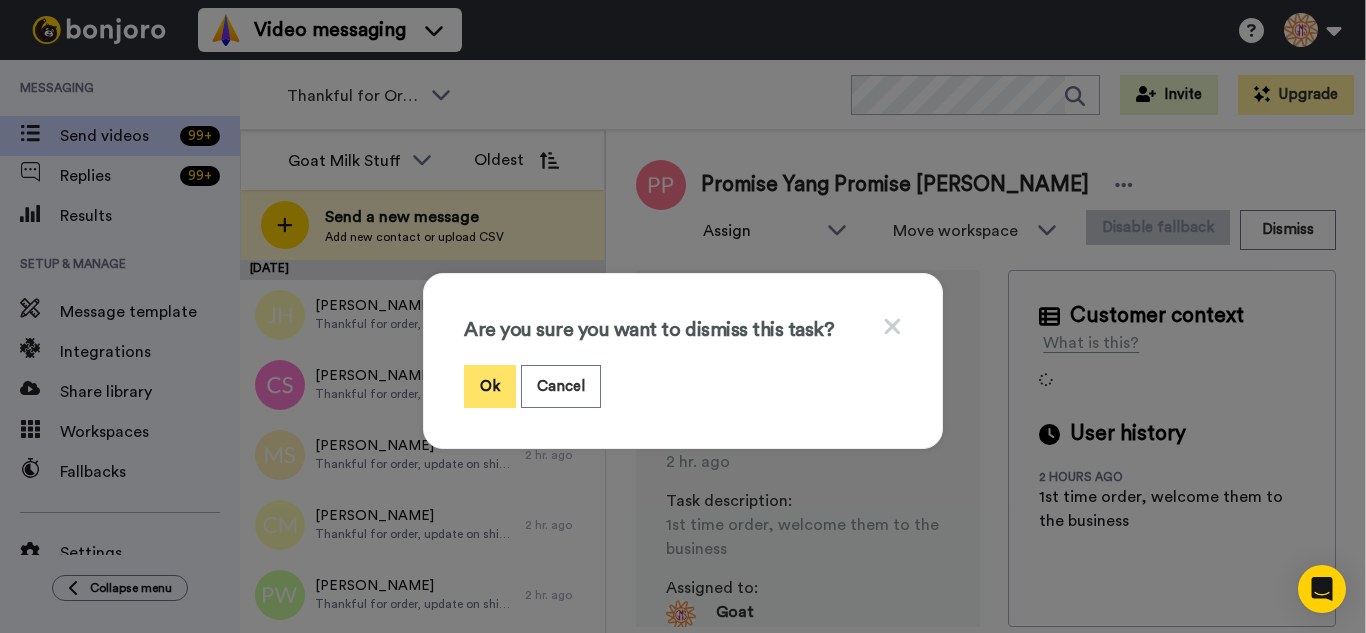 click on "Ok" at bounding box center [490, 386] 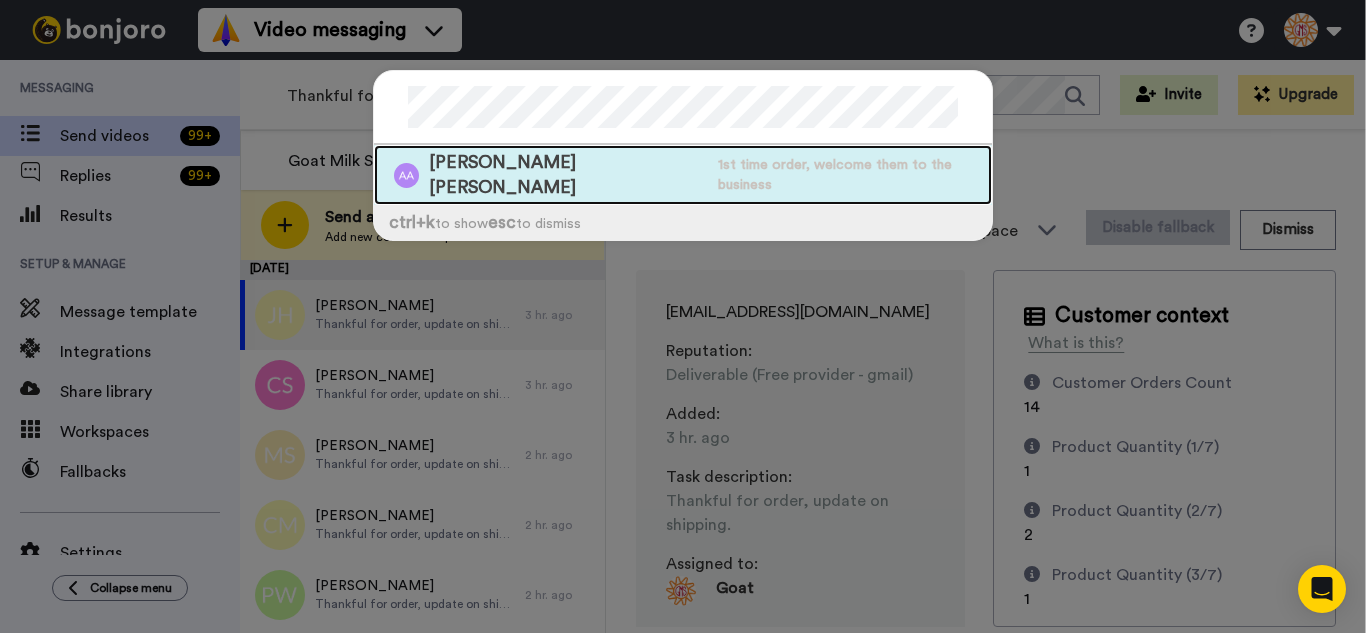 click on "Alicia Palmer Alicia Palmer 1st time order, welcome them to the business" at bounding box center [683, 175] 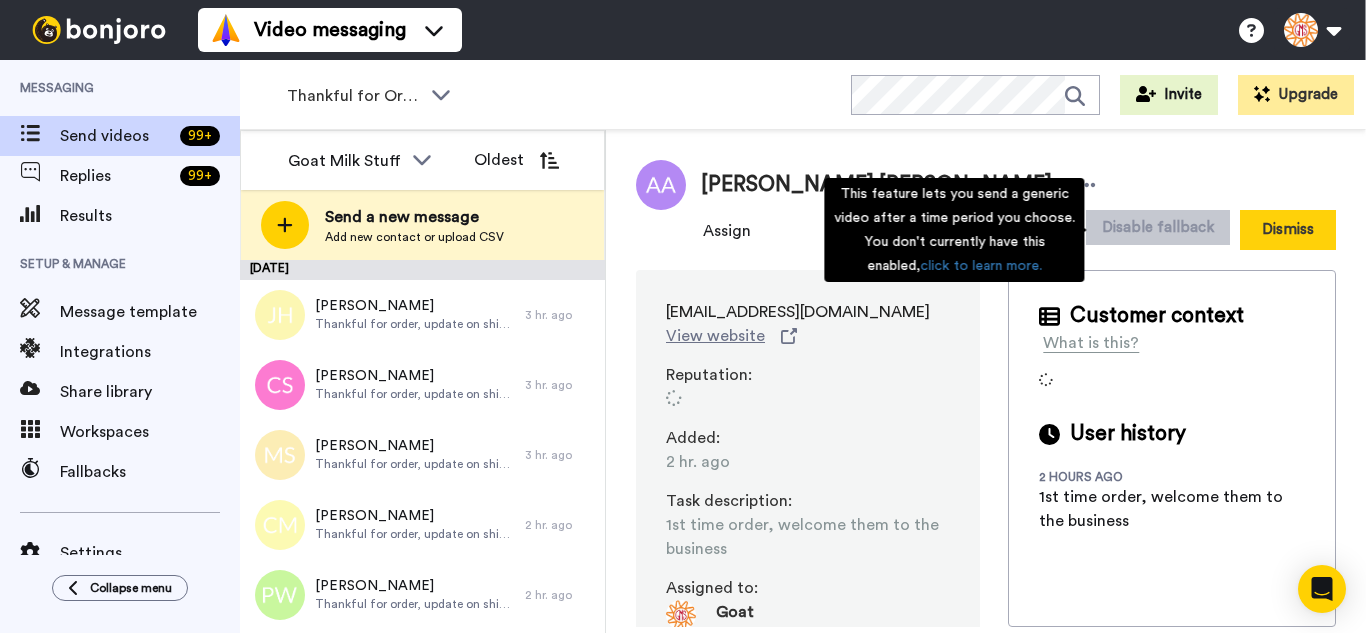 click on "Dismiss" at bounding box center [1288, 230] 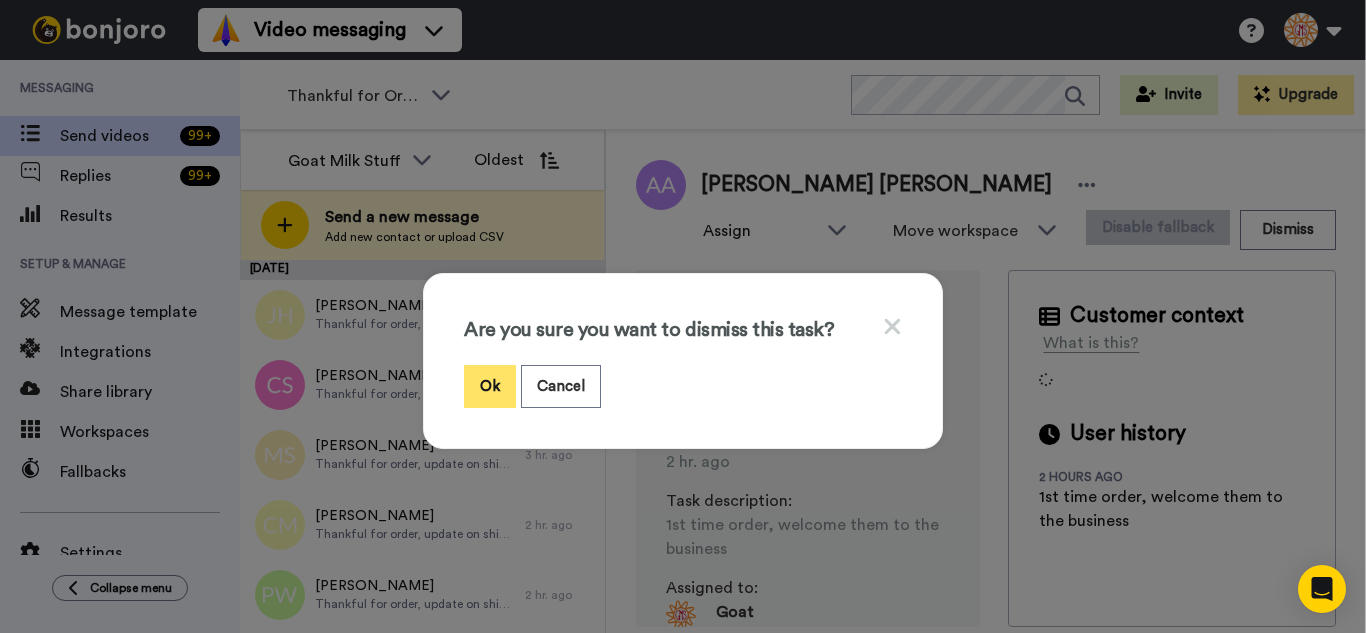 click on "Ok" at bounding box center (490, 386) 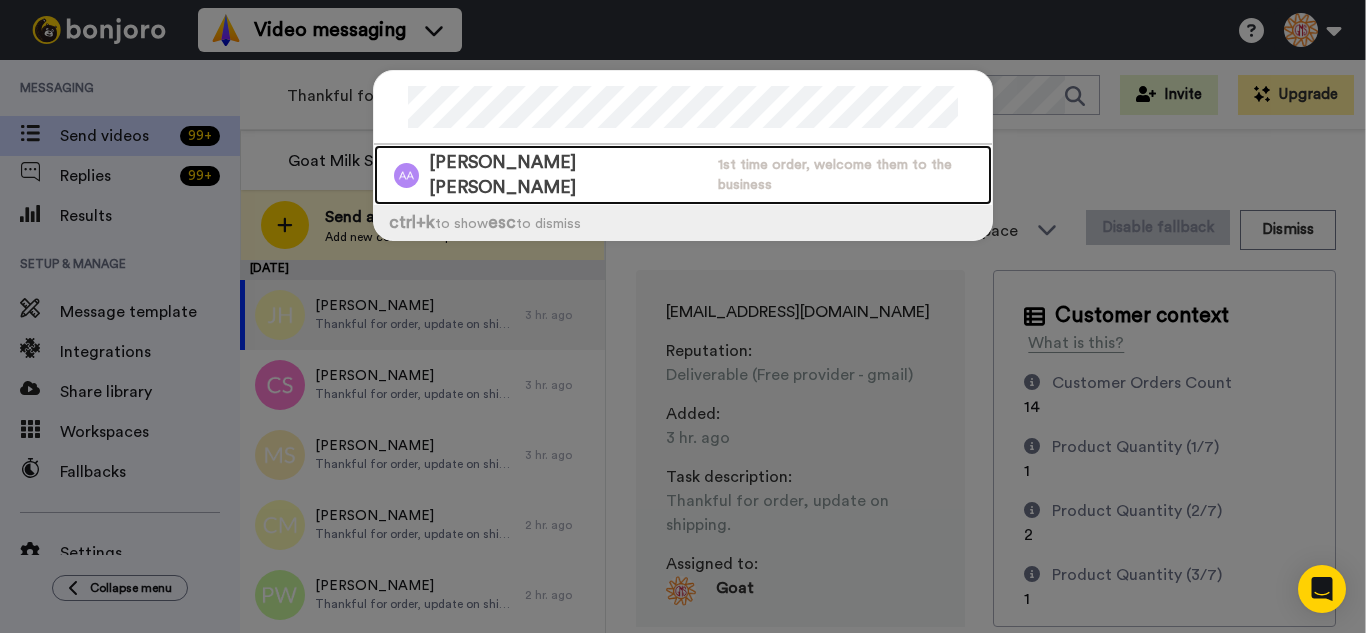 click on "1st time order, welcome them to the business" at bounding box center [855, 175] 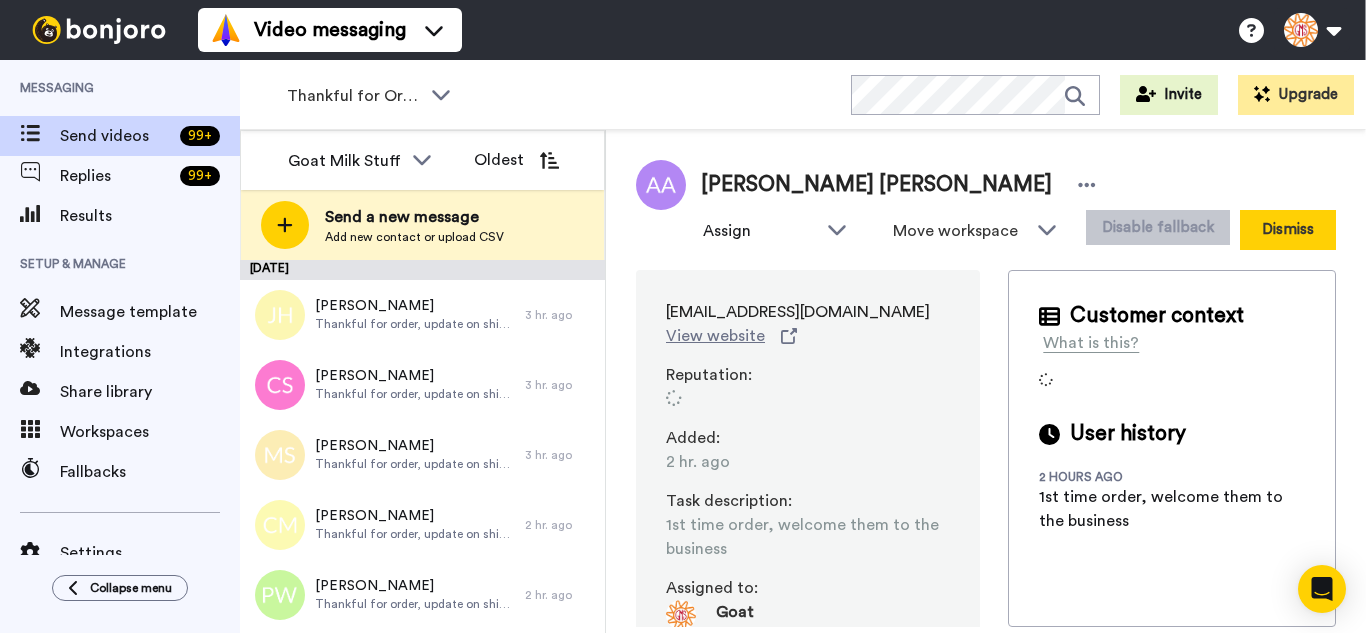 click on "Dismiss" at bounding box center (1288, 230) 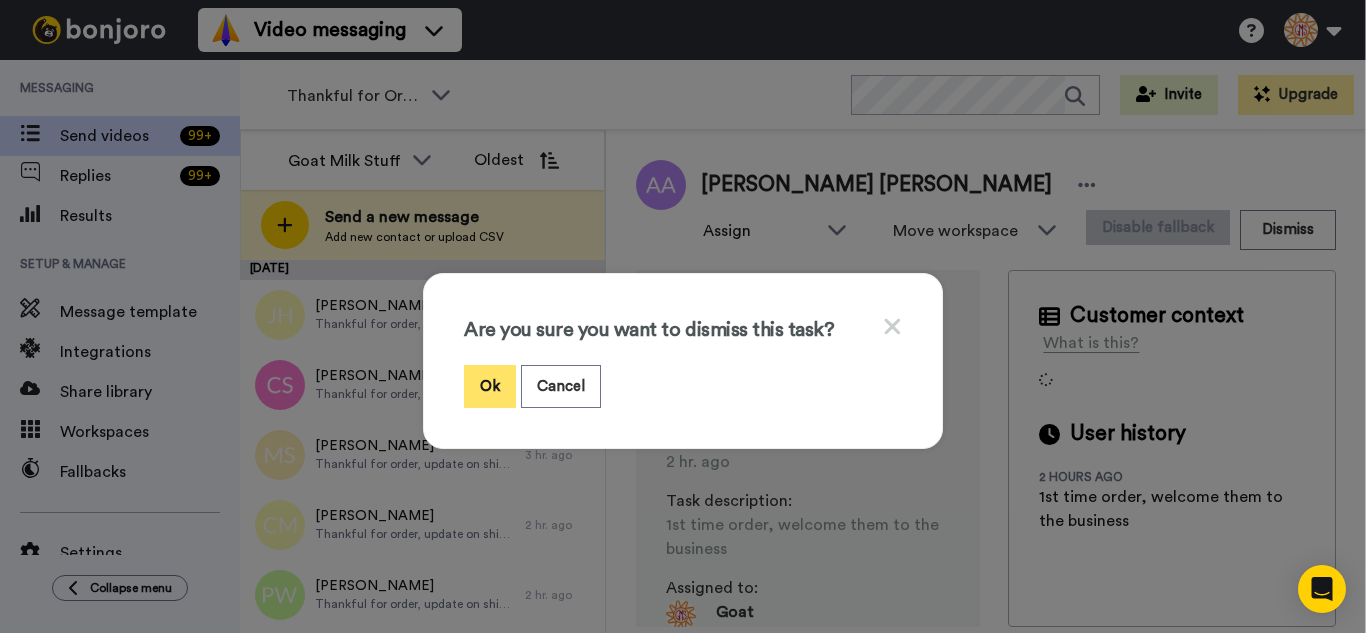 click on "Ok" at bounding box center (490, 386) 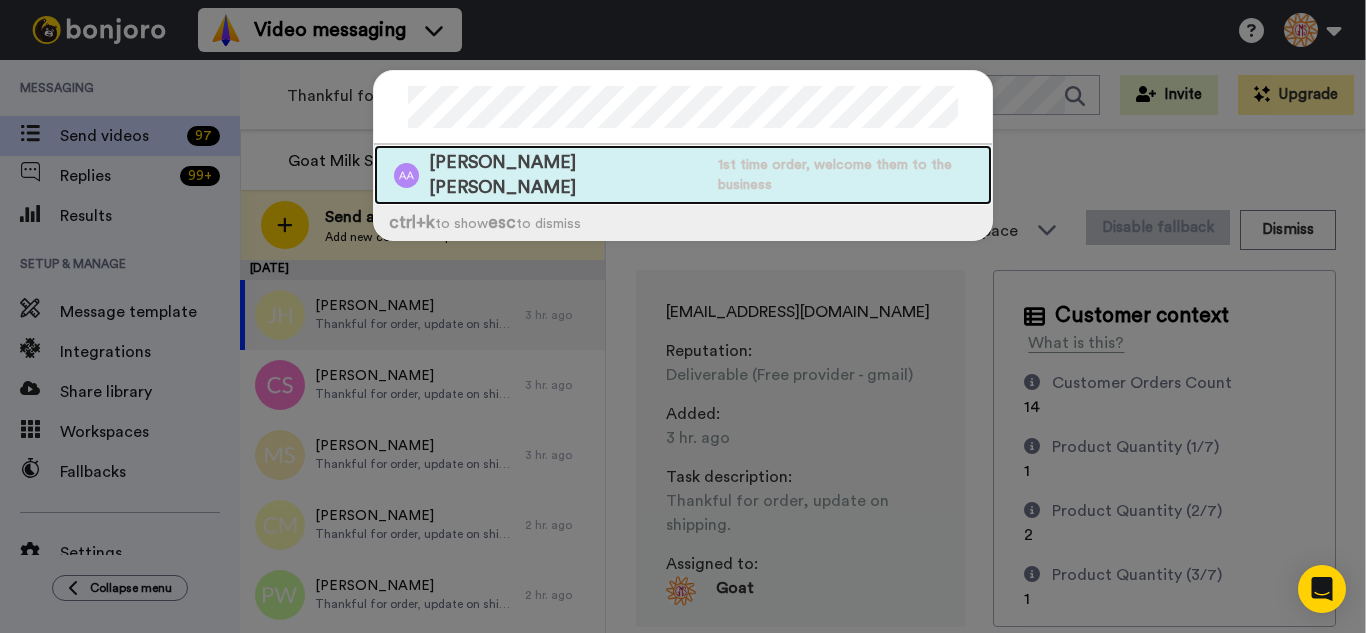 click on "Alicia Palmer Alicia Palmer 1st time order, welcome them to the business" at bounding box center (683, 175) 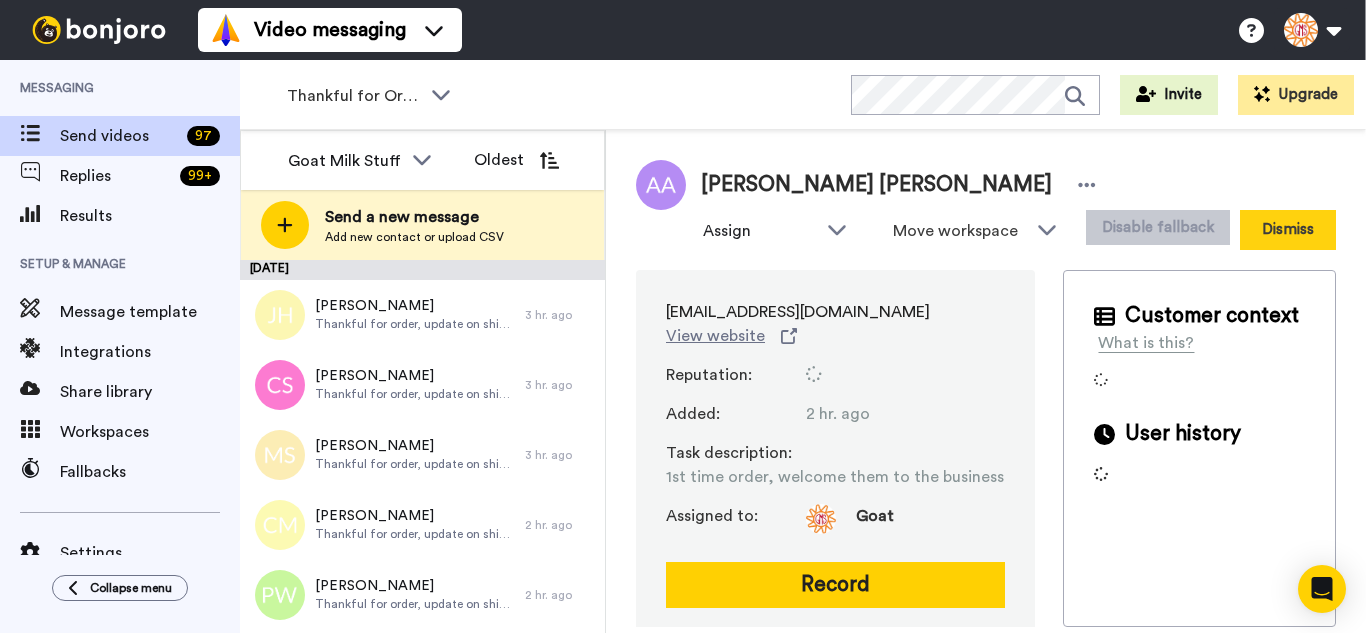 click on "Dismiss" at bounding box center [1288, 230] 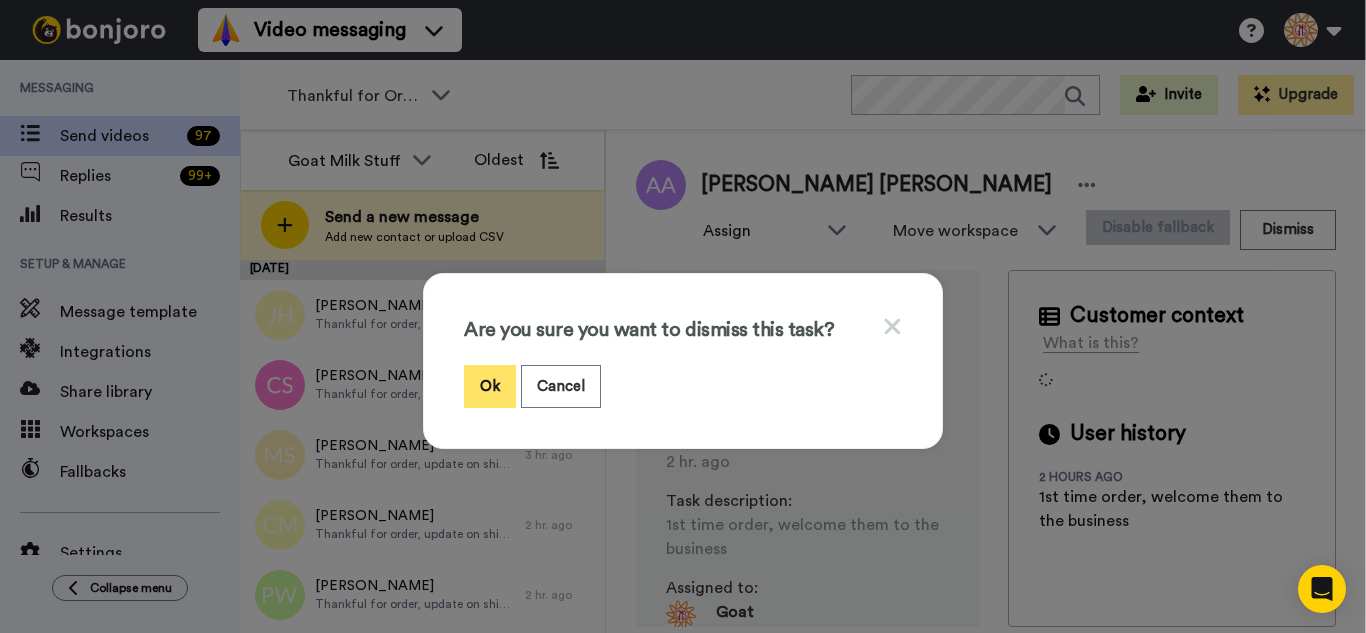 click on "Ok" at bounding box center [490, 386] 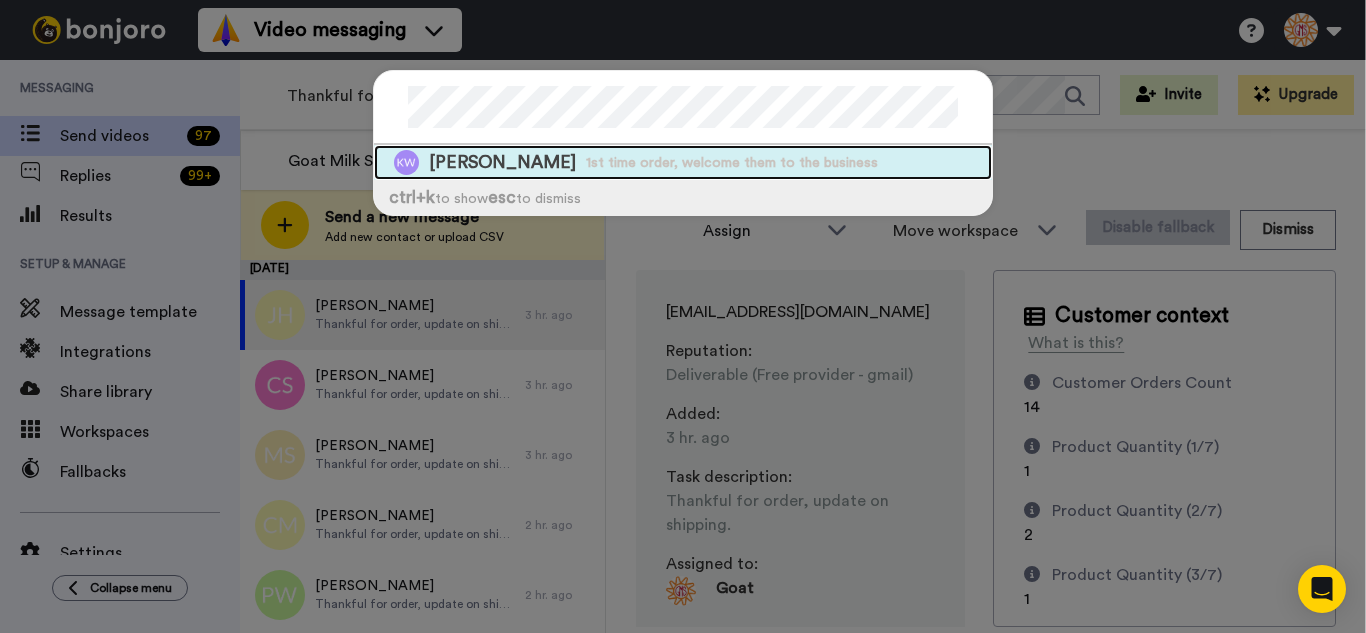 click on "Kendrick Weber 1st time order, welcome them to the business" at bounding box center [683, 162] 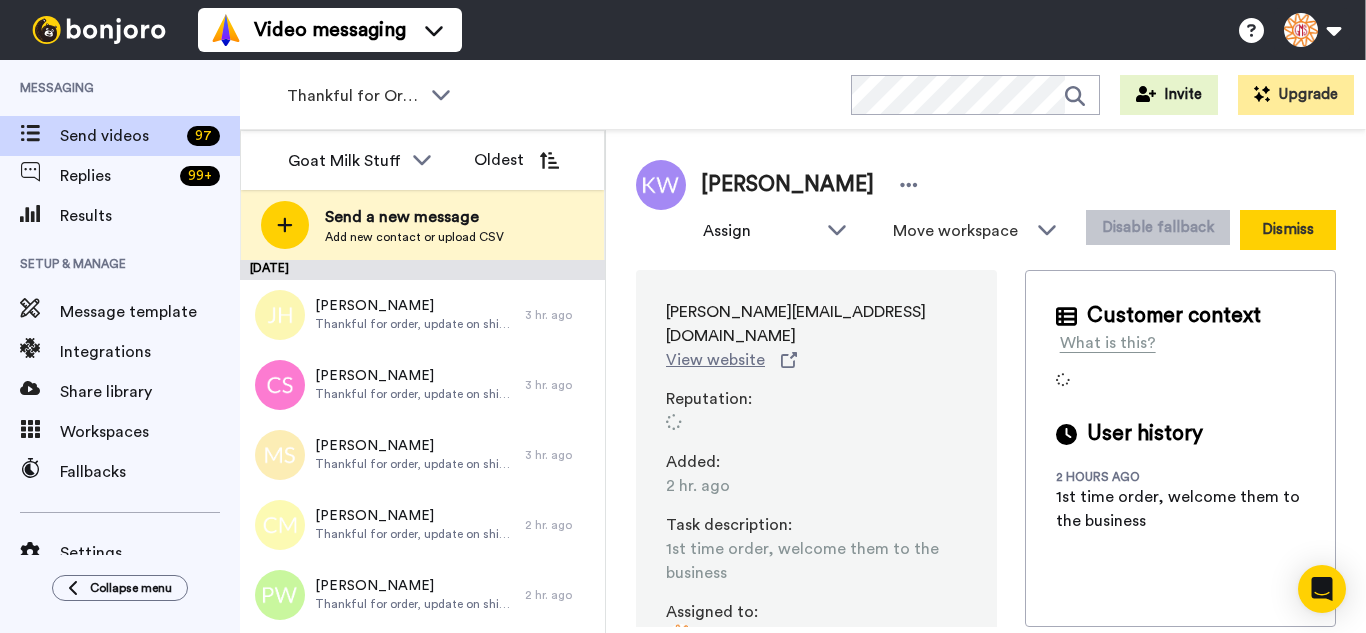 click on "Dismiss" at bounding box center [1288, 230] 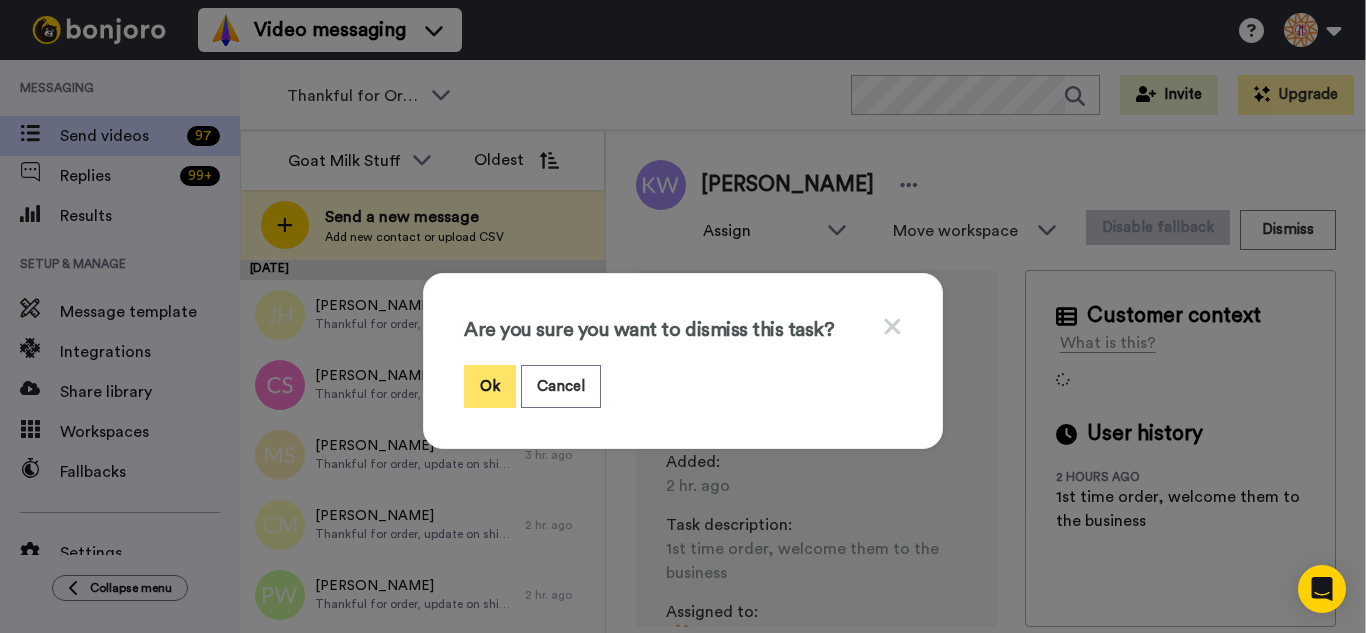 click on "Ok" at bounding box center [490, 386] 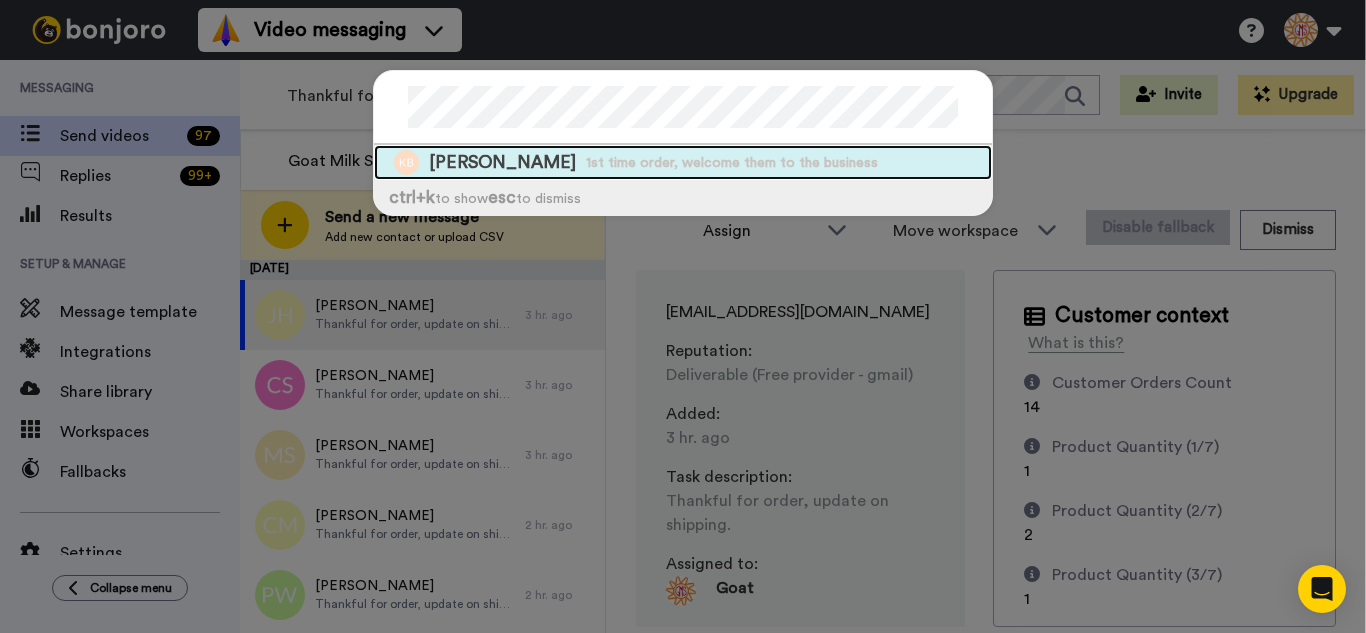 click on "1st time order, welcome them to the business" at bounding box center (732, 163) 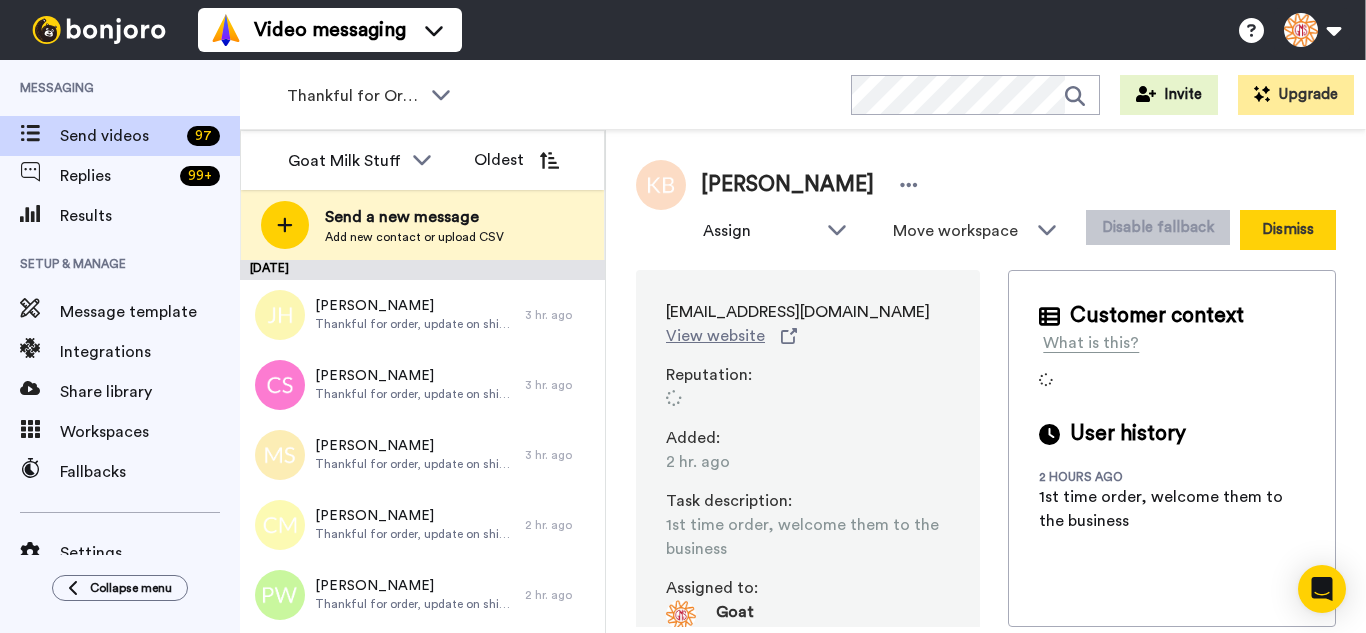 click on "Dismiss" at bounding box center (1288, 230) 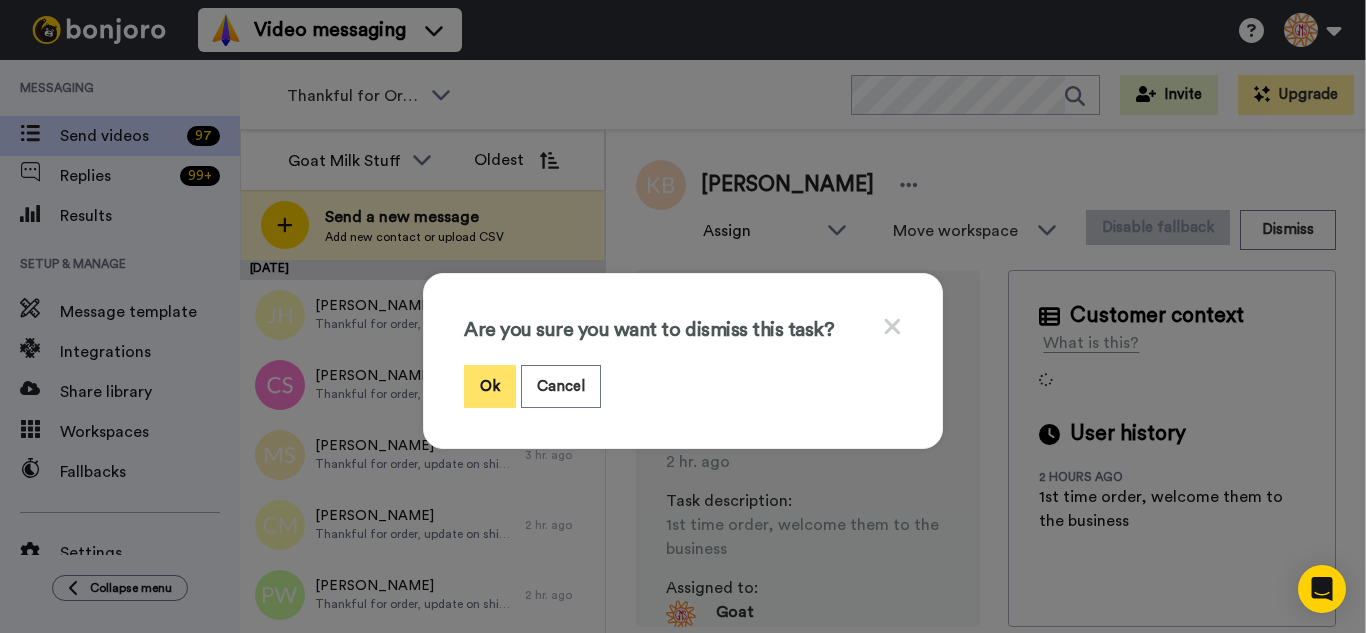 click on "Ok" at bounding box center [490, 386] 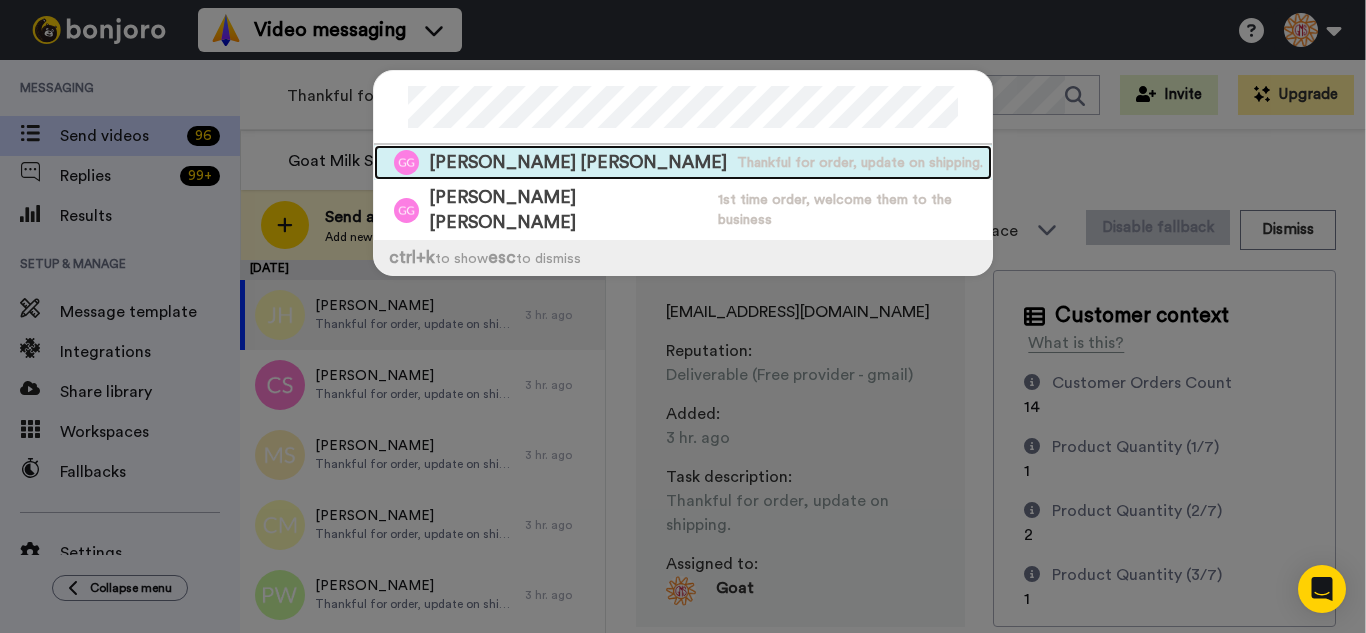 click on "Gerardo Pacheco Gerardo Pacheco" at bounding box center [578, 162] 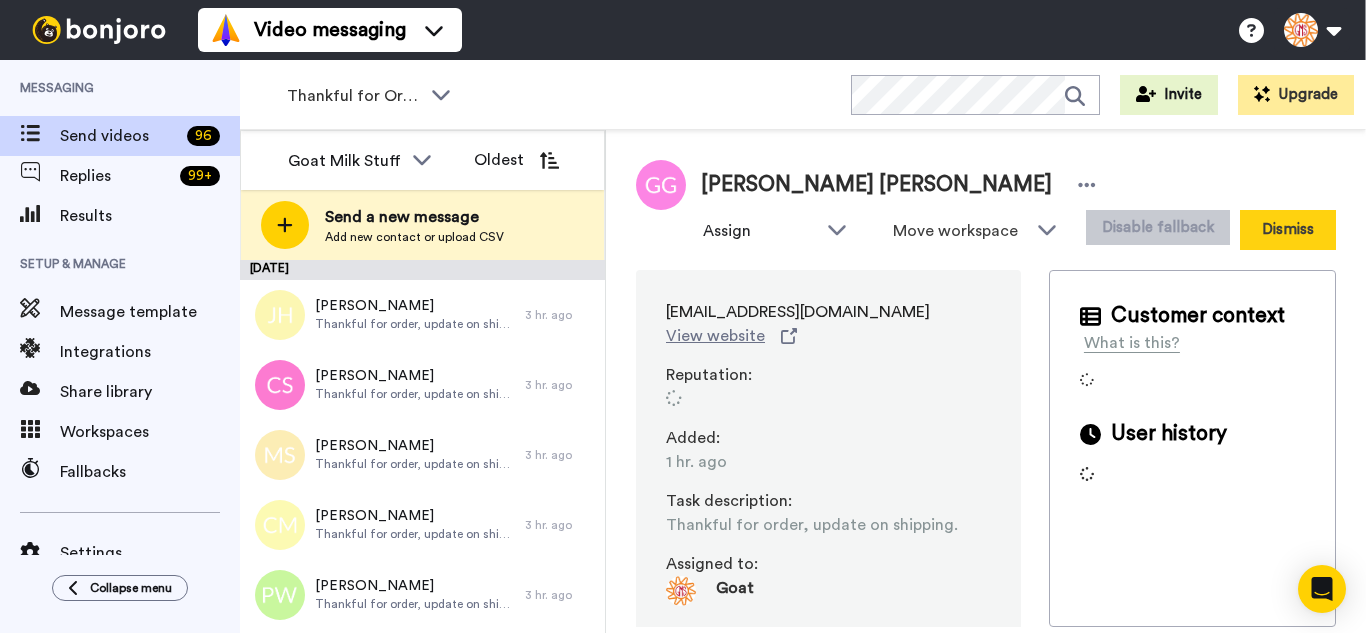 click on "Dismiss" at bounding box center [1288, 230] 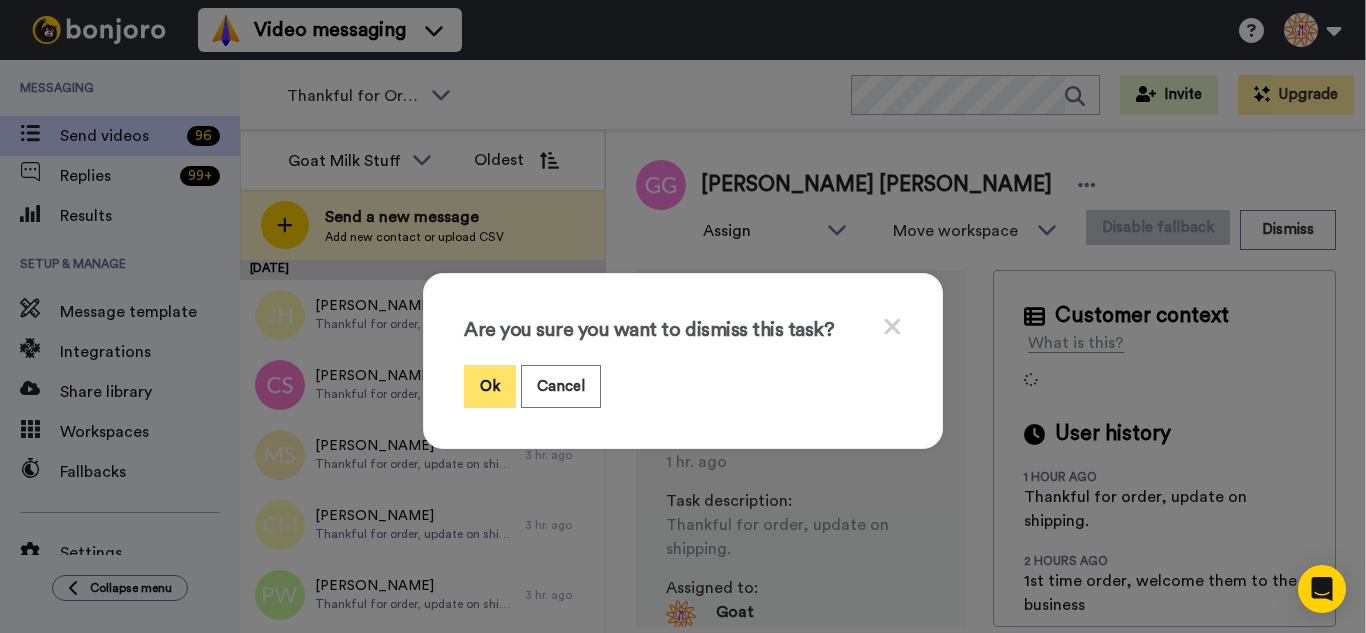 click on "Ok" at bounding box center (490, 386) 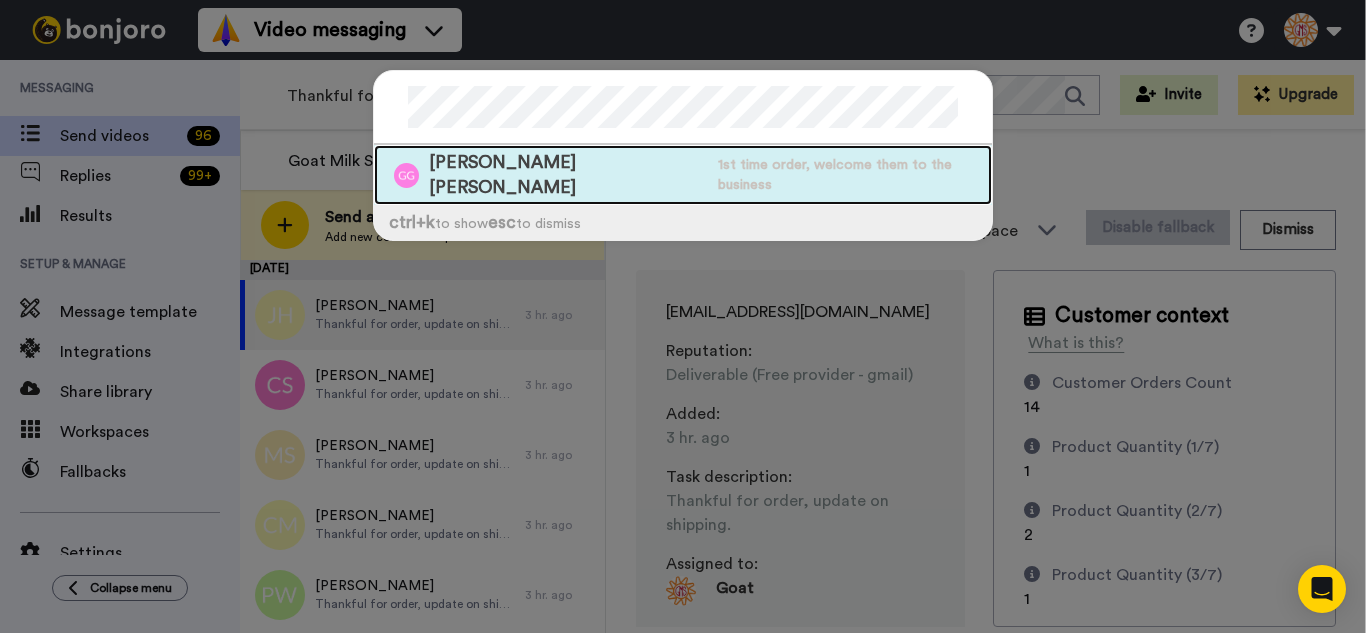 click on "Gerardo Pacheco Gerardo Pacheco" at bounding box center (568, 175) 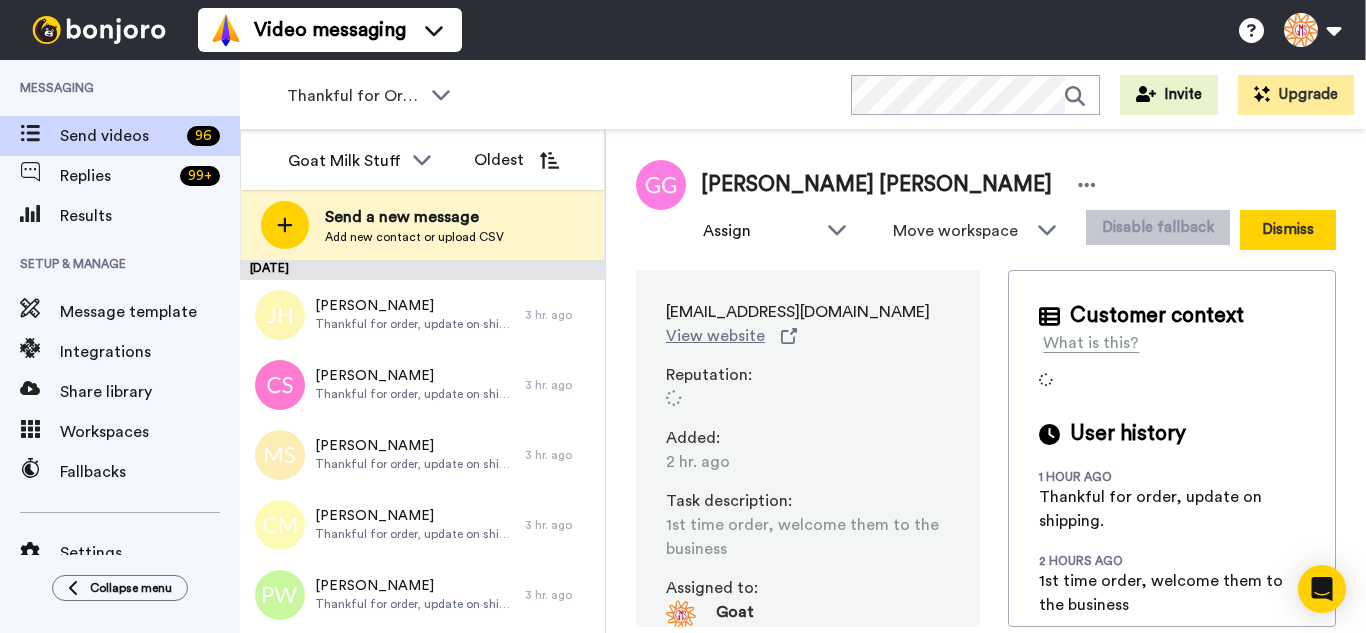 click on "Dismiss" at bounding box center (1288, 230) 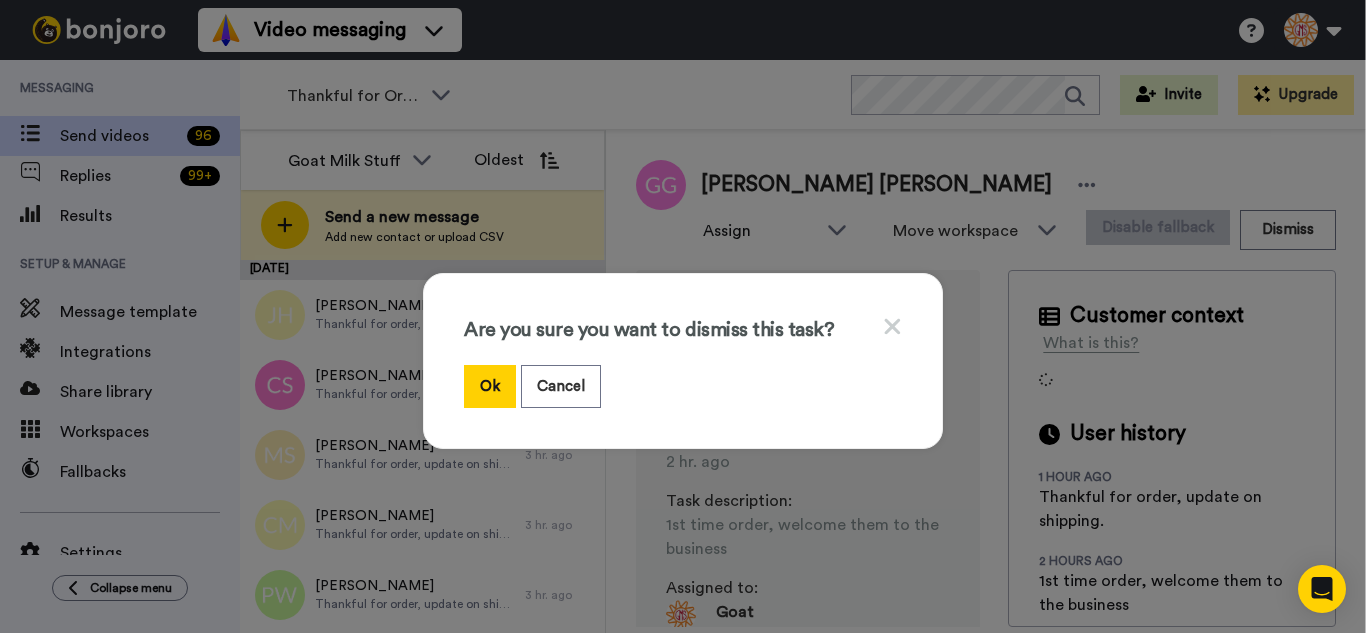 drag, startPoint x: 494, startPoint y: 397, endPoint x: 350, endPoint y: 81, distance: 347.26358 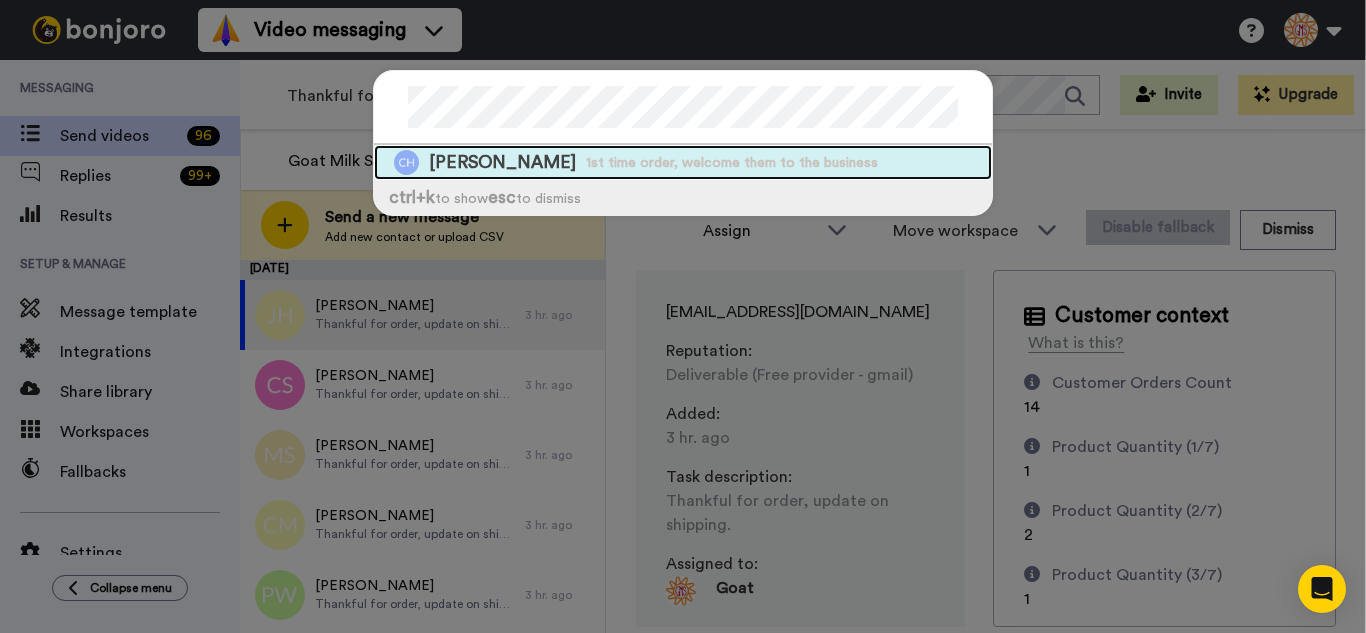 click on "1st time order, welcome them to the business" at bounding box center (732, 163) 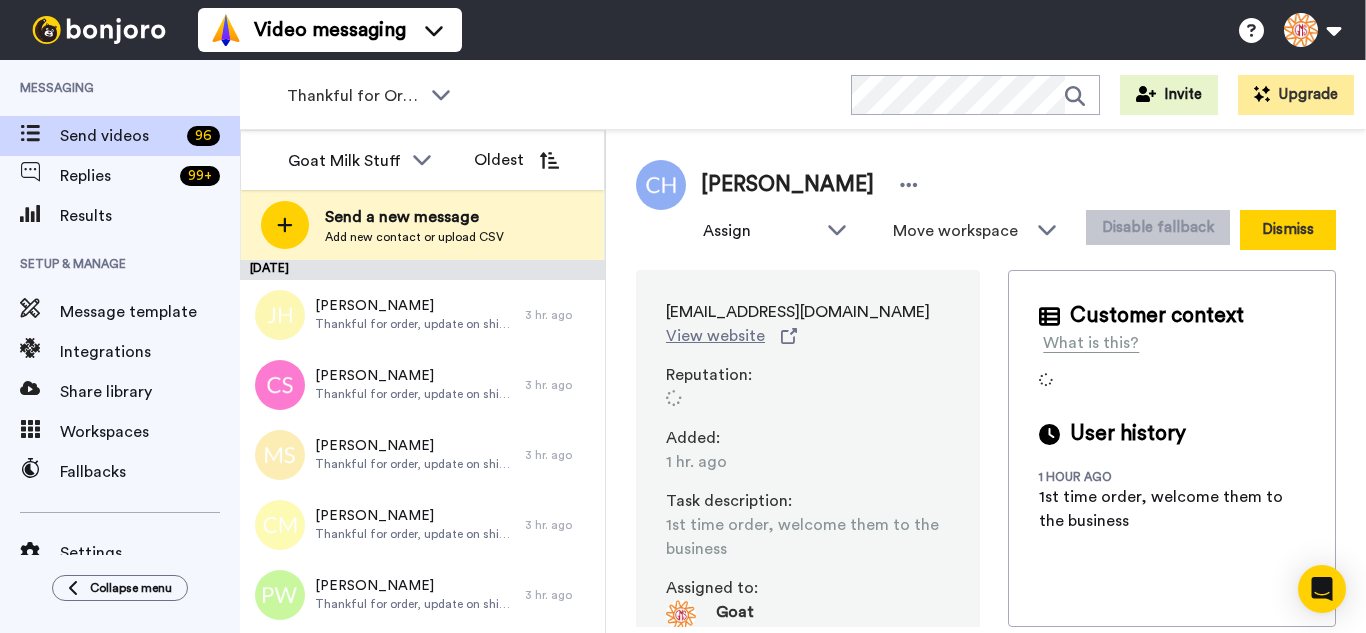 click on "Dismiss" at bounding box center (1288, 230) 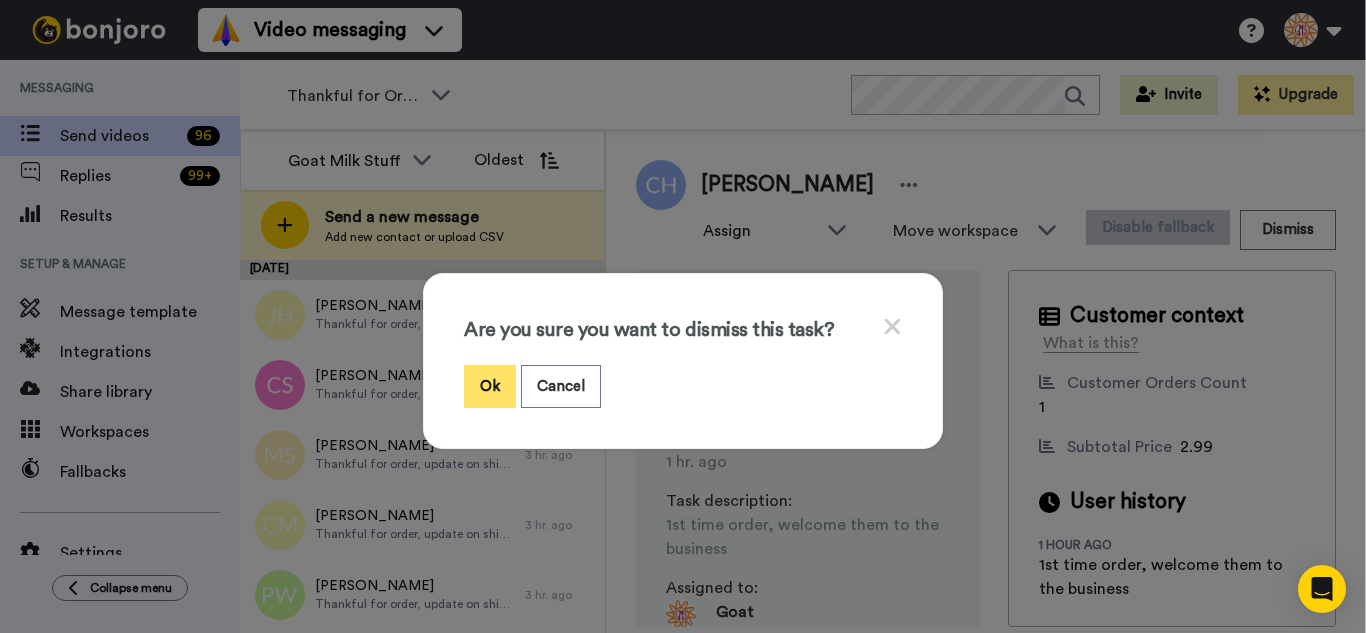 click on "Ok" at bounding box center (490, 386) 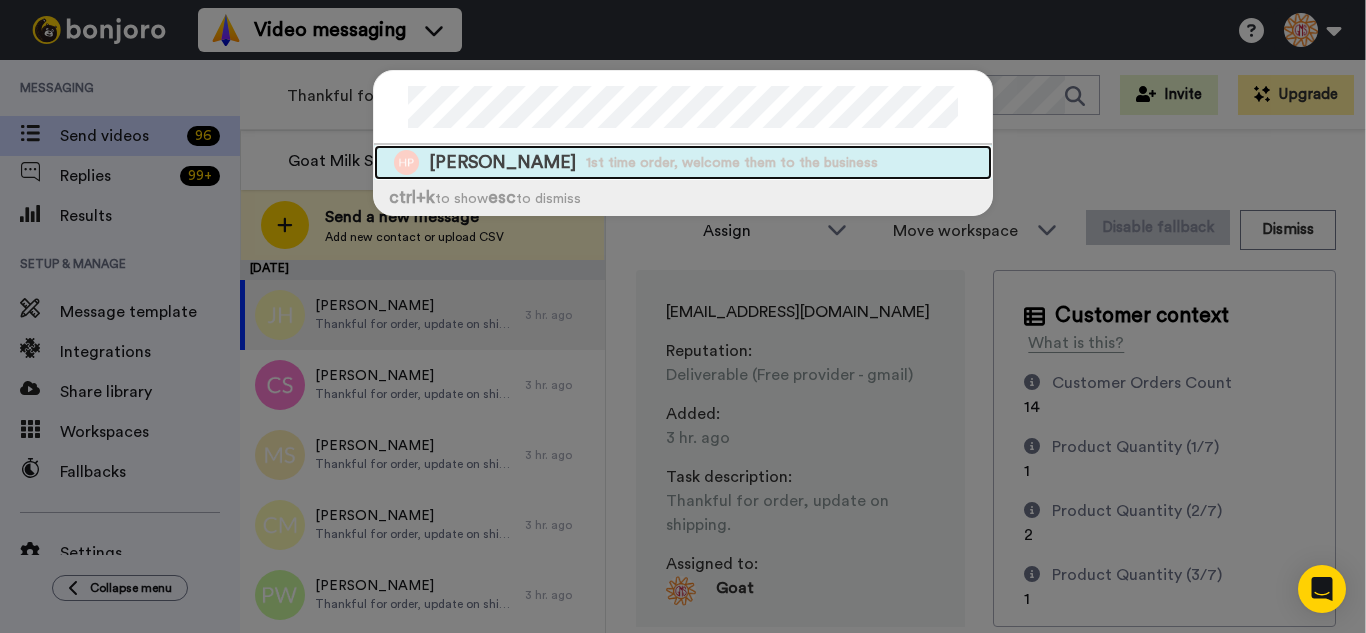 click on "Harrison Parrish 1st time order, welcome them to the business" at bounding box center [683, 162] 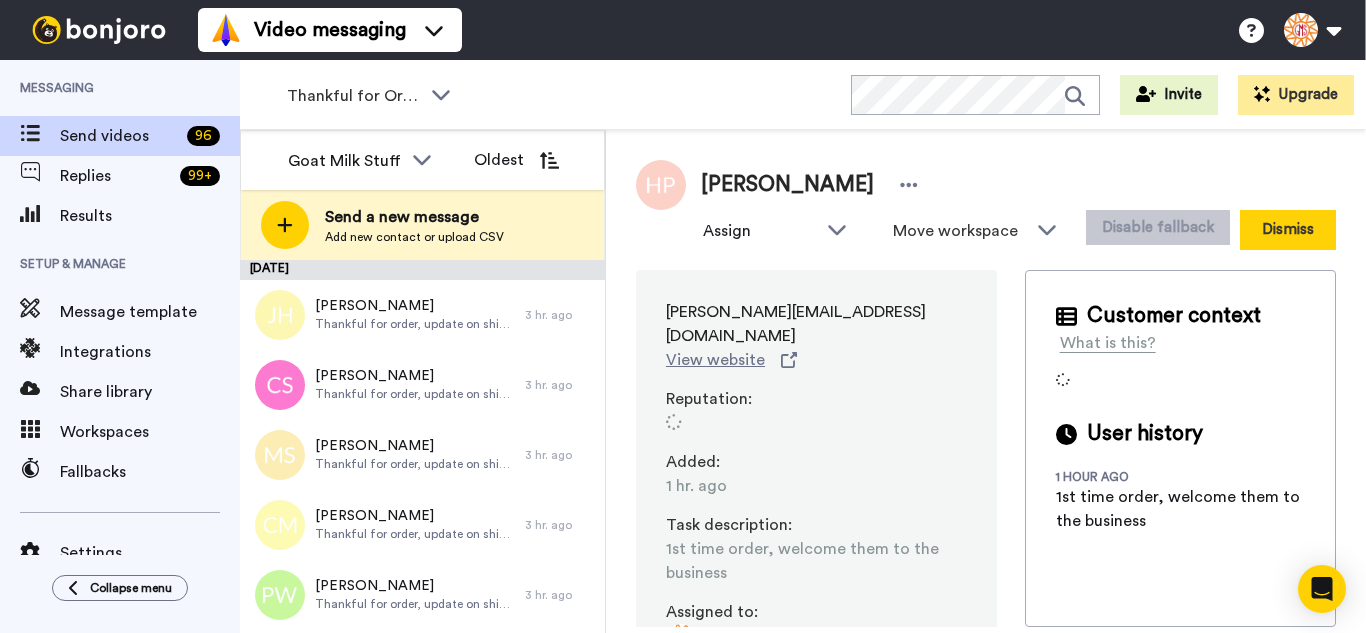 click on "Dismiss" at bounding box center [1288, 230] 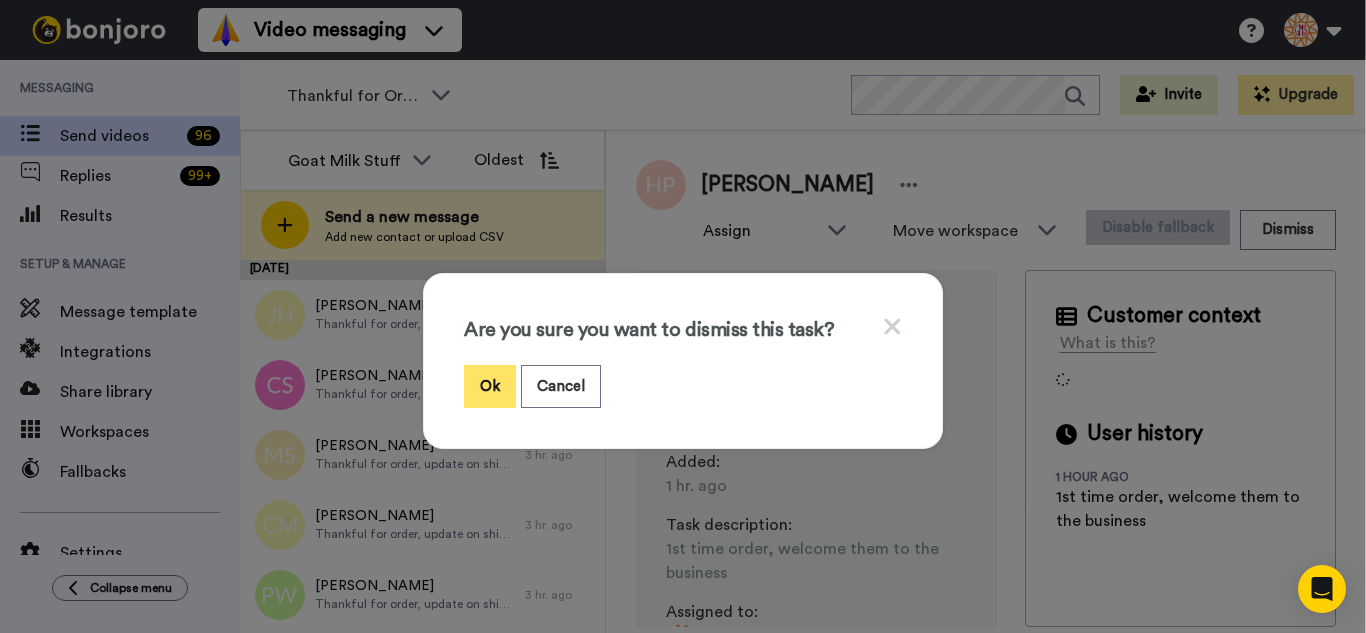 click on "Ok" at bounding box center (490, 386) 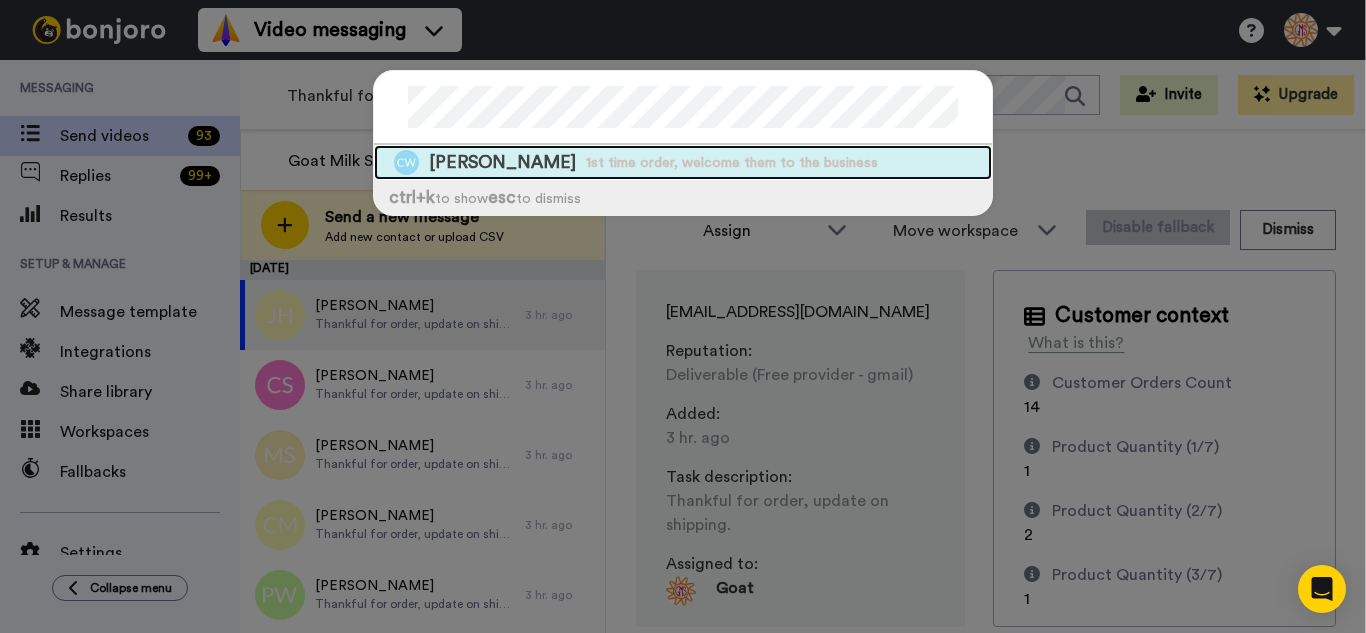 click on "1st time order, welcome them to the business" at bounding box center (732, 163) 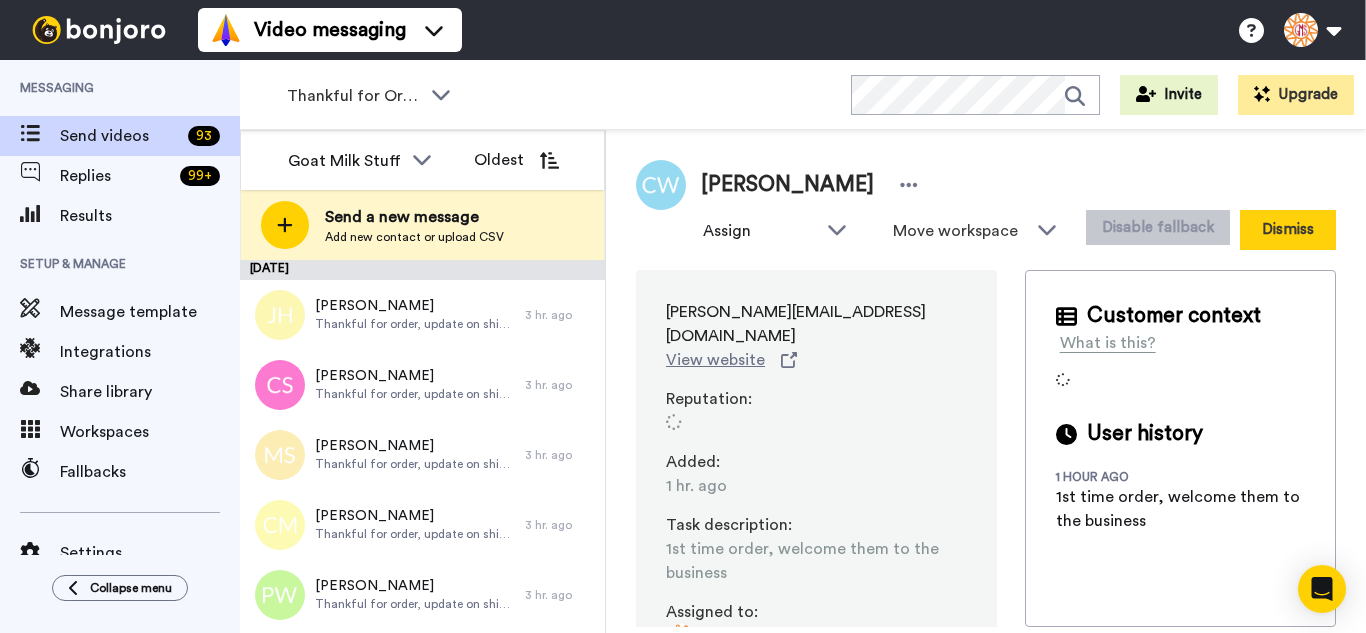 click on "Dismiss" at bounding box center (1288, 230) 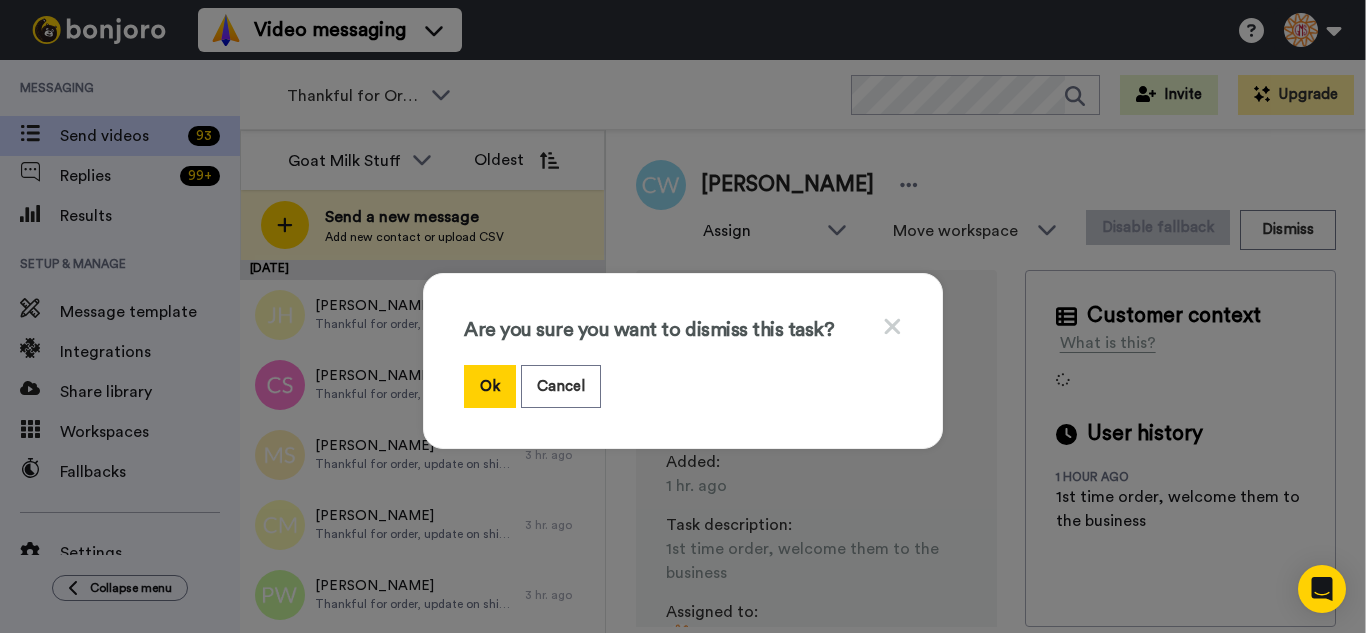 drag, startPoint x: 472, startPoint y: 387, endPoint x: 466, endPoint y: 352, distance: 35.510563 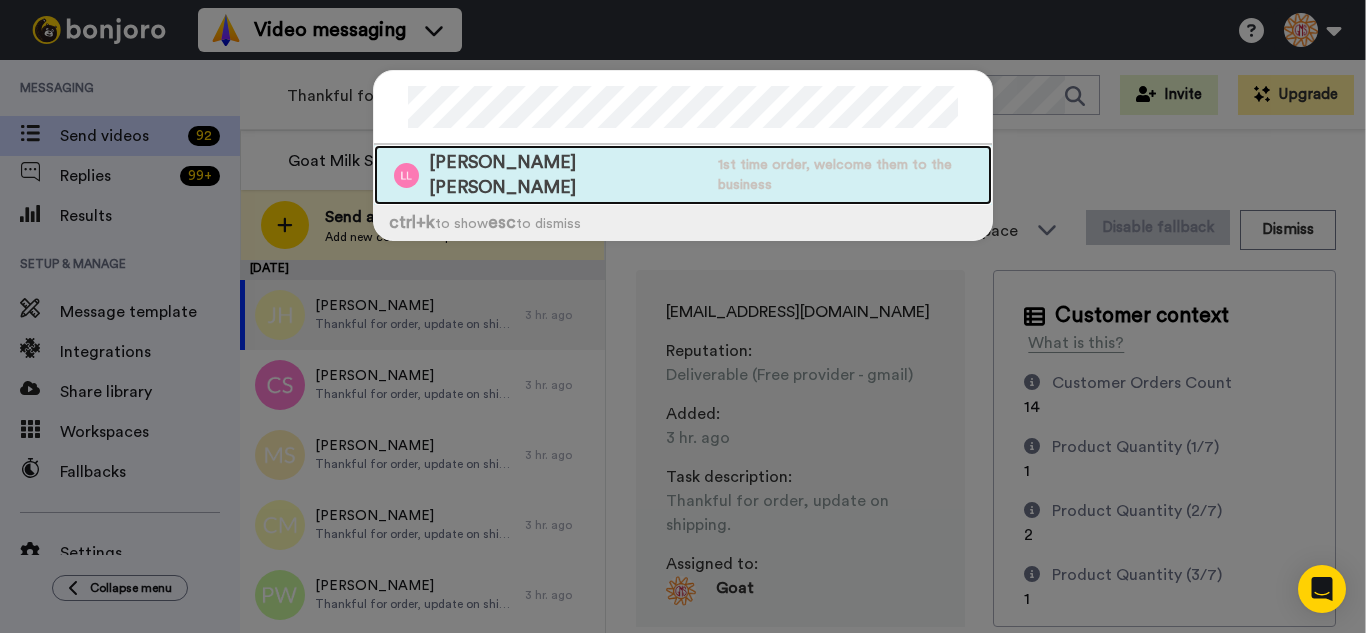 drag, startPoint x: 602, startPoint y: 151, endPoint x: 961, endPoint y: 211, distance: 363.9794 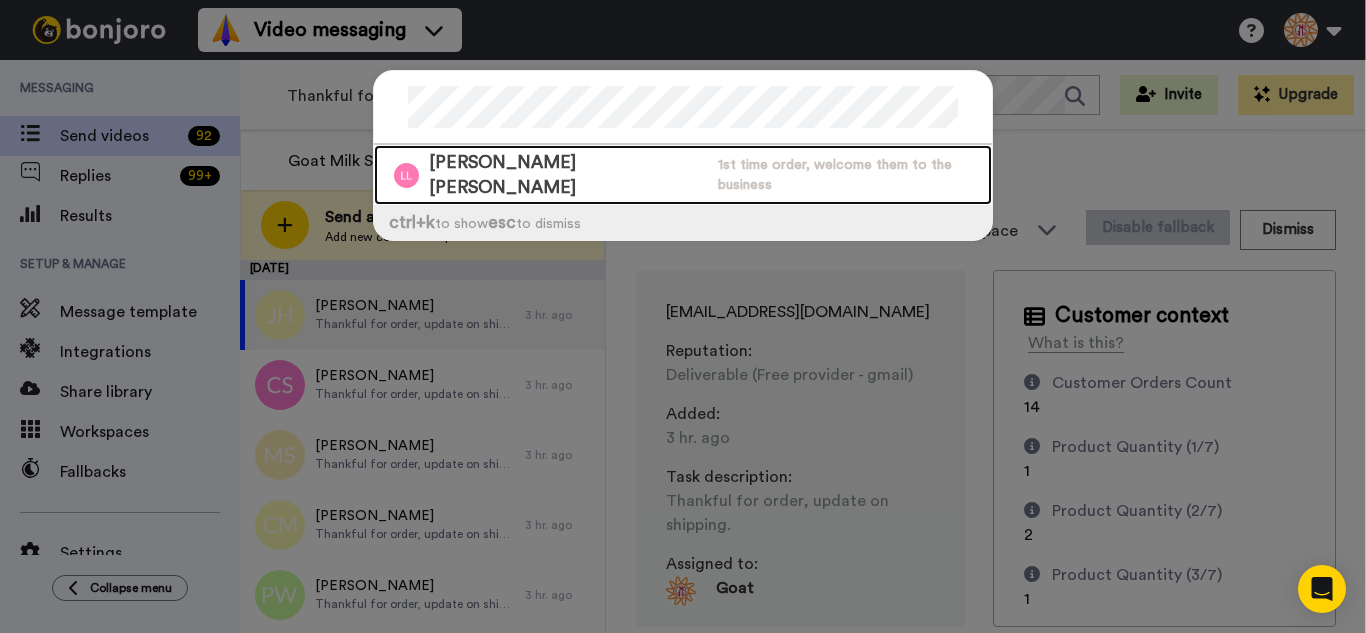 click on "Lillian Montes Lillian Montes" at bounding box center (568, 175) 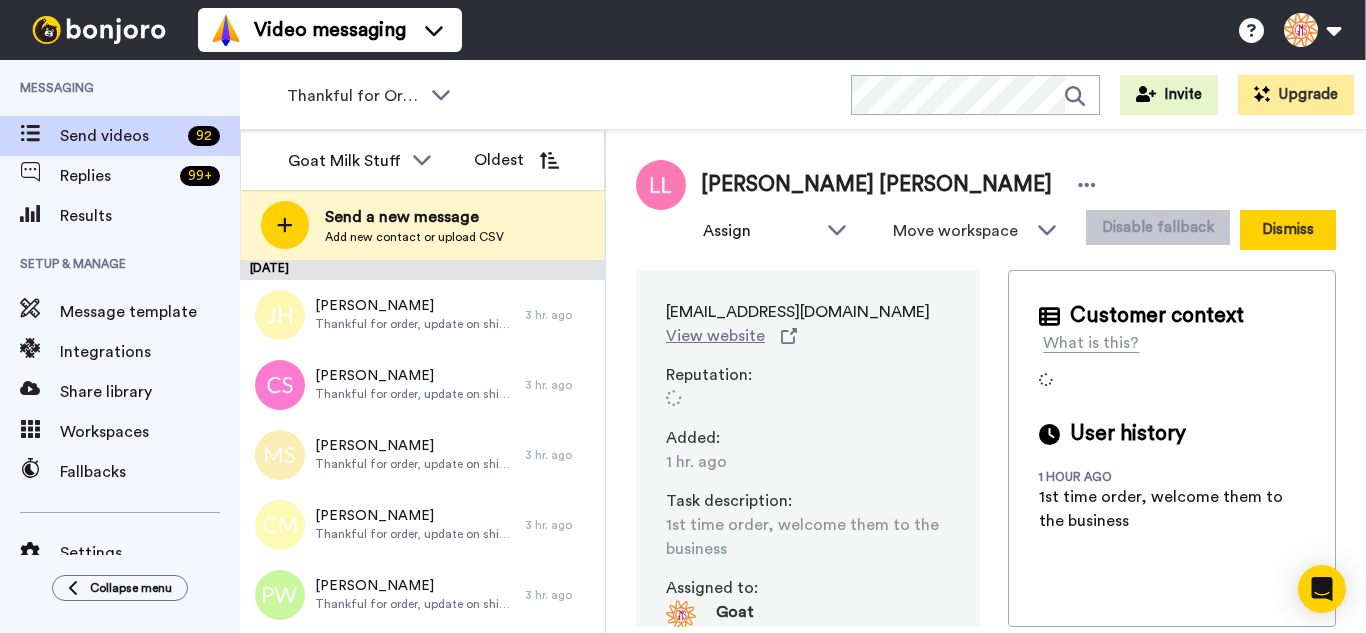 click on "Dismiss" at bounding box center (1288, 230) 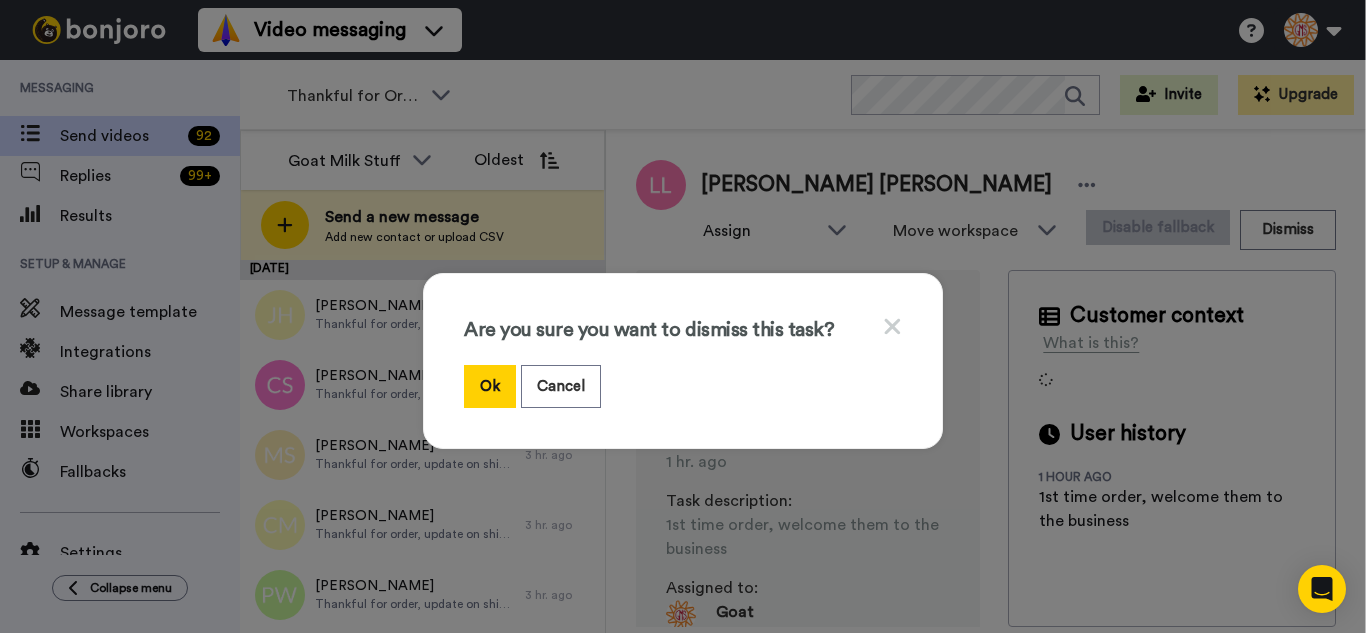 drag, startPoint x: 496, startPoint y: 390, endPoint x: 459, endPoint y: 318, distance: 80.9506 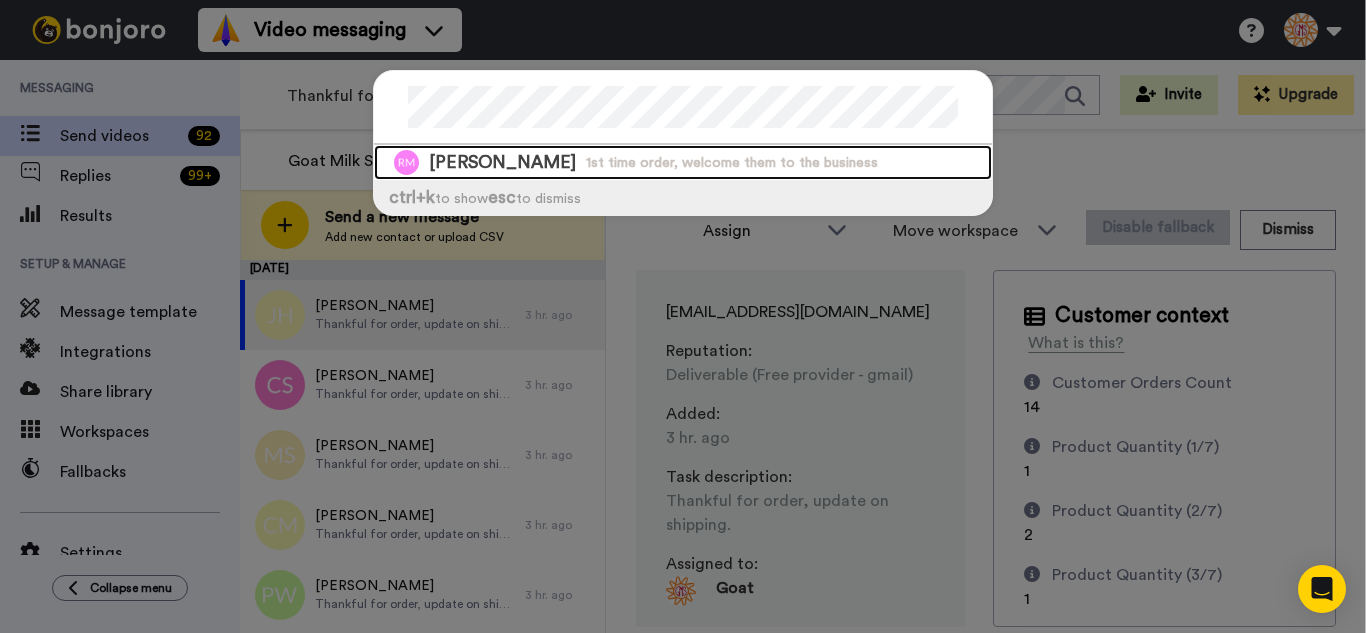 click on "1st time order, welcome them to the business" at bounding box center (732, 163) 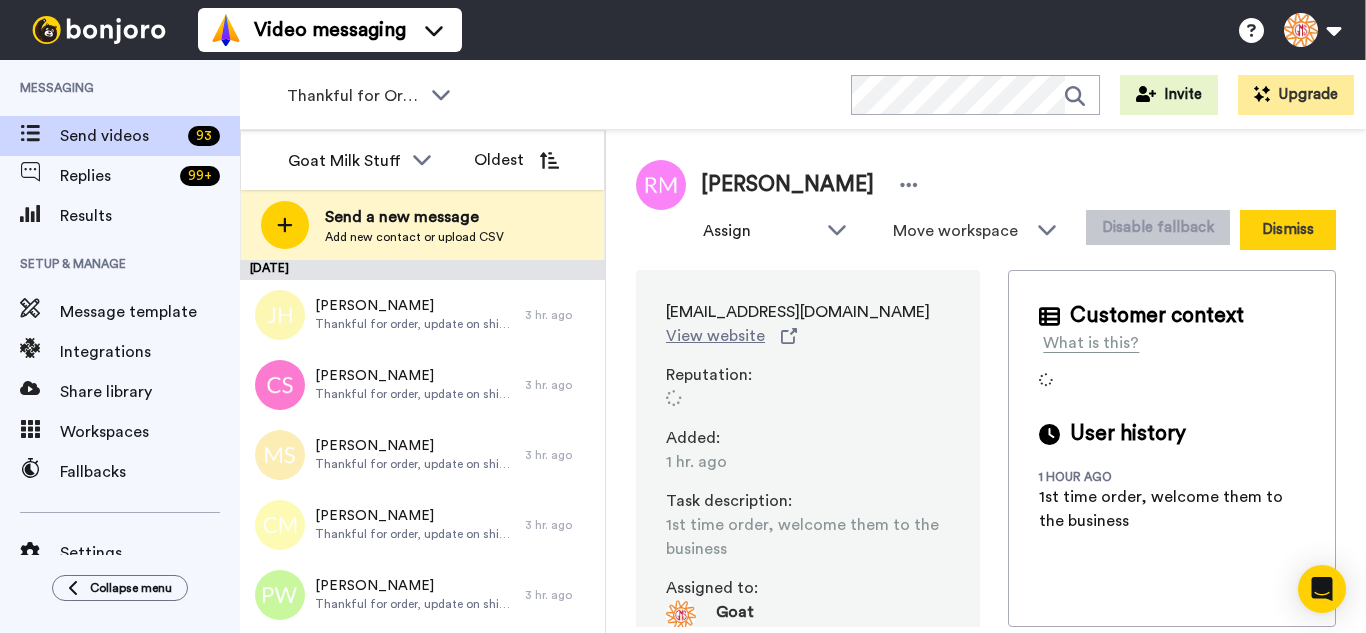 click on "Dismiss" at bounding box center (1288, 230) 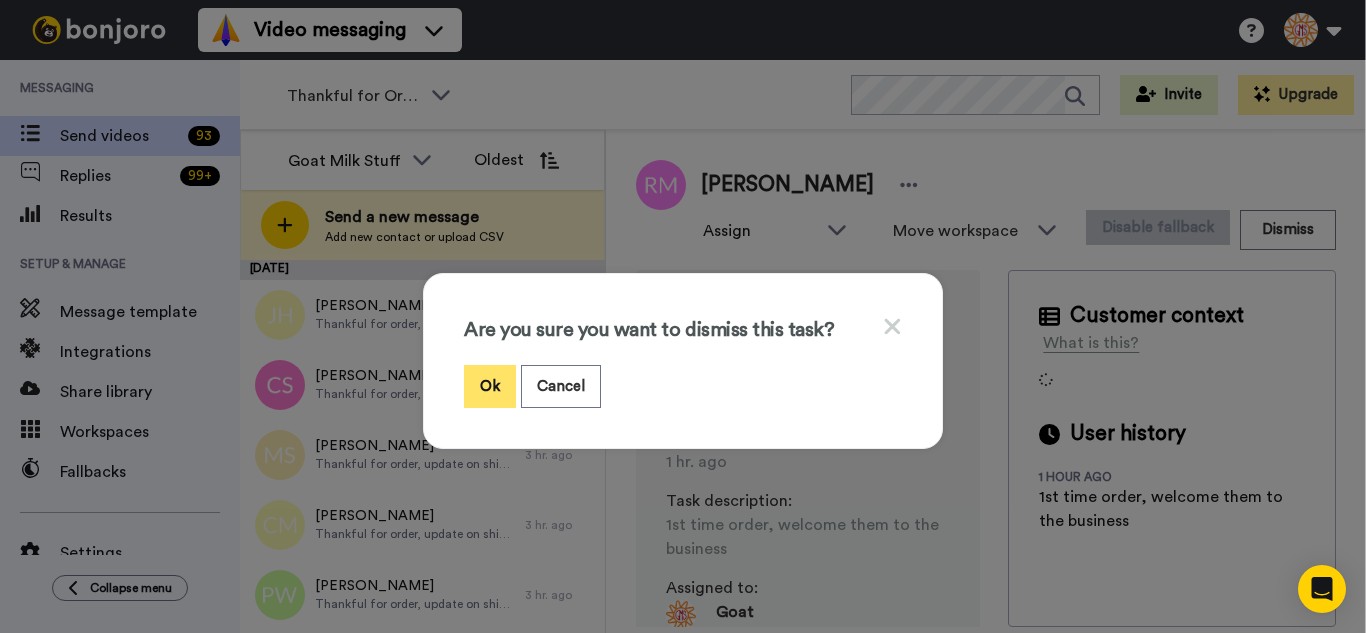 click on "Ok" at bounding box center (490, 386) 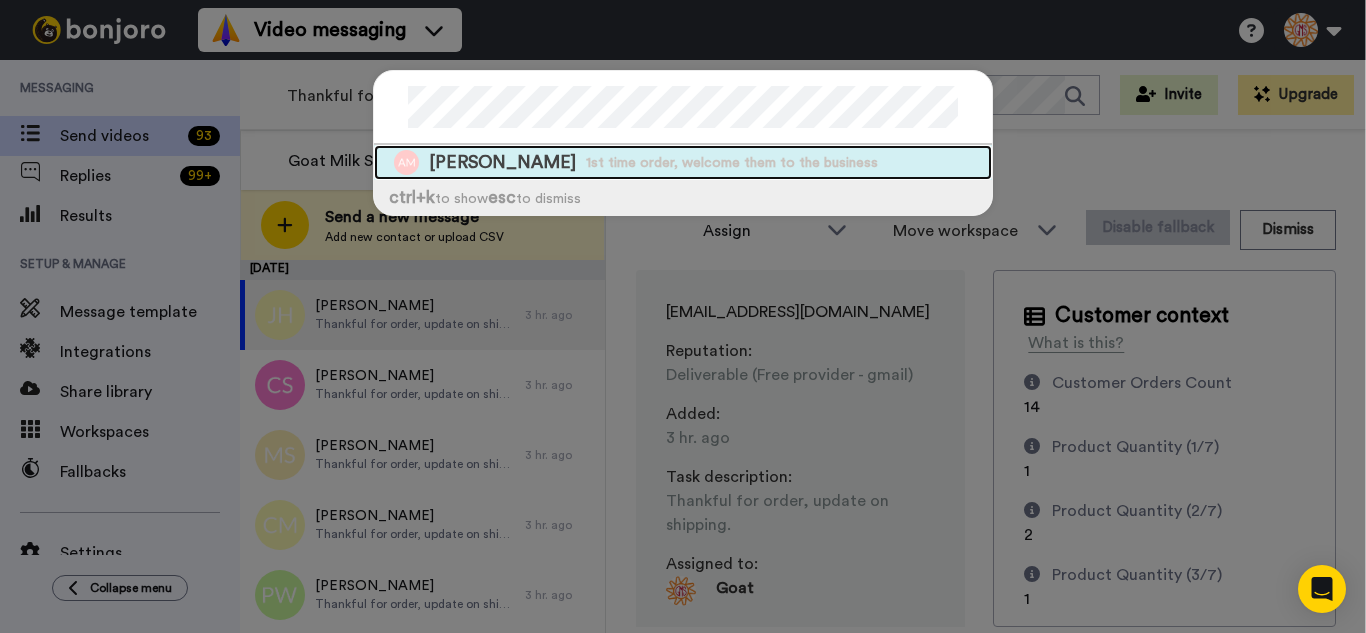 click on "Allison Martin 1st time order, welcome them to the business" at bounding box center [683, 162] 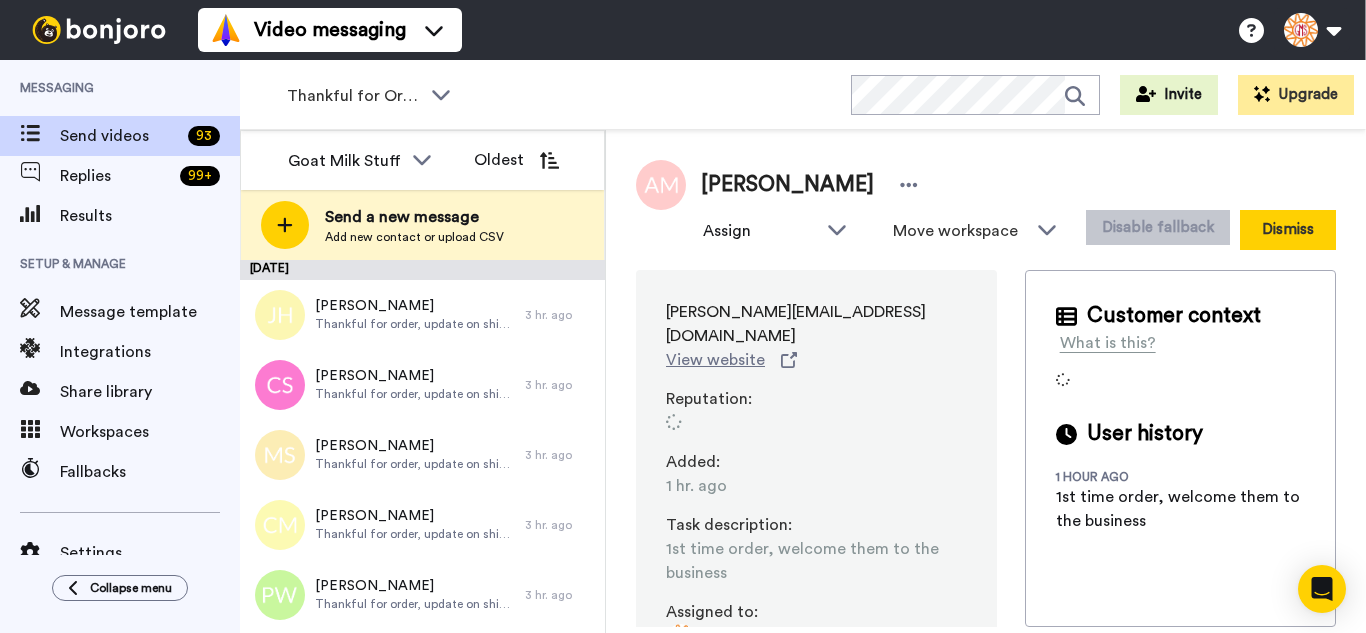 click on "Dismiss" at bounding box center (1288, 230) 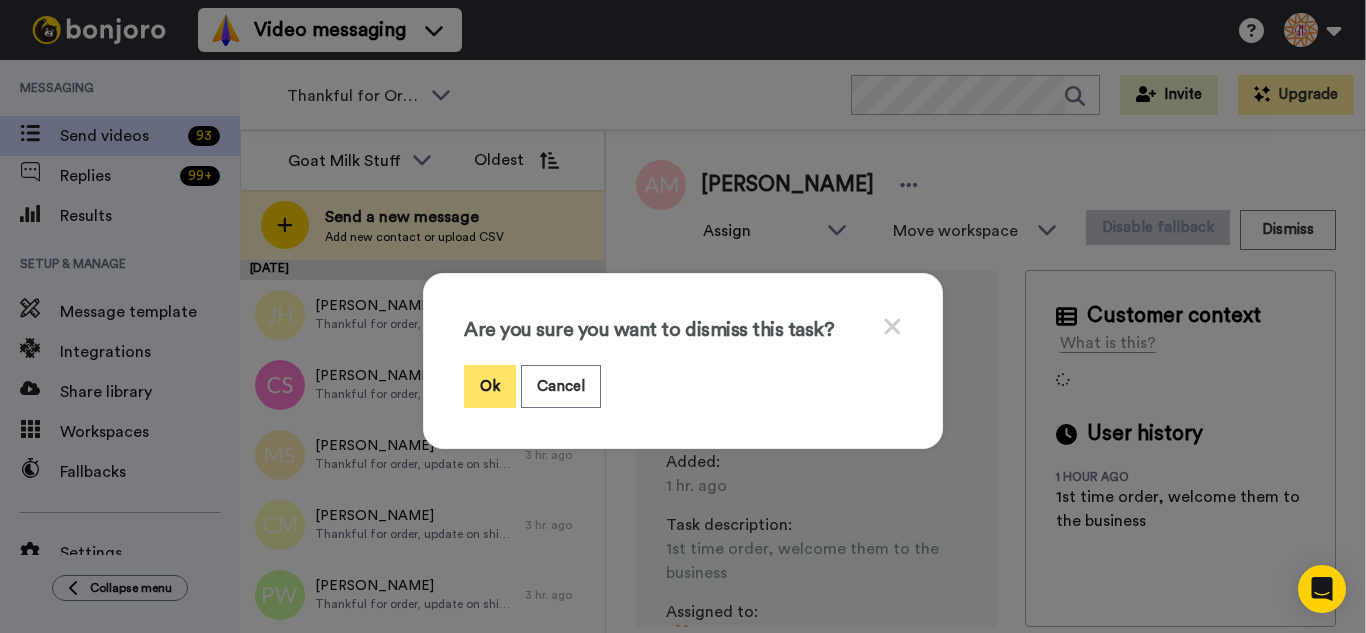 click on "Ok" at bounding box center (490, 386) 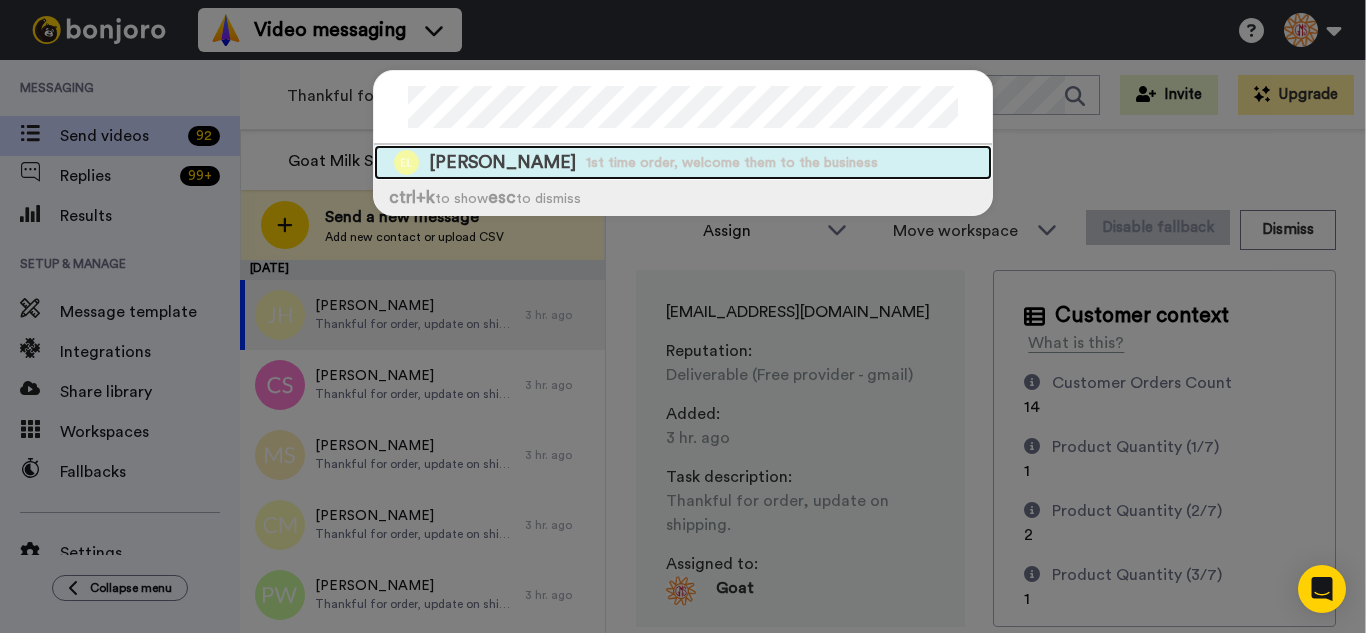 click on "Elisa Lindsey 1st time order, welcome them to the business" at bounding box center (683, 162) 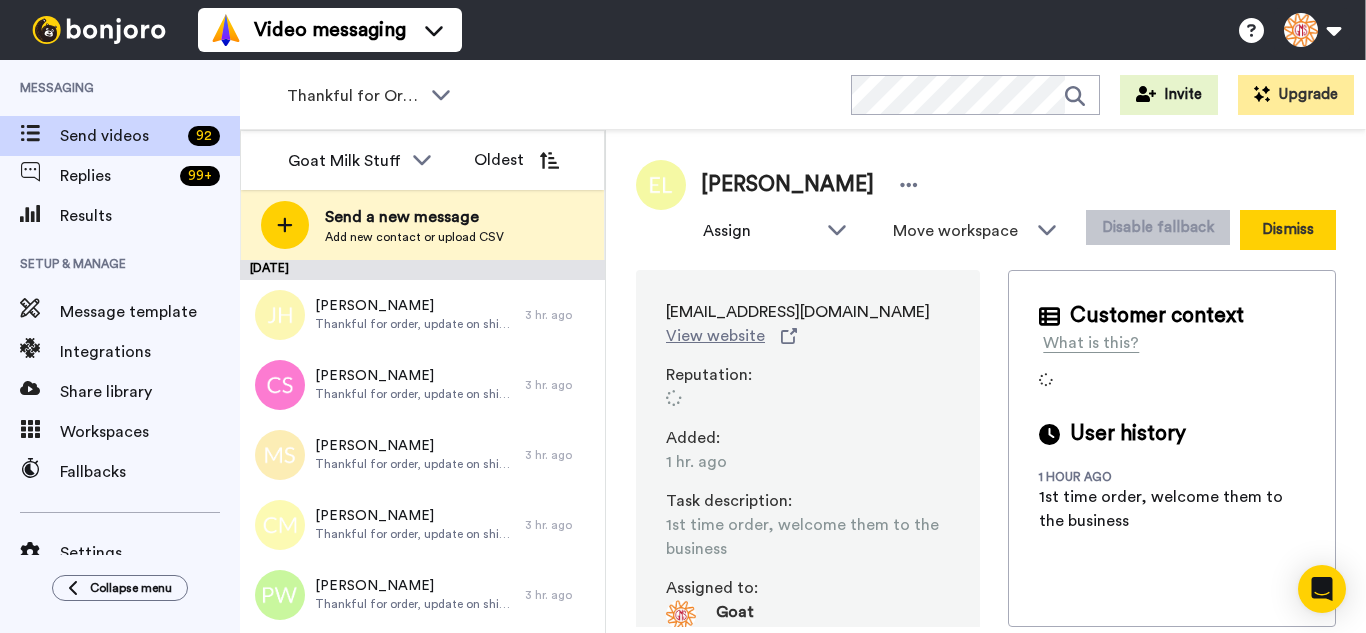 click on "Dismiss" at bounding box center [1288, 230] 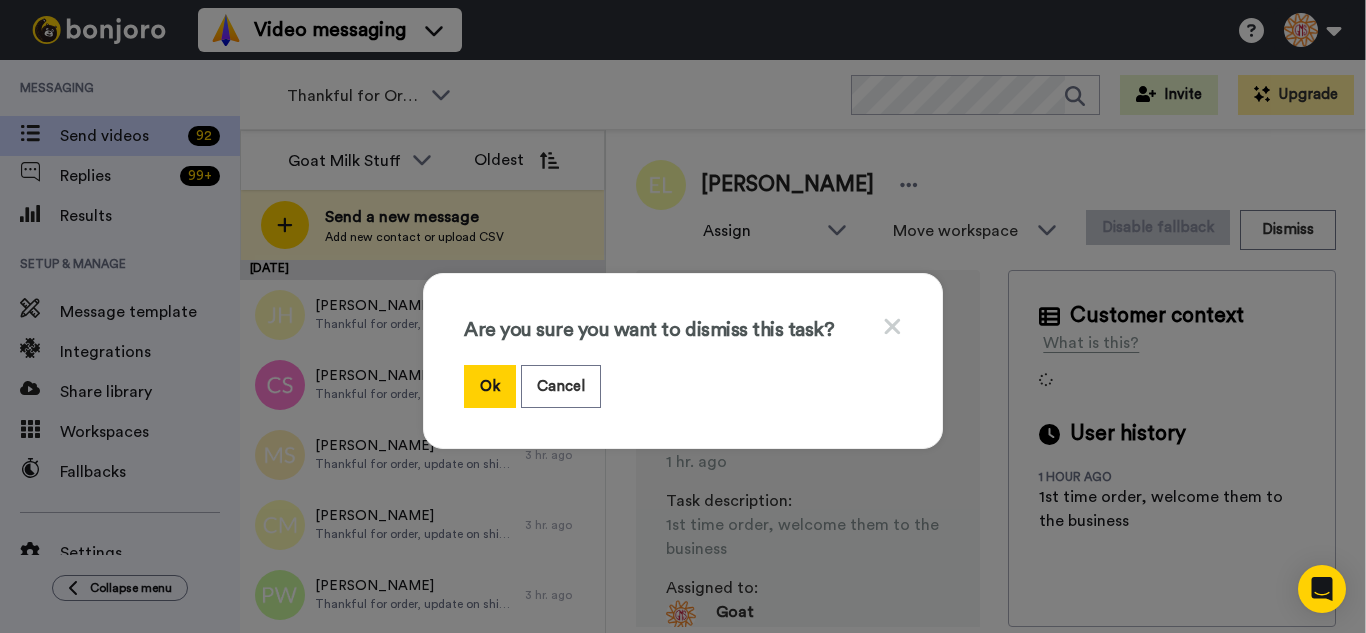 drag, startPoint x: 484, startPoint y: 383, endPoint x: 384, endPoint y: 93, distance: 306.75723 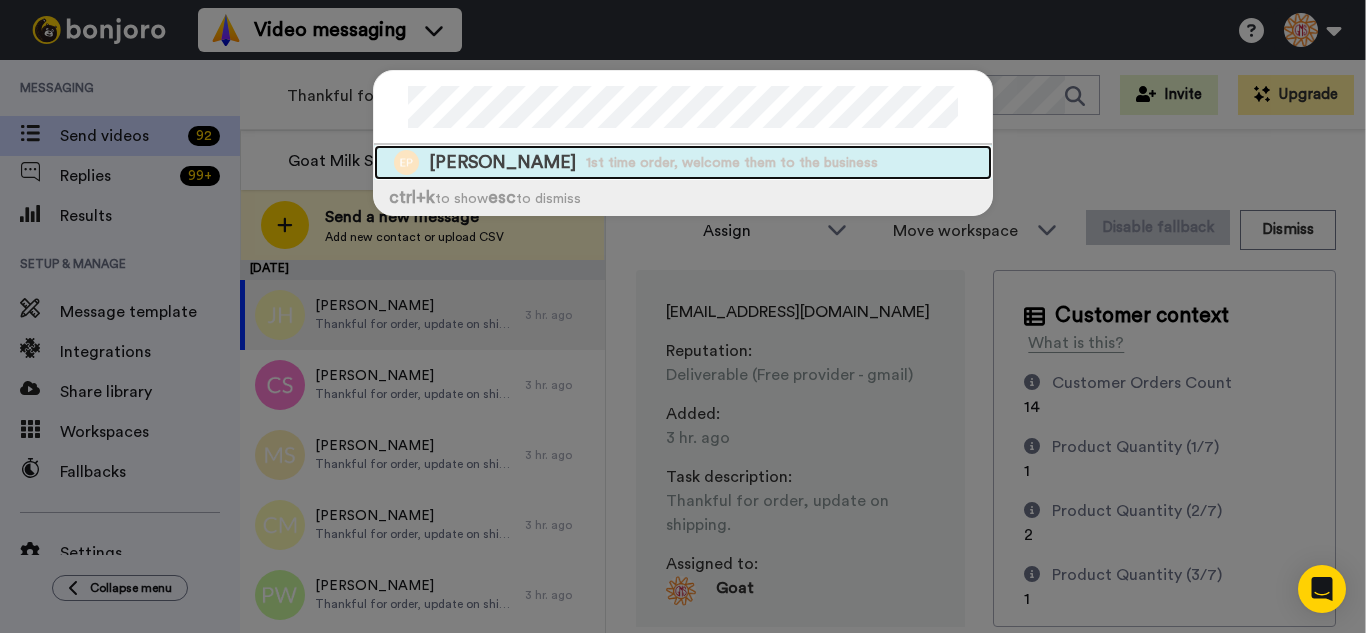 click on "1st time order, welcome them to the business" at bounding box center (732, 163) 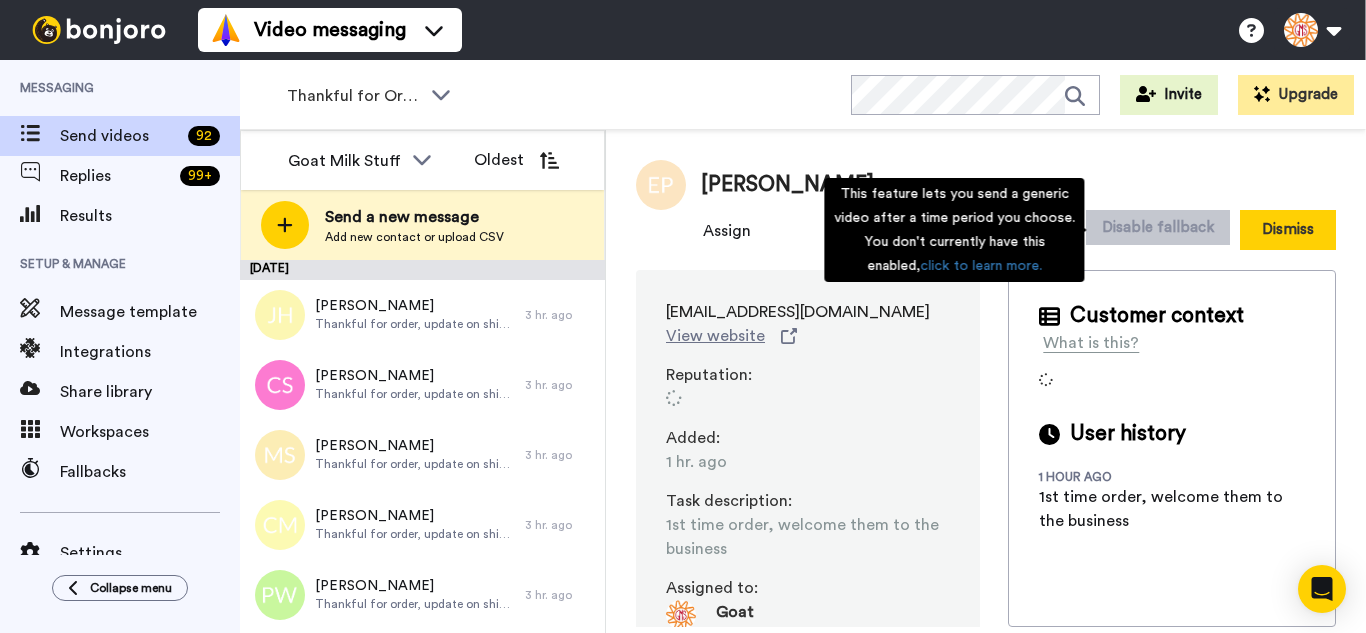 click on "Dismiss" at bounding box center [1288, 230] 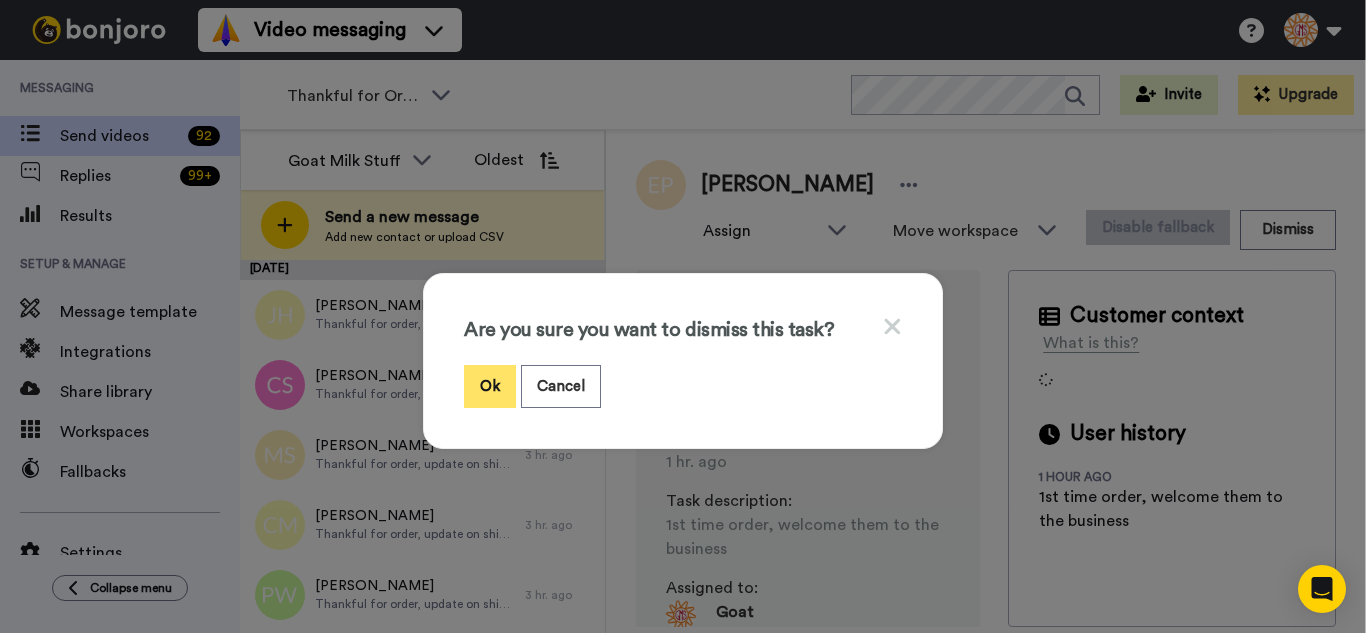 click on "Ok" at bounding box center [490, 386] 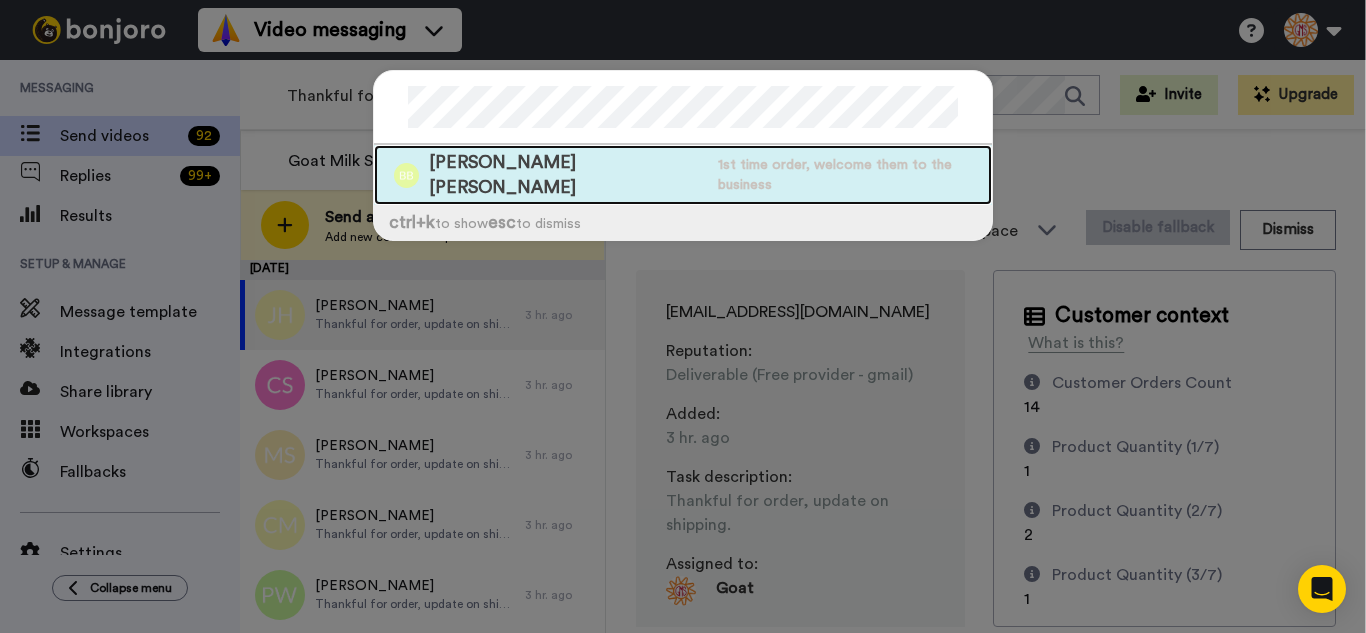 click on "Blaire Hines Blaire Hines" at bounding box center [568, 175] 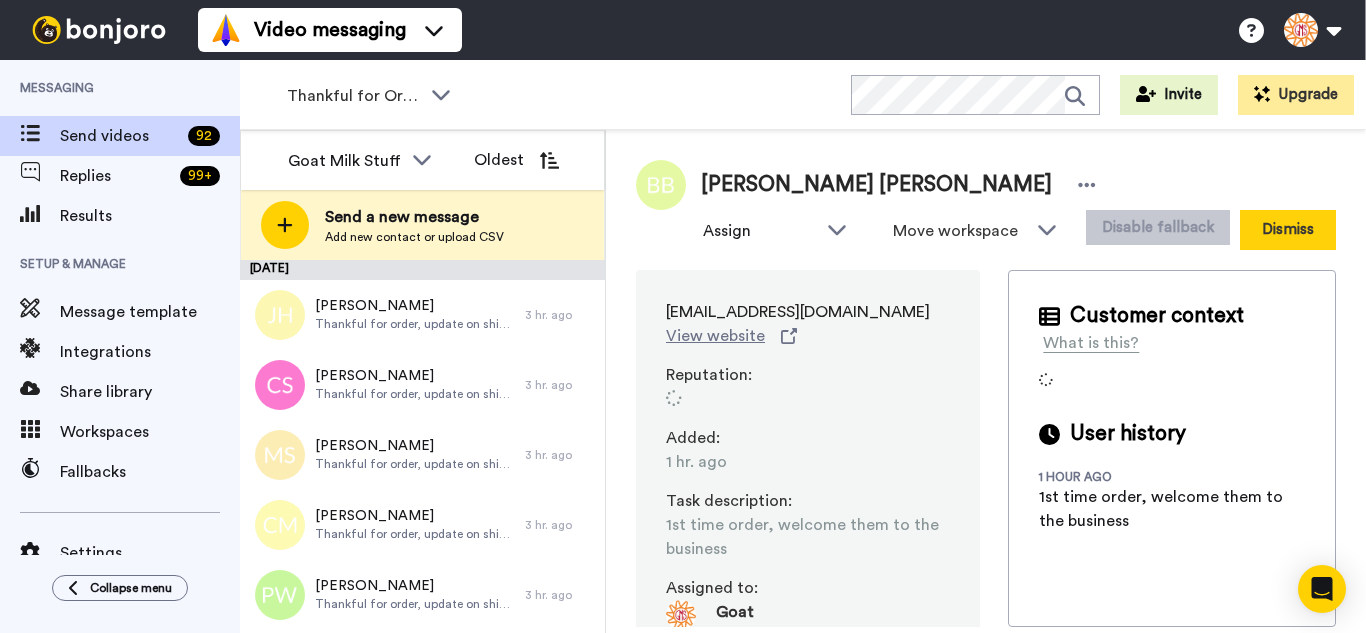 click on "Dismiss" at bounding box center (1288, 230) 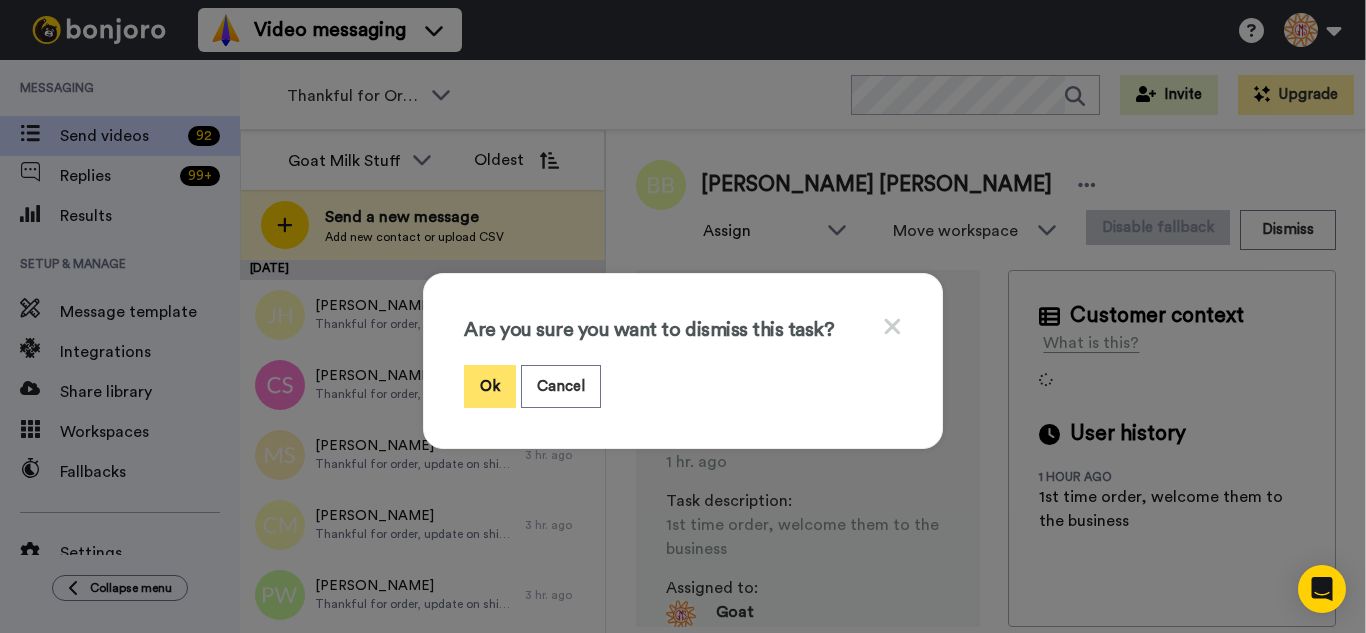 click on "Ok" at bounding box center (490, 386) 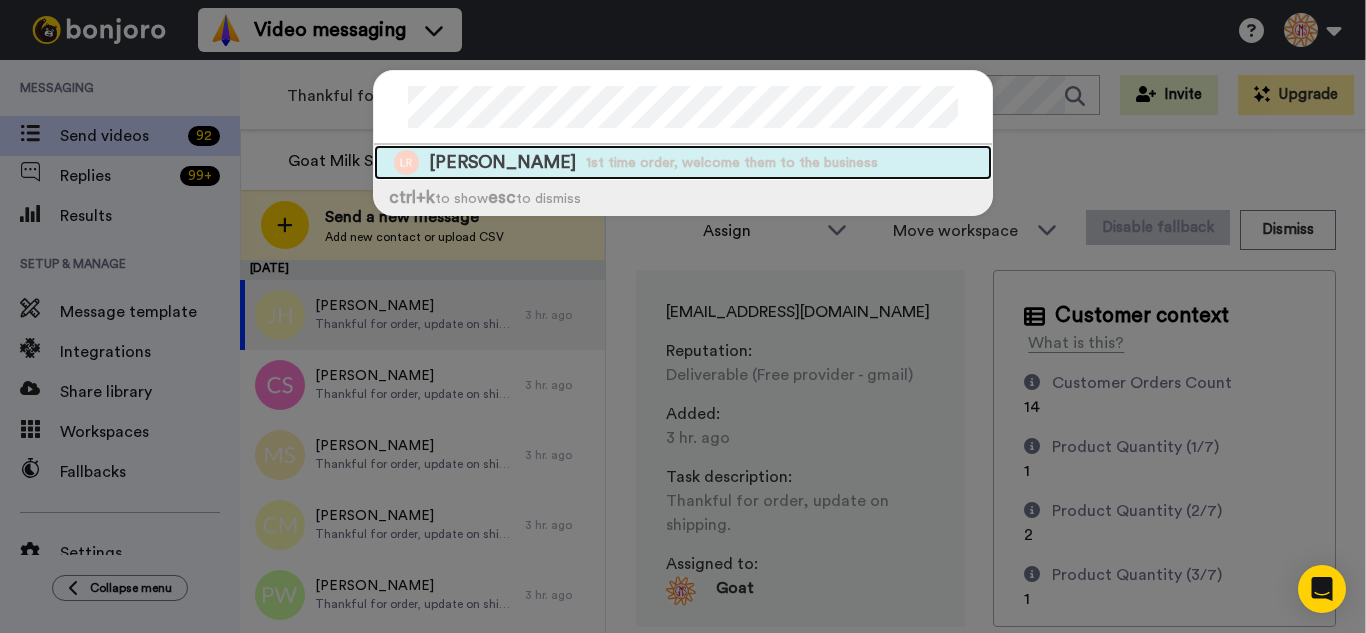 click on "1st time order, welcome them to the business" at bounding box center [732, 163] 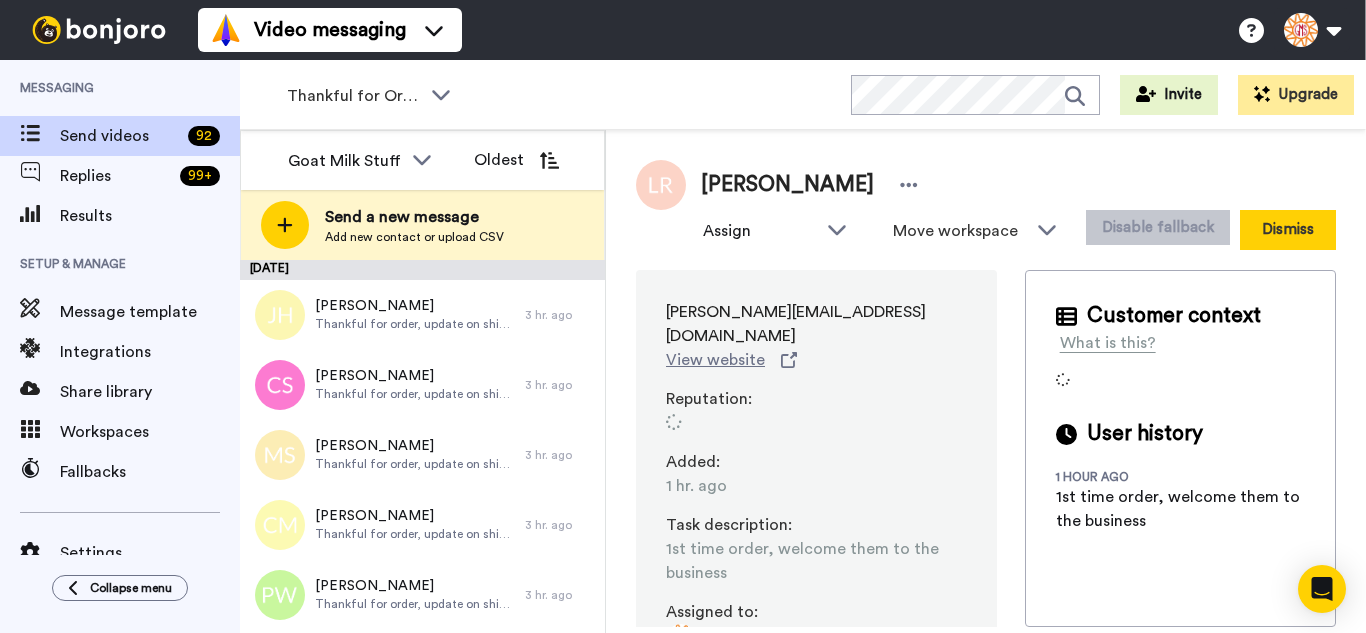 click on "Dismiss" at bounding box center [1288, 230] 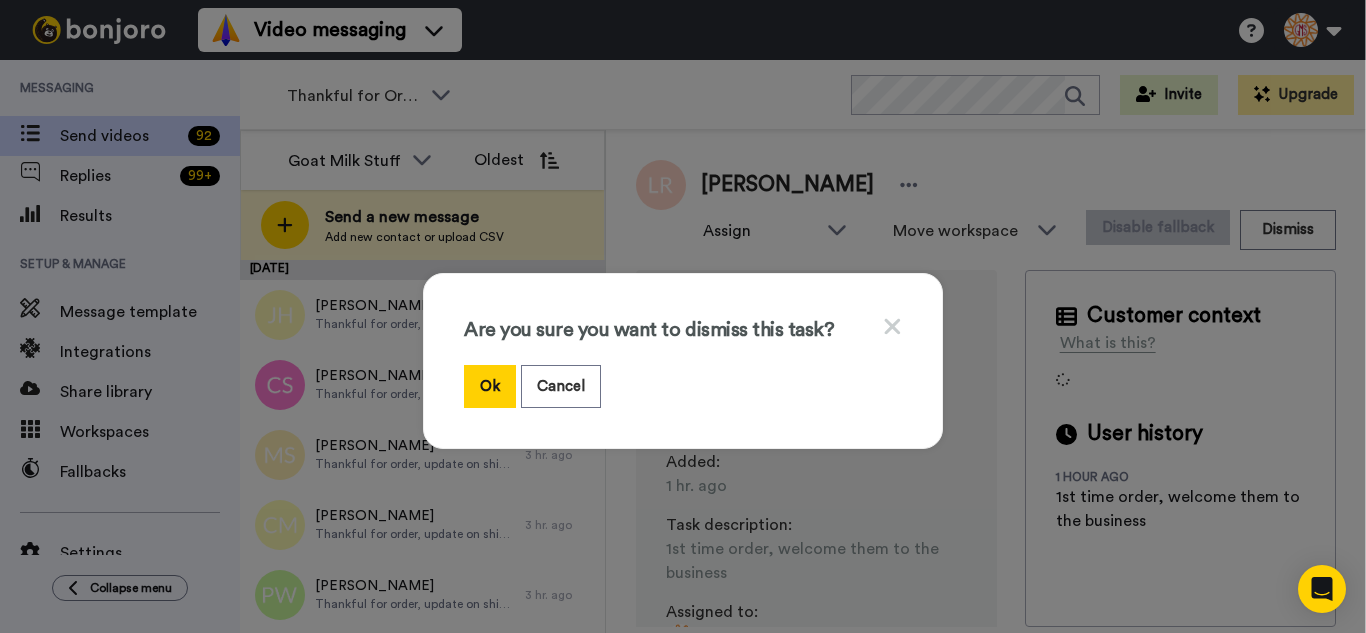 drag, startPoint x: 481, startPoint y: 381, endPoint x: 457, endPoint y: 353, distance: 36.878178 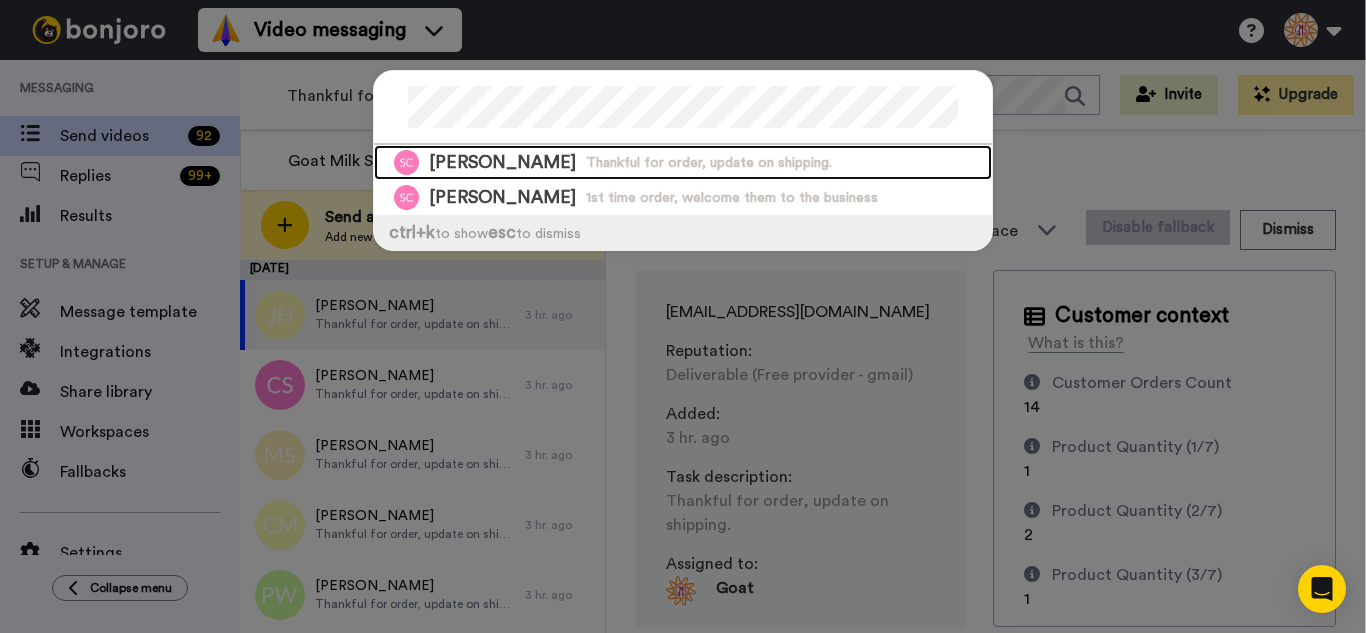 drag, startPoint x: 716, startPoint y: 169, endPoint x: 758, endPoint y: 173, distance: 42.190044 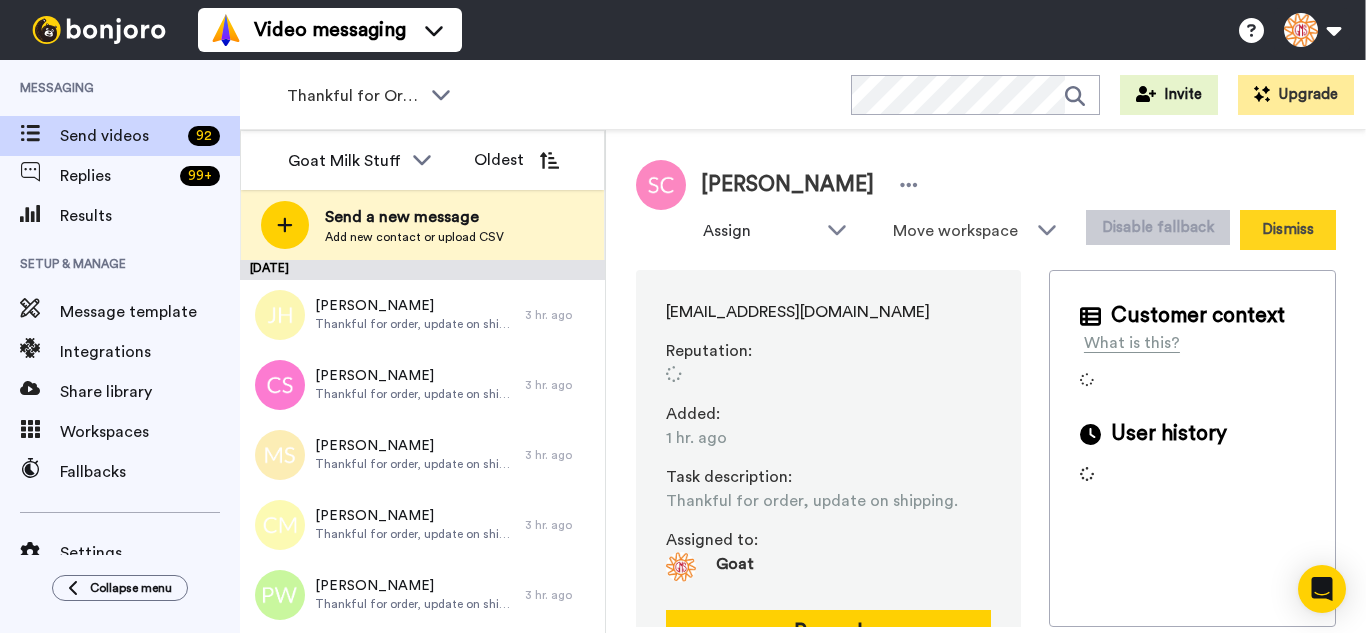 click on "Dismiss" at bounding box center (1288, 230) 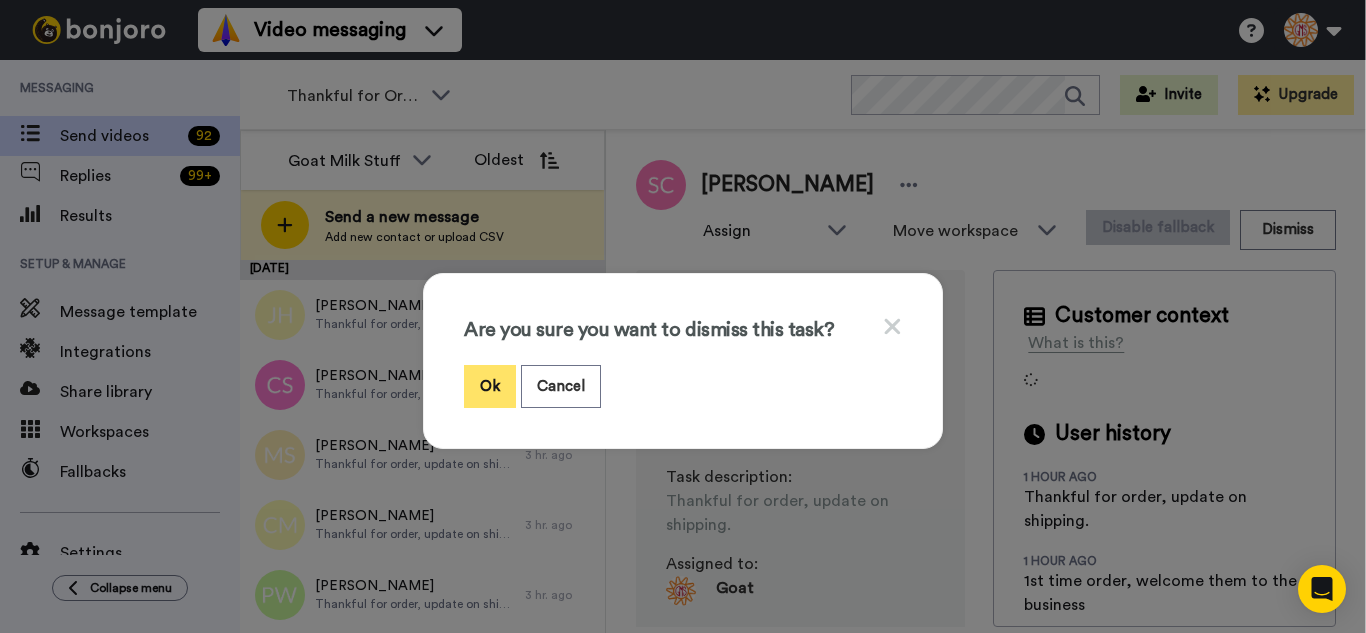 click on "Ok" at bounding box center [490, 386] 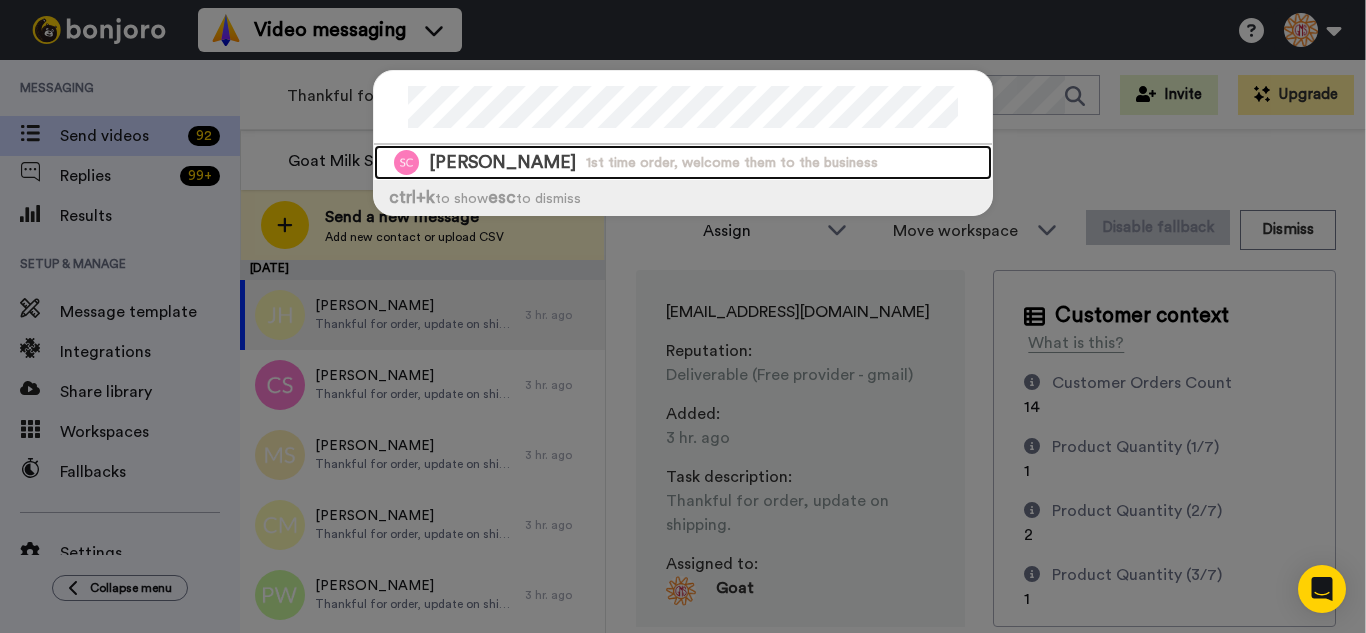 click on "1st time order, welcome them to the business" at bounding box center [732, 163] 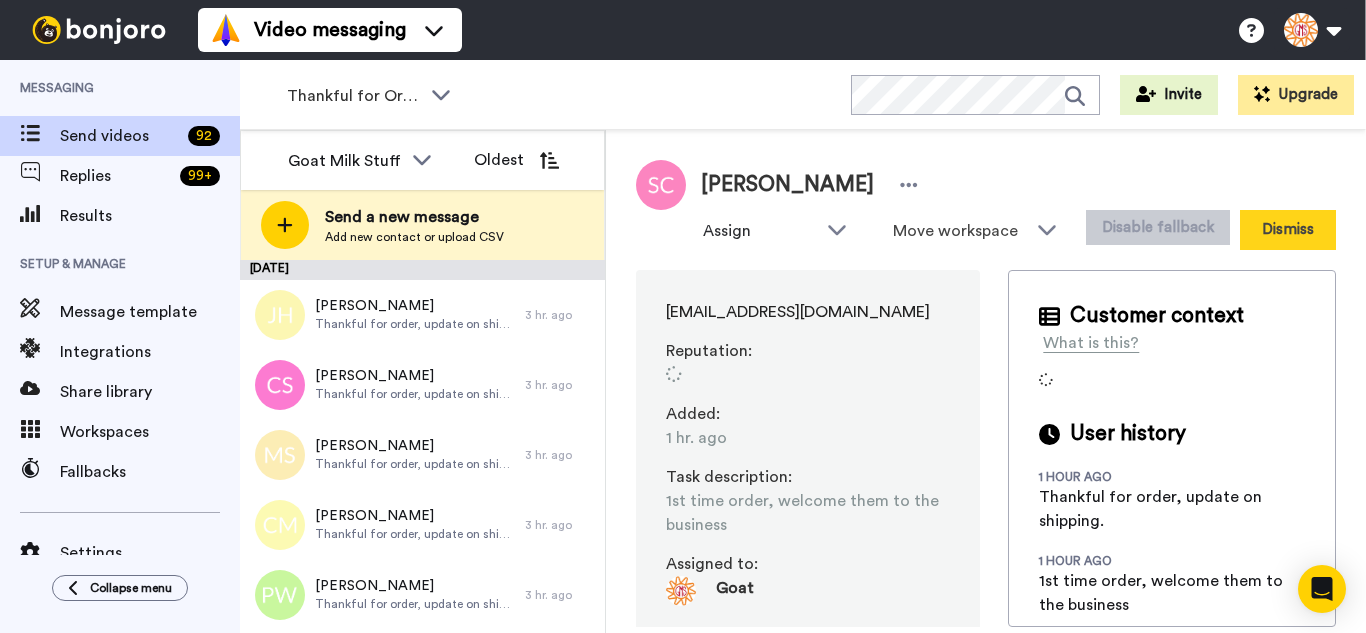 click on "Dismiss" at bounding box center [1288, 230] 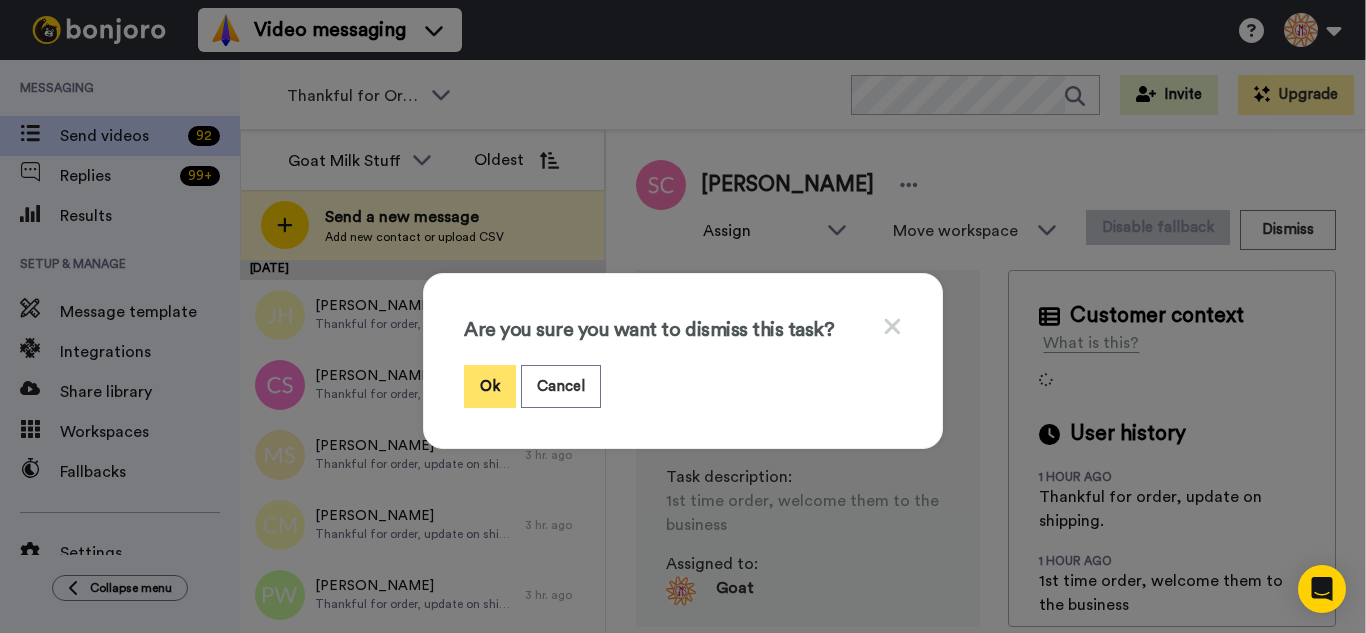 click on "Ok" at bounding box center (490, 386) 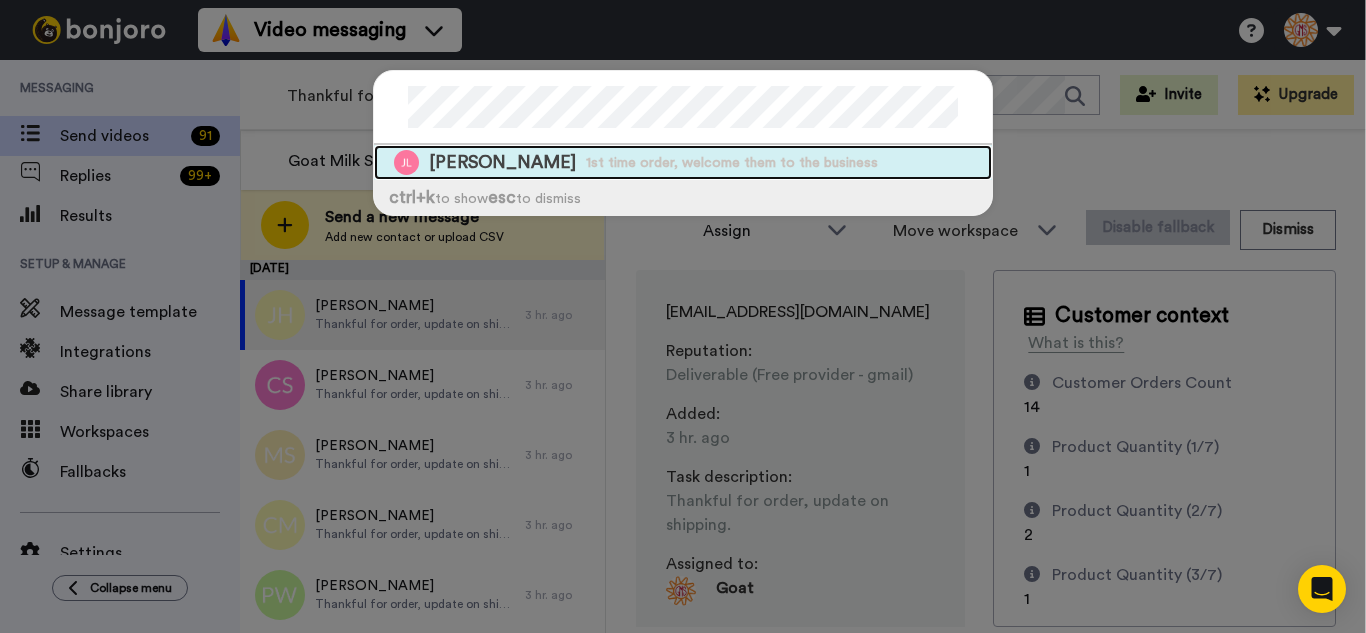 click on "1st time order, welcome them to the business" at bounding box center (732, 163) 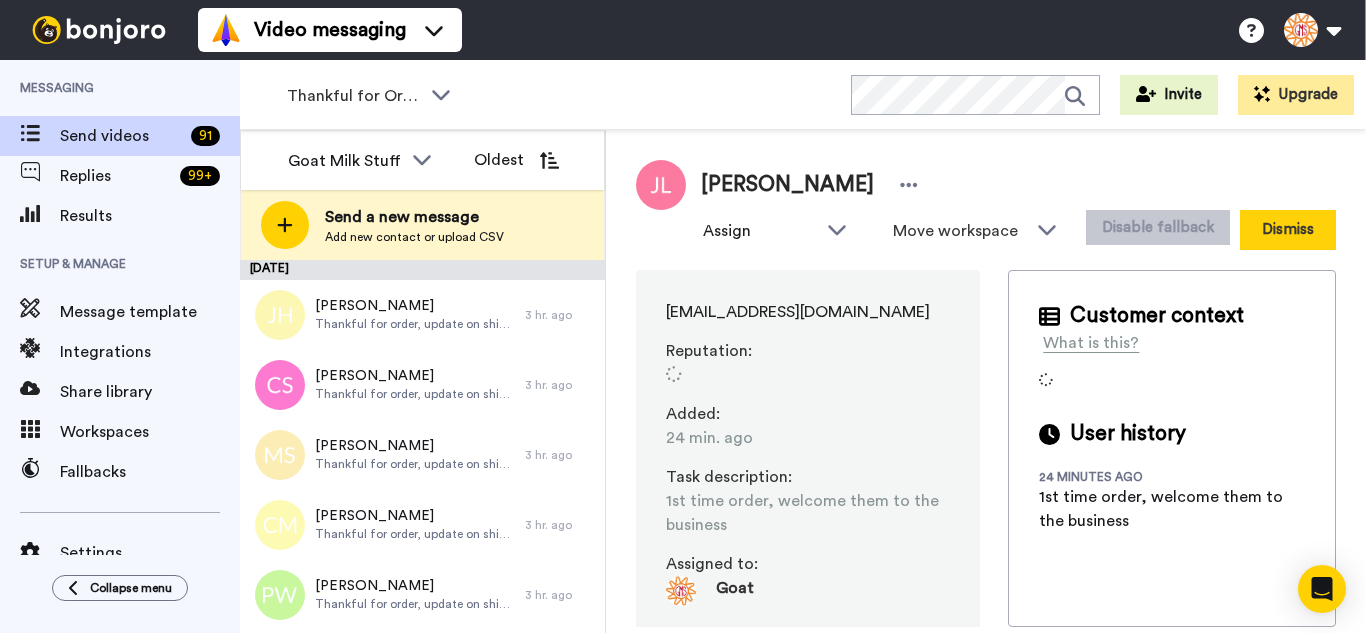 click on "Dismiss" at bounding box center [1288, 230] 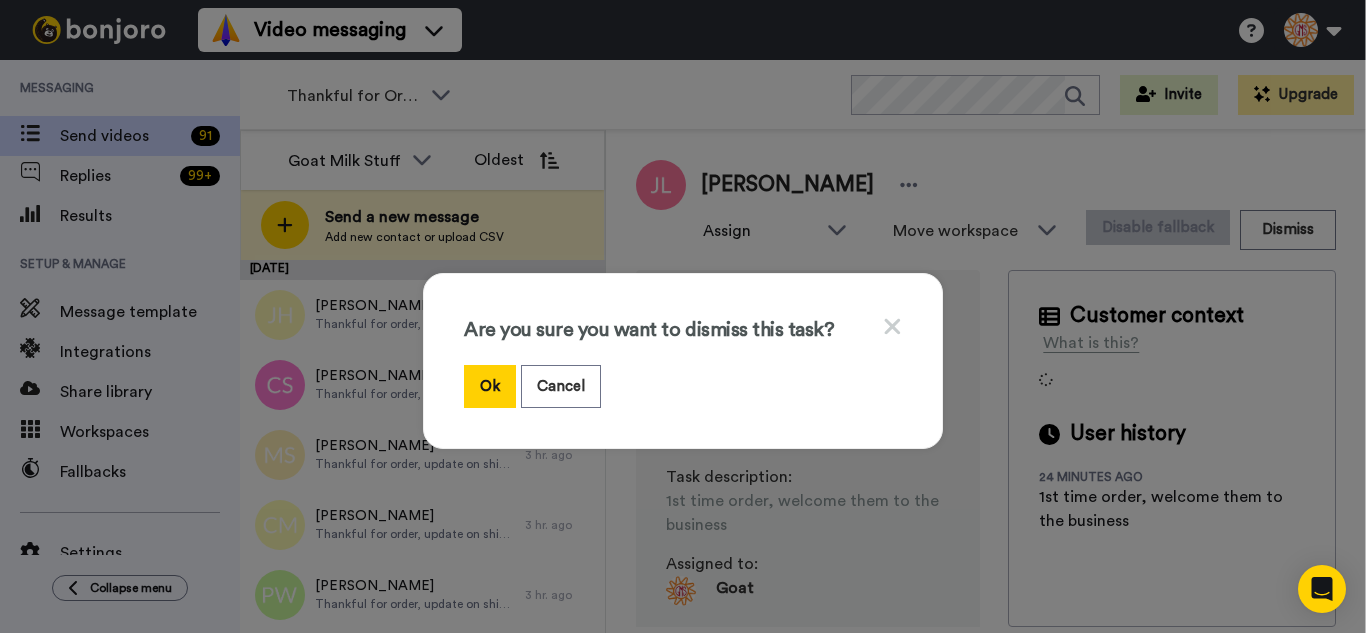 click on "Ok" at bounding box center (490, 386) 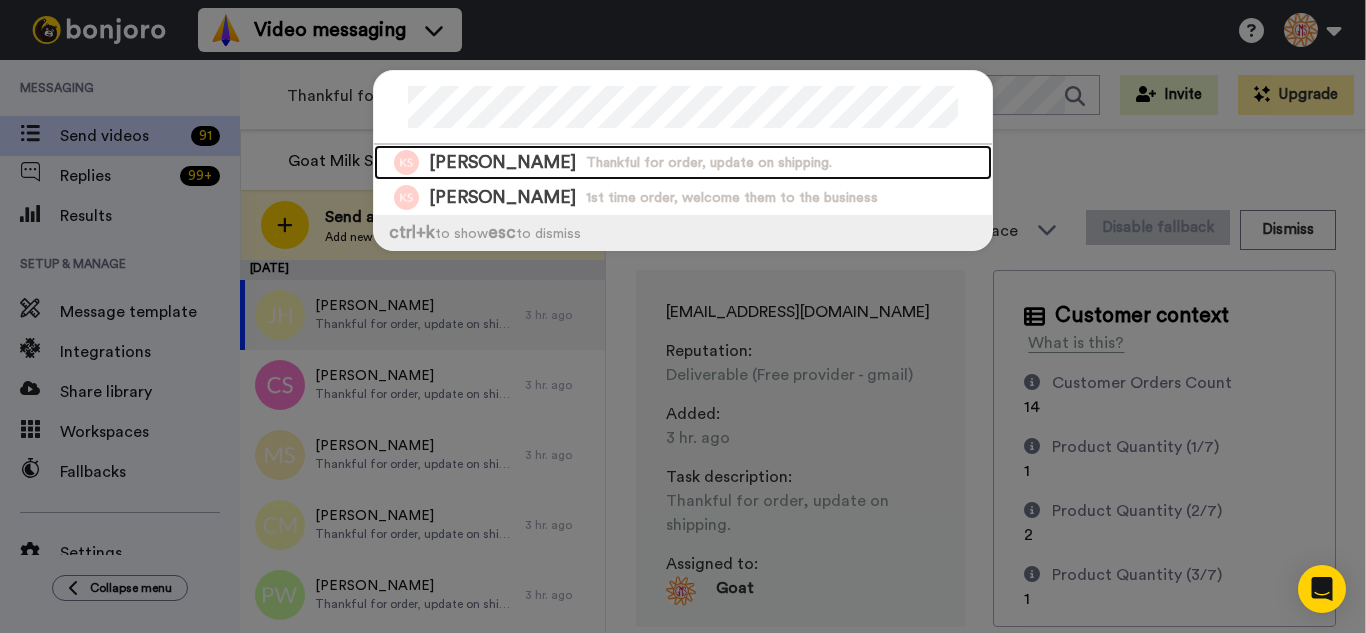 click on "Kate Sten Thankful for order, update on shipping." at bounding box center (683, 162) 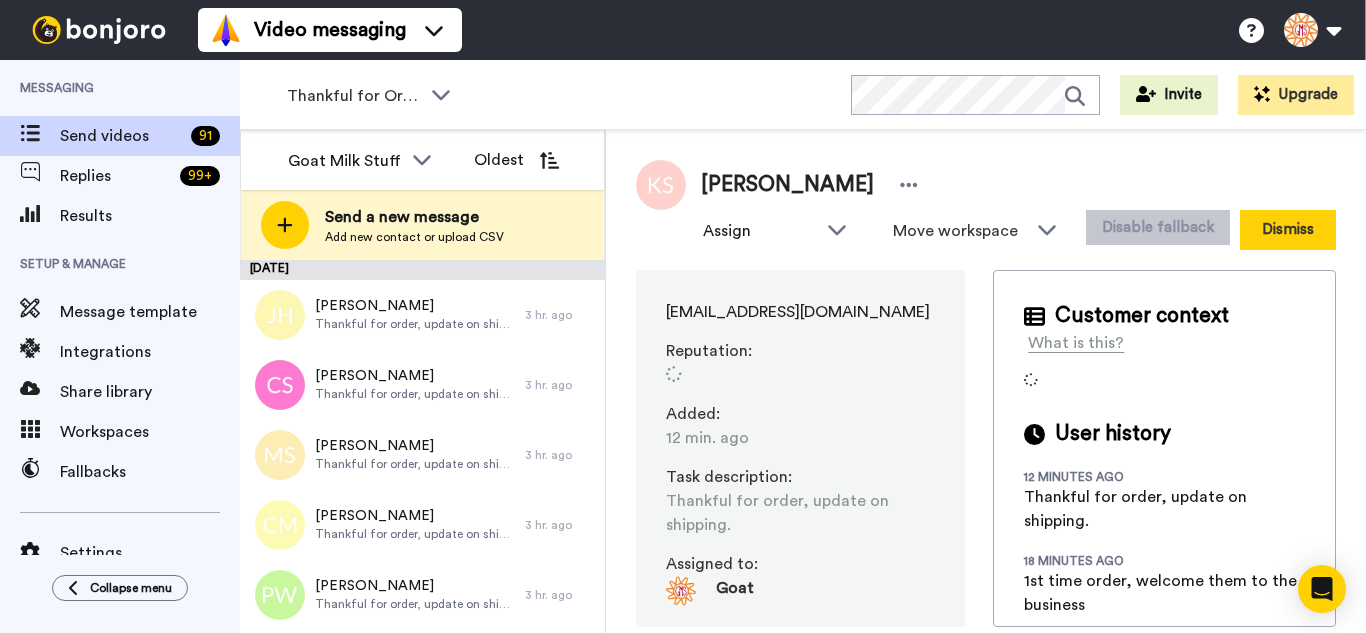click on "Dismiss" at bounding box center [1288, 230] 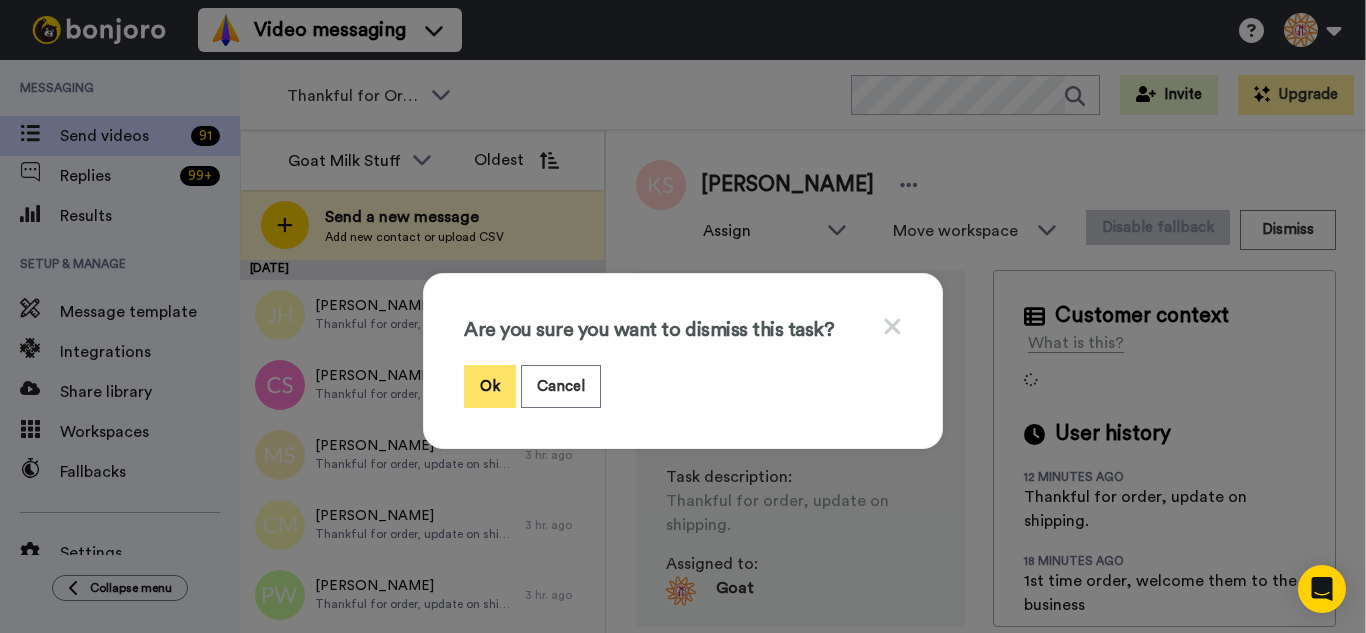 click on "Ok" at bounding box center [490, 386] 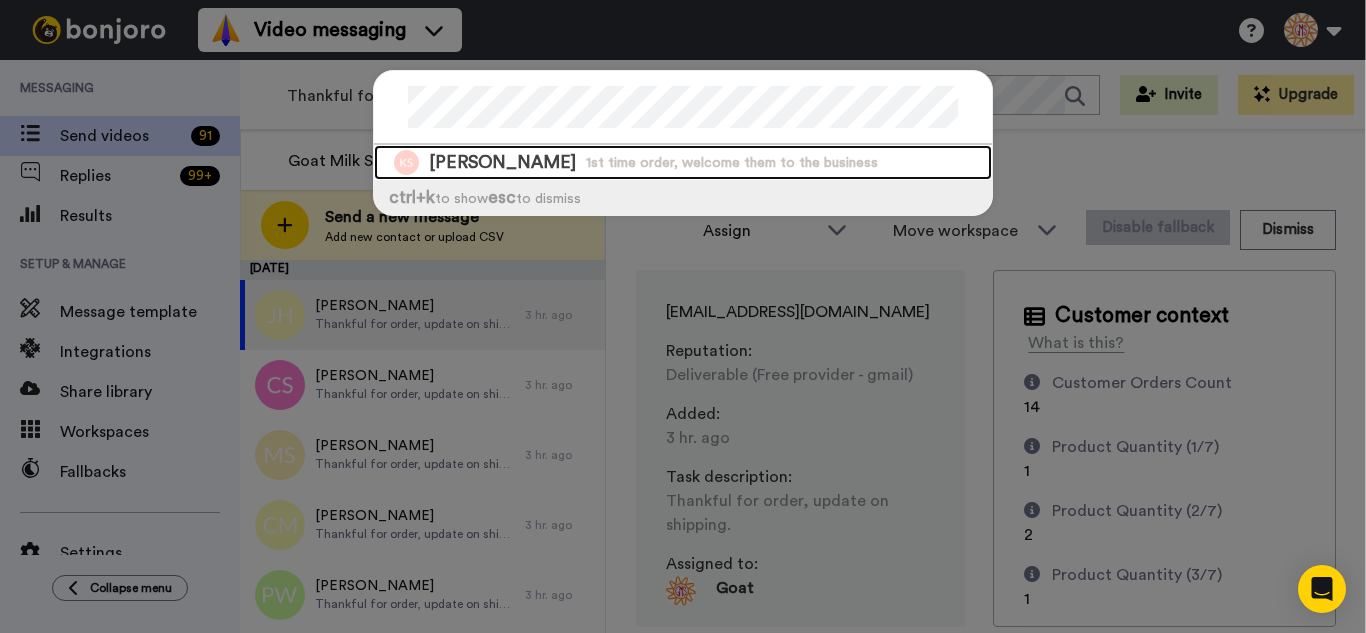click on "Kate Sten 1st time order, welcome them to the business" at bounding box center (683, 162) 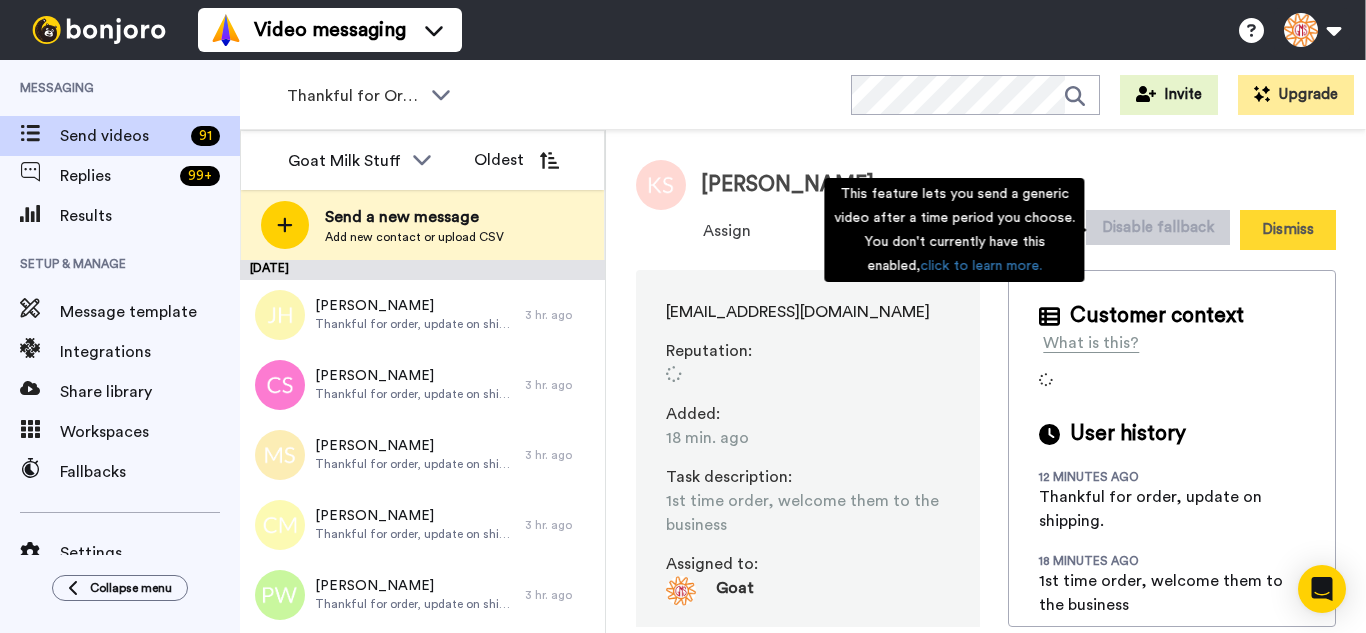 click on "Dismiss" at bounding box center [1288, 230] 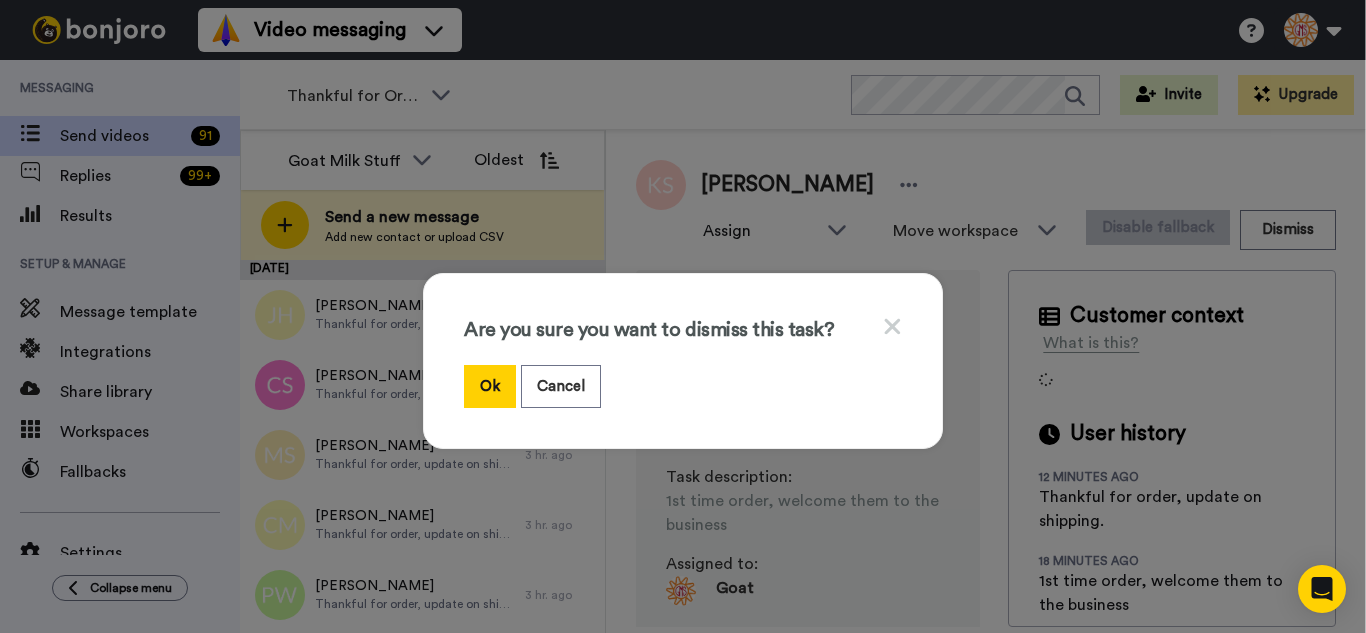 drag, startPoint x: 481, startPoint y: 385, endPoint x: 306, endPoint y: 9, distance: 414.73004 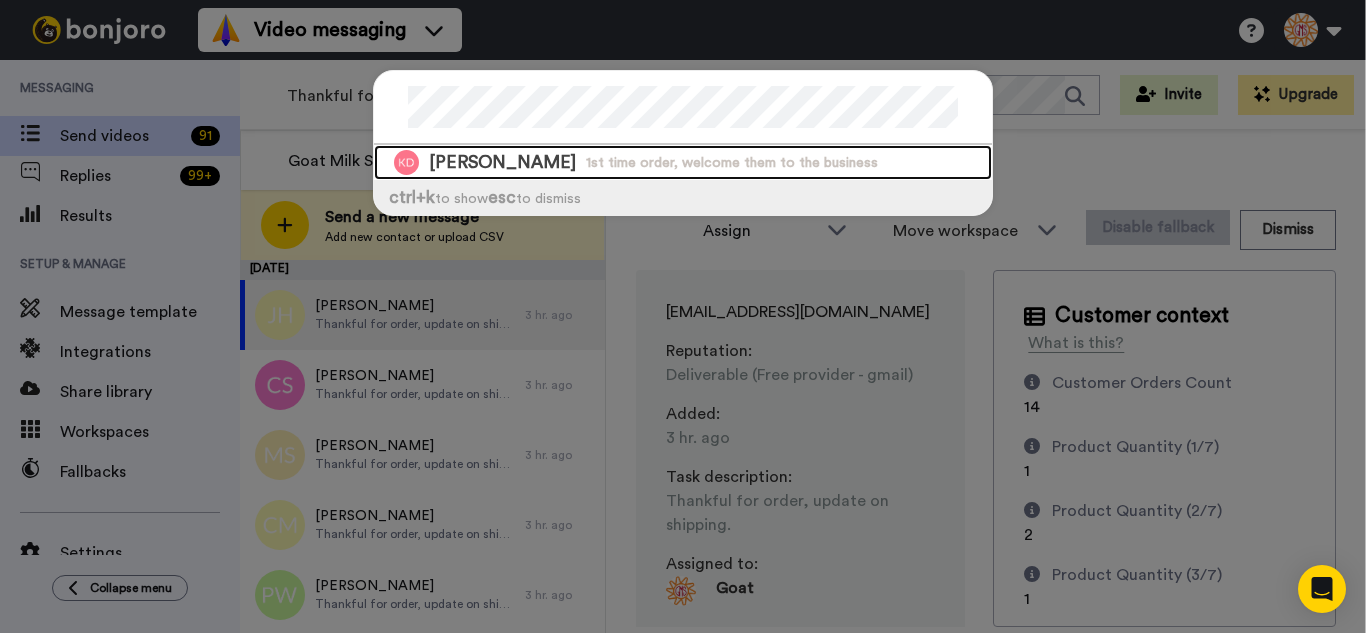 click on "1st time order, welcome them to the business" at bounding box center [732, 163] 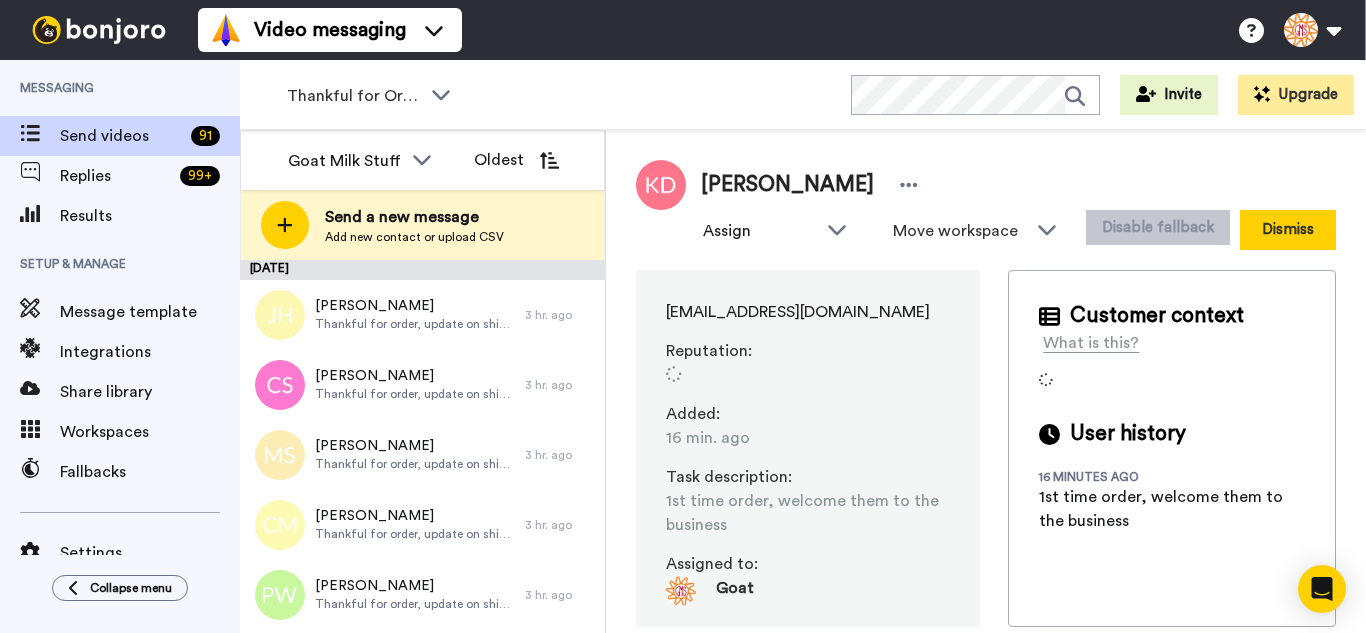 click on "Dismiss" at bounding box center [1288, 230] 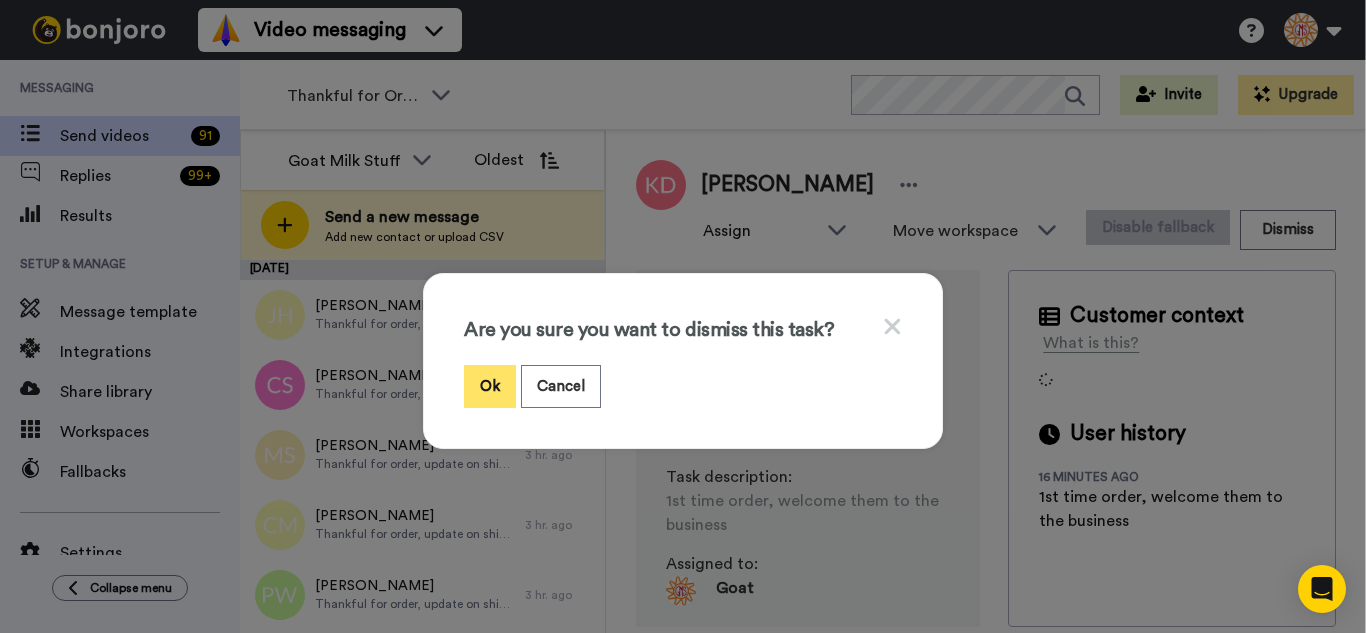 click on "Ok" at bounding box center [490, 386] 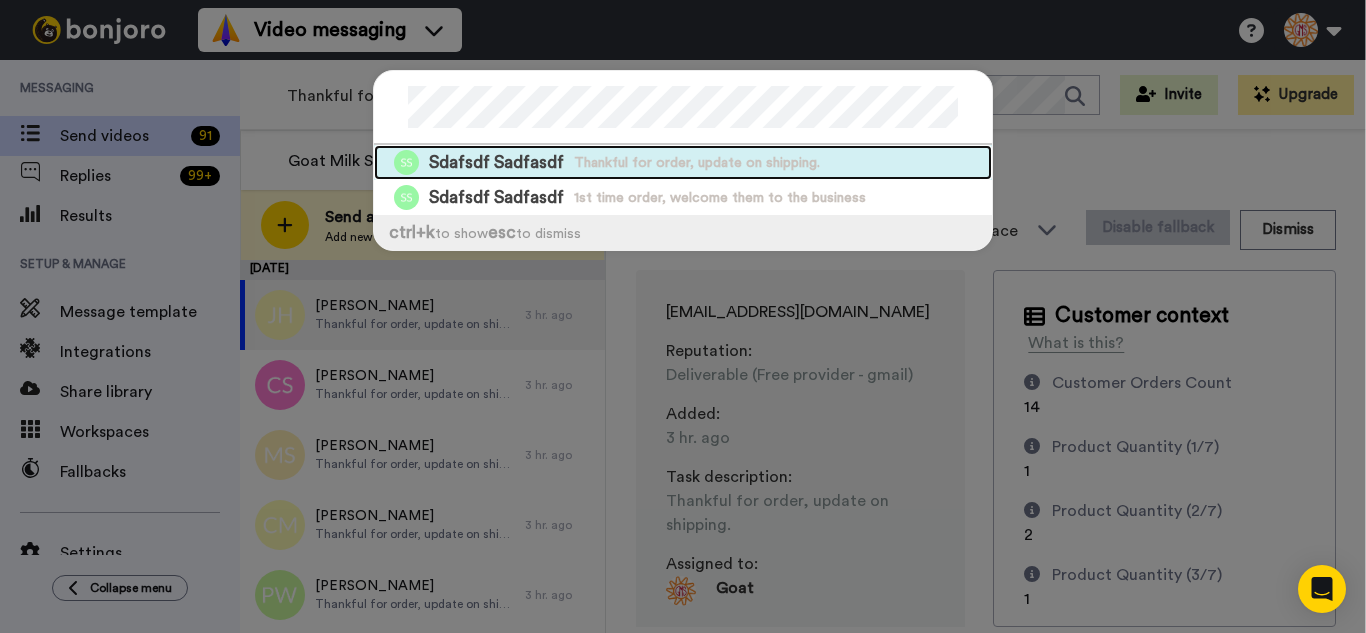 click on "Thankful for order, update on shipping." at bounding box center [697, 163] 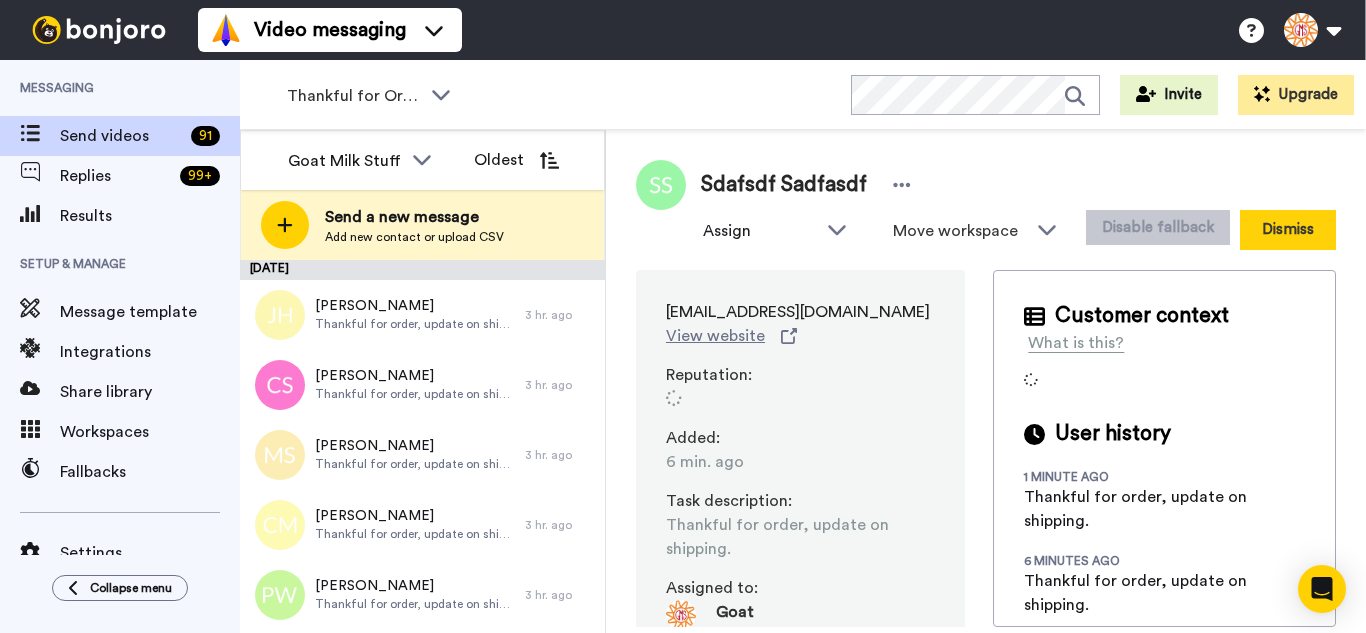click on "Dismiss" at bounding box center (1288, 230) 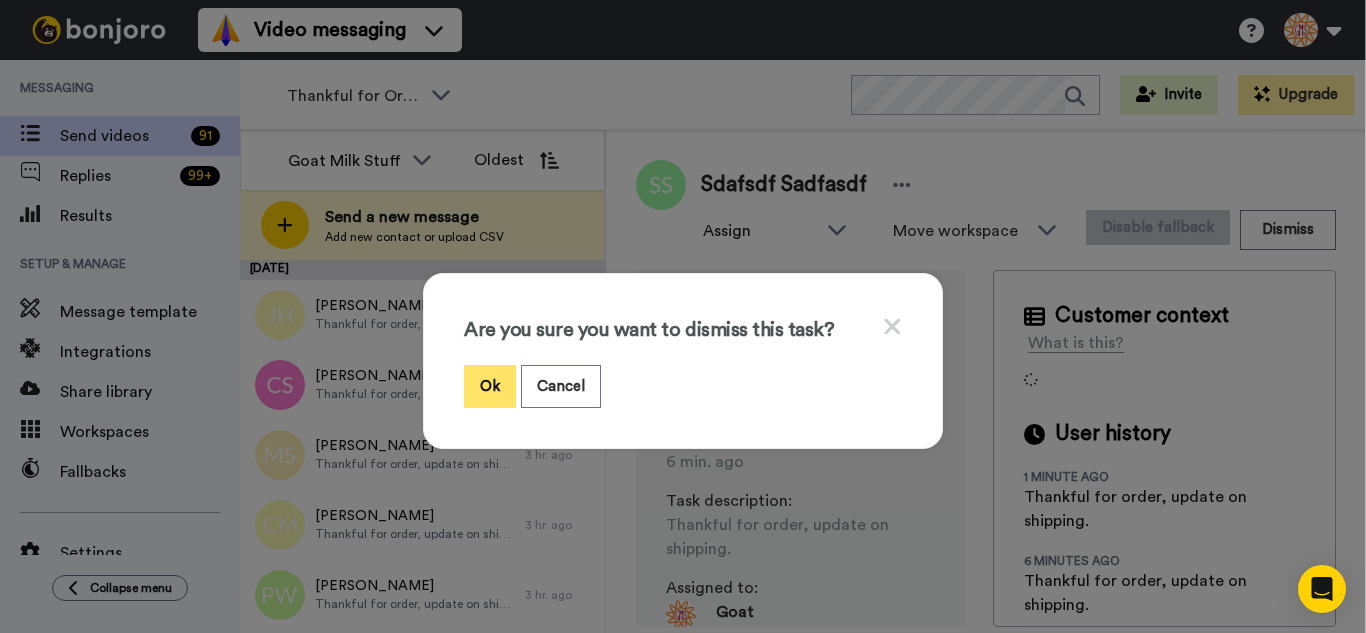 click on "Ok" at bounding box center [490, 386] 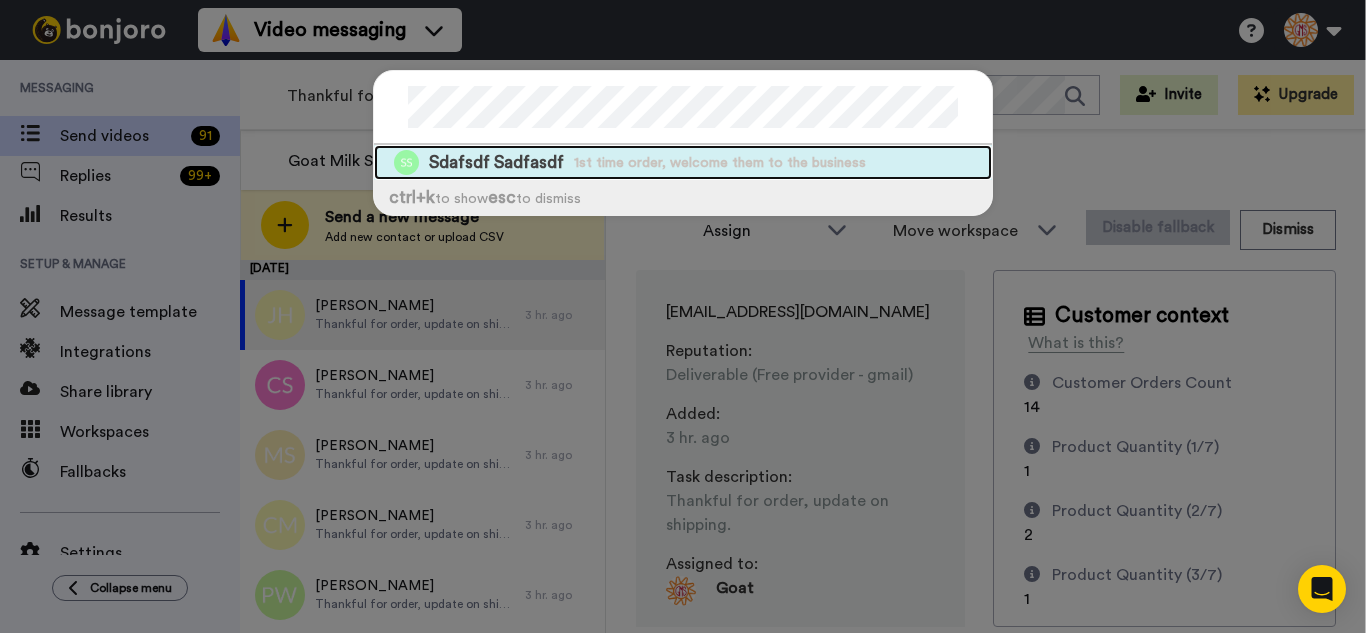 click on "Sdafsdf Sadfasdf 1st time order, welcome them to the business" at bounding box center (683, 162) 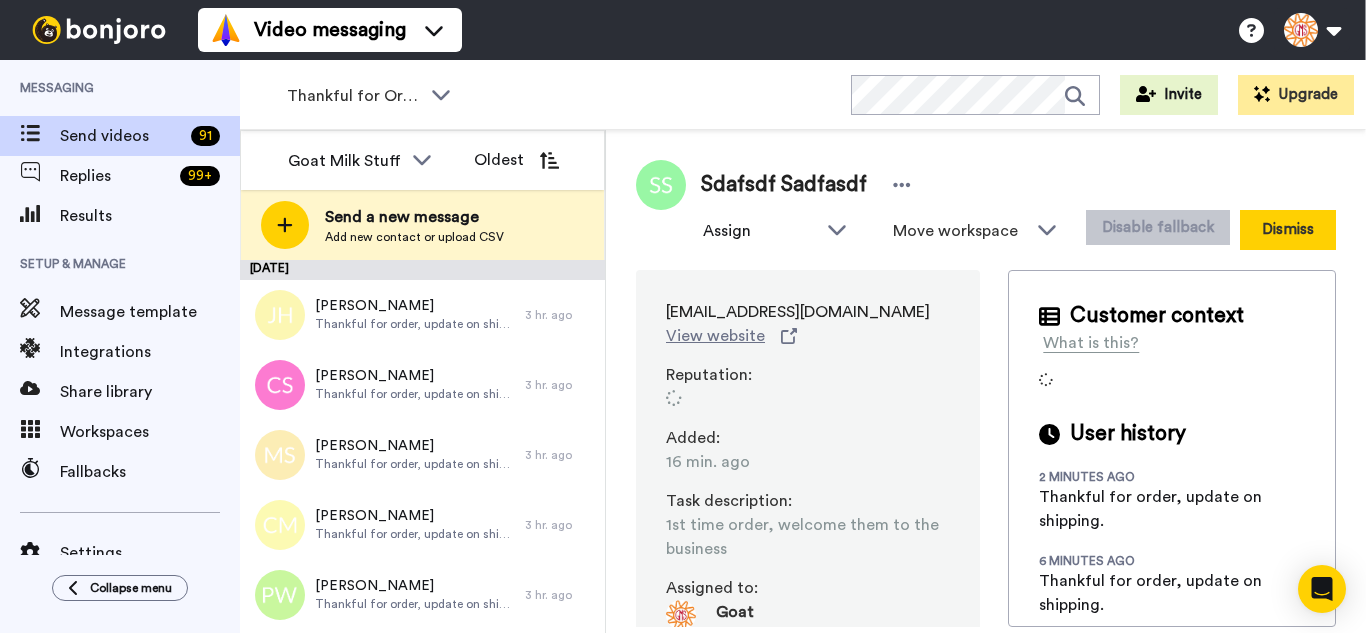 click on "Dismiss" at bounding box center (1288, 230) 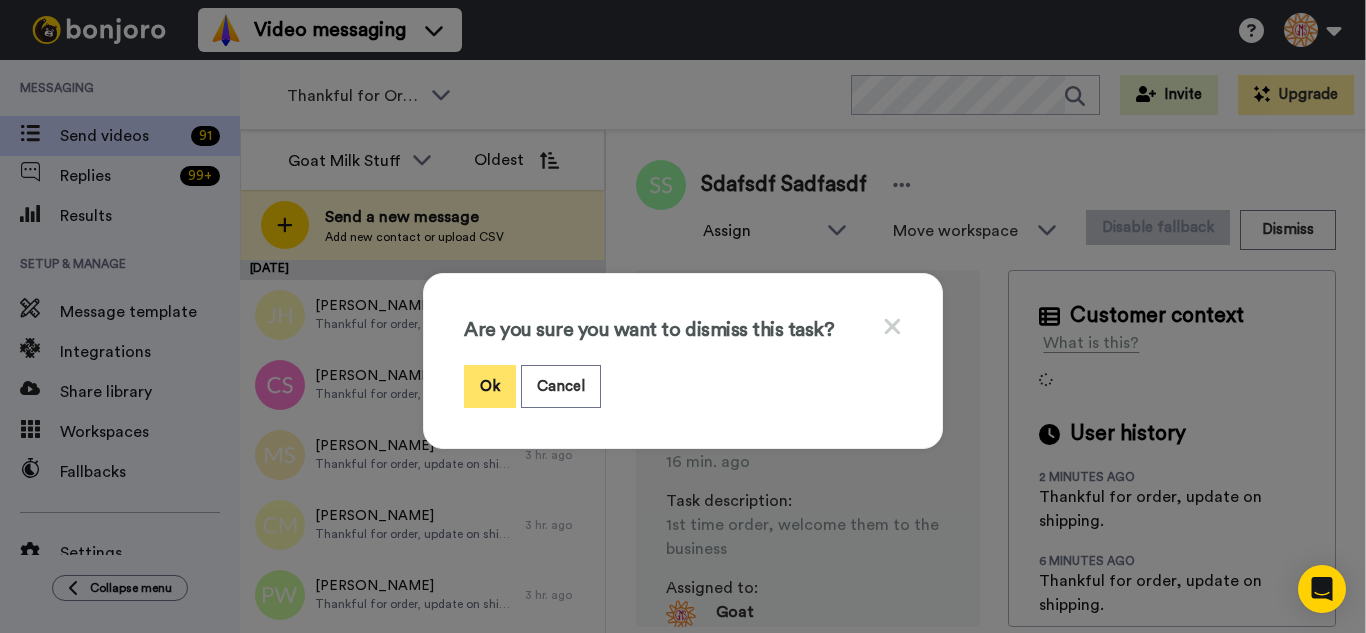 click on "Ok" at bounding box center [490, 386] 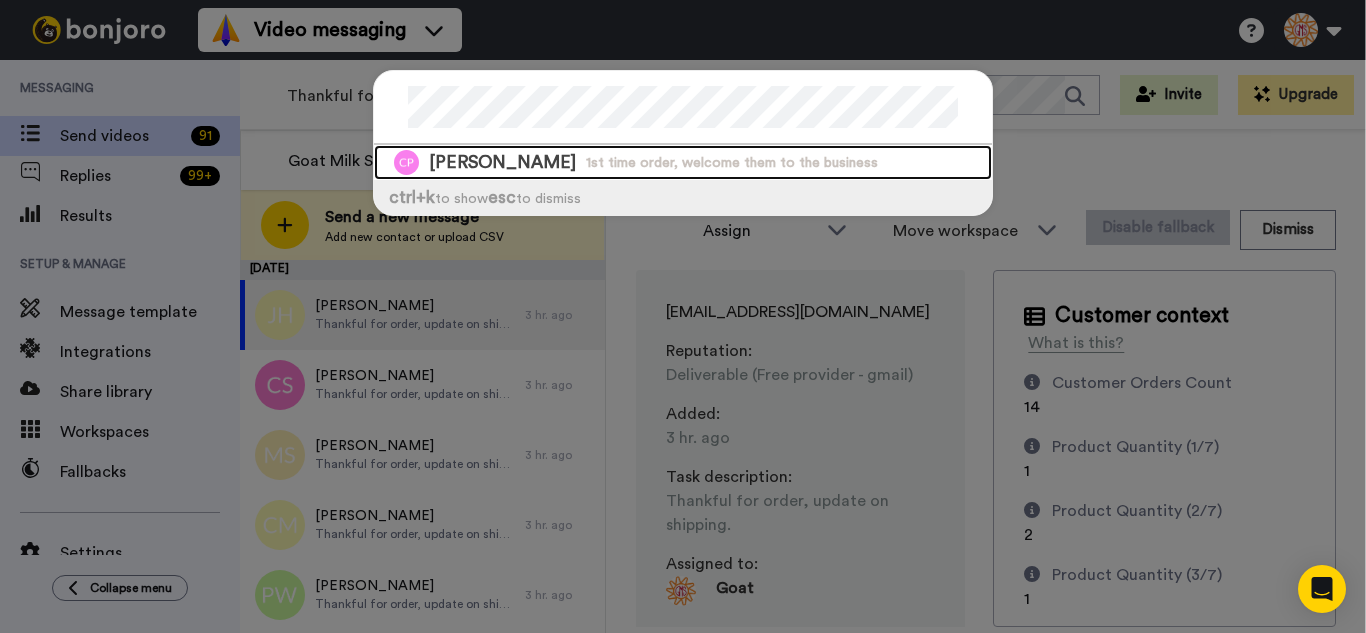 click on "1st time order, welcome them to the business" at bounding box center (732, 163) 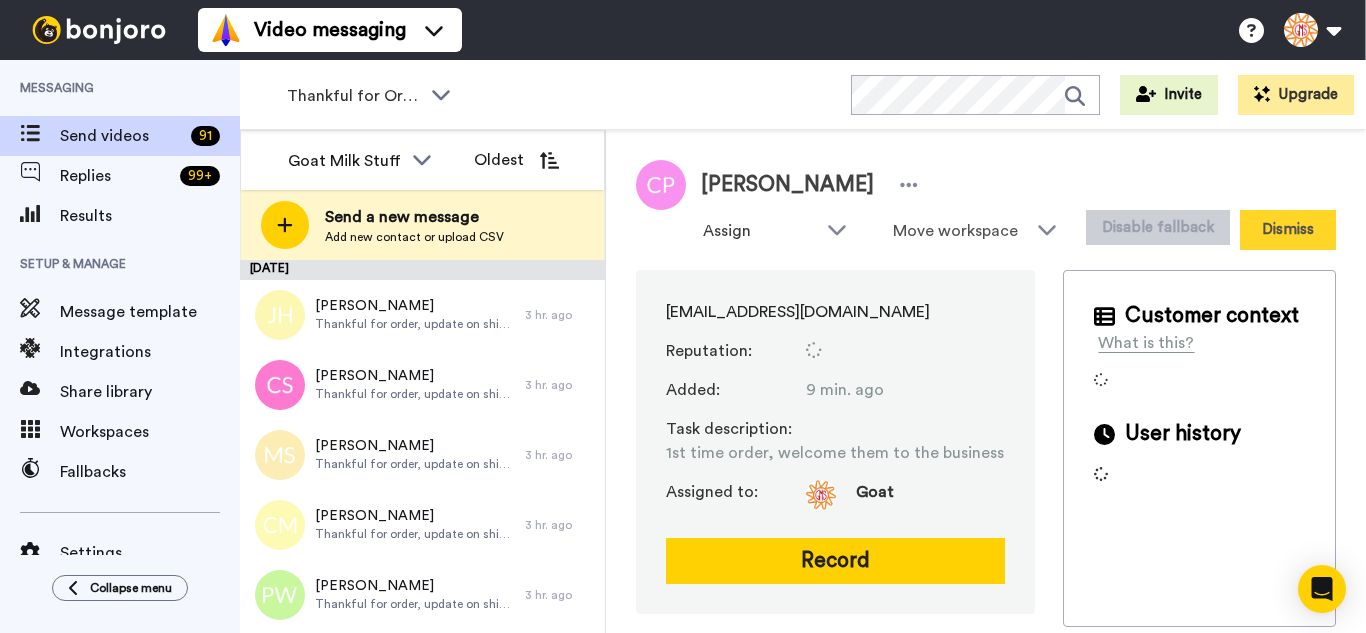 click on "Dismiss" at bounding box center (1288, 230) 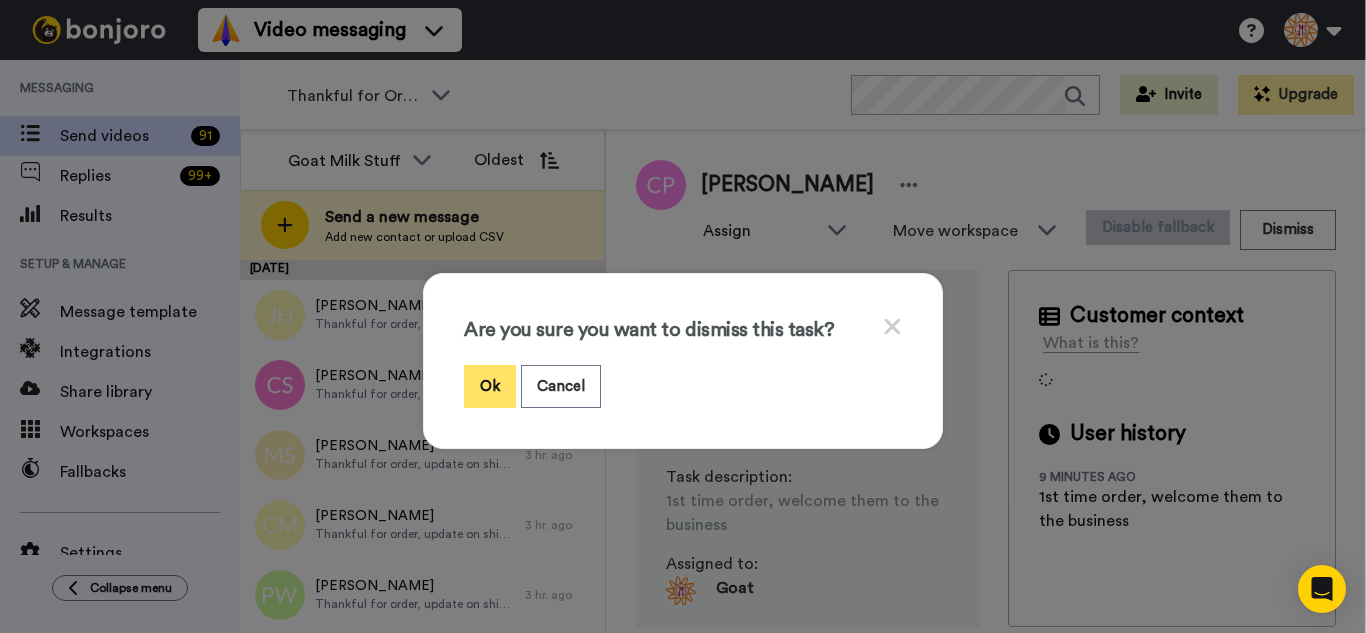 click on "Ok" at bounding box center (490, 386) 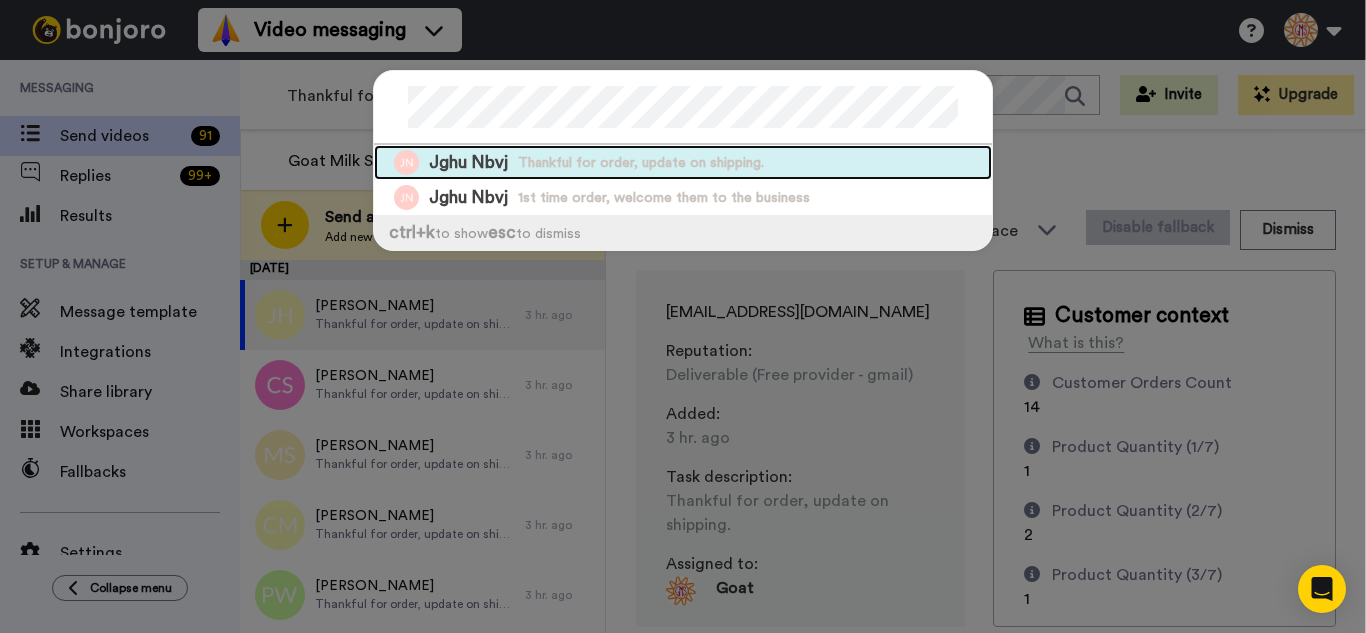 click on "Thankful for order, update on shipping." at bounding box center [641, 163] 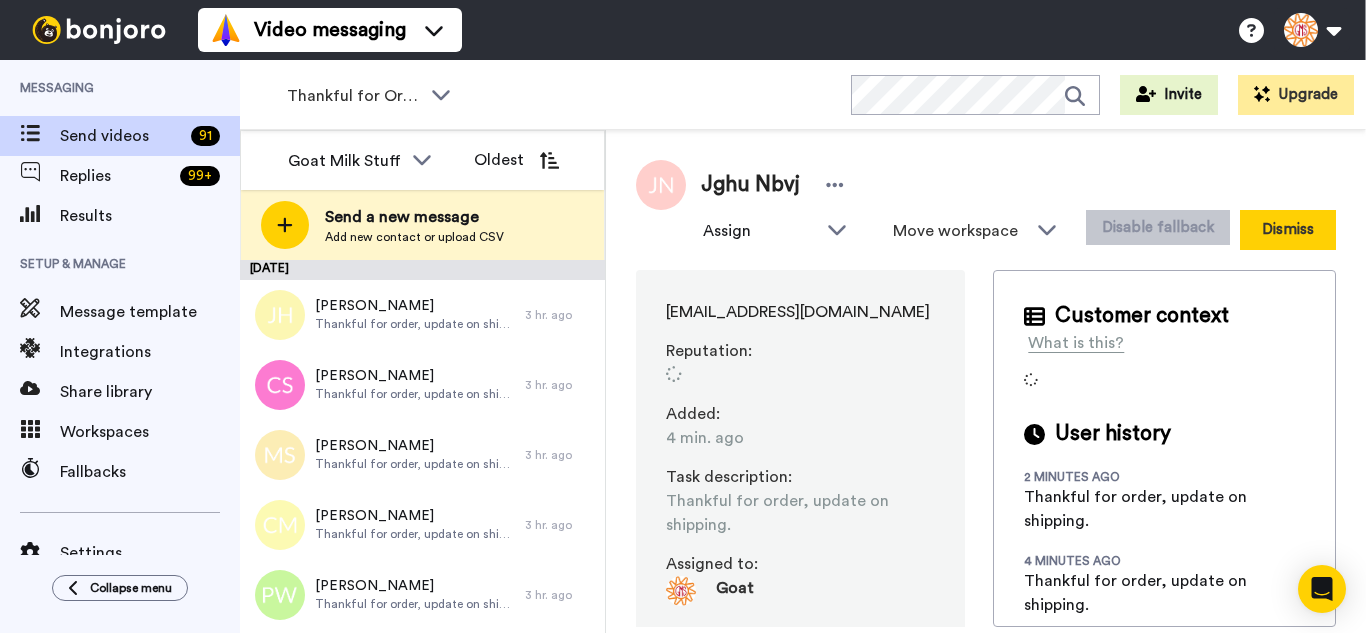 click on "Dismiss" at bounding box center [1288, 230] 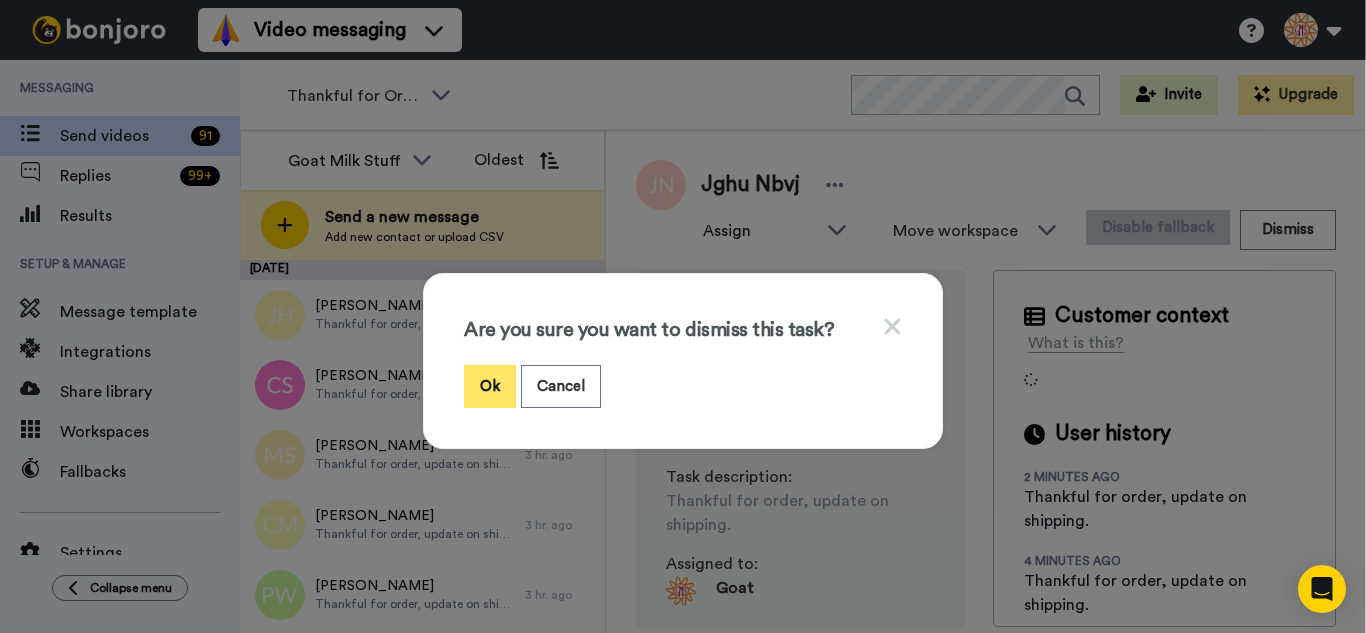 click on "Ok" at bounding box center (490, 386) 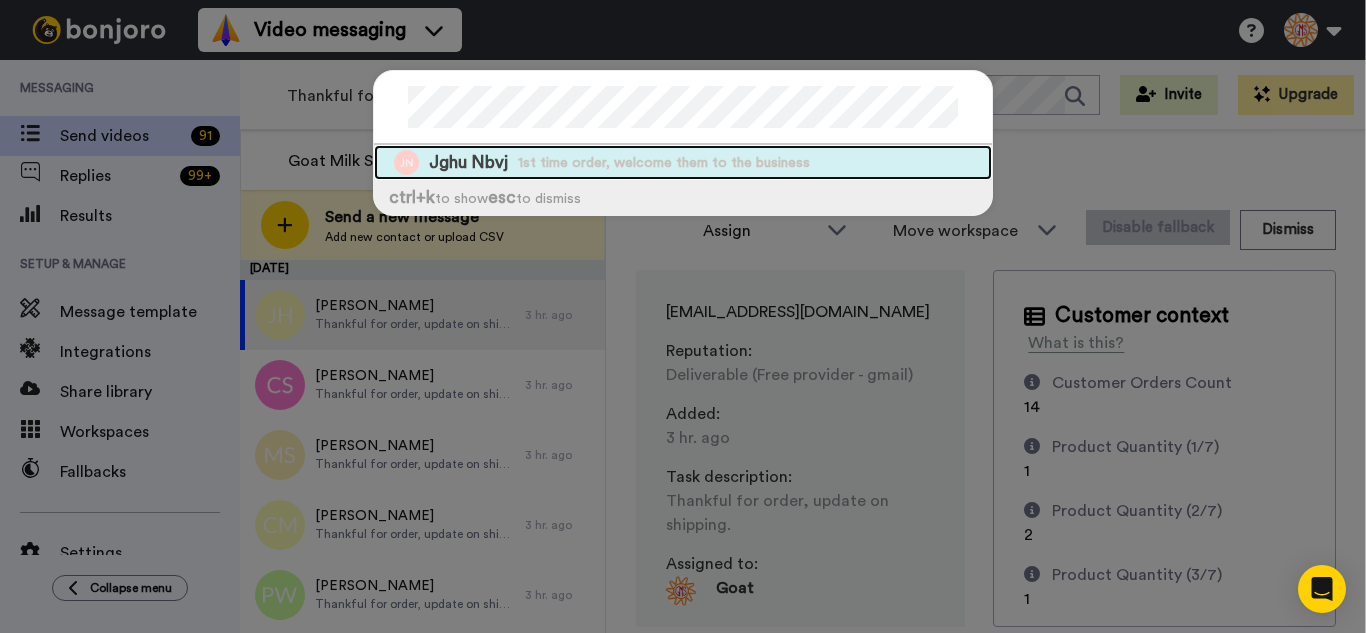 click on "1st time order, welcome them to the business" at bounding box center (664, 163) 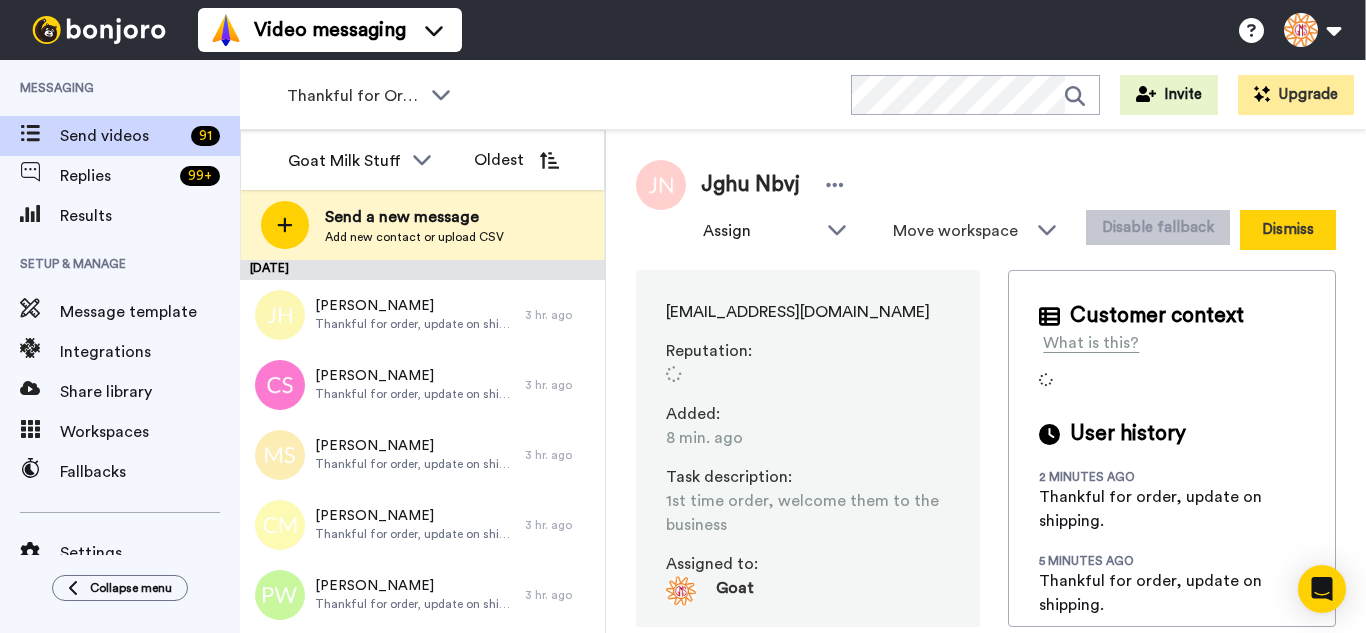 click on "Dismiss" at bounding box center [1288, 230] 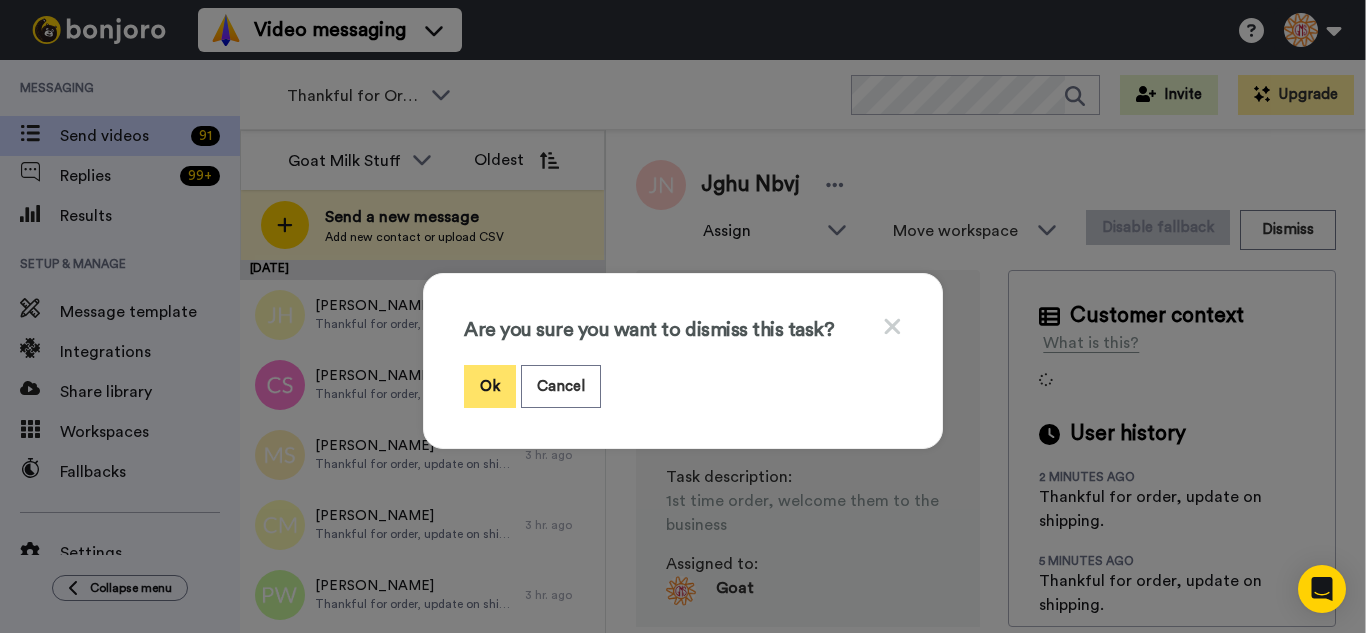 click on "Ok" at bounding box center (490, 386) 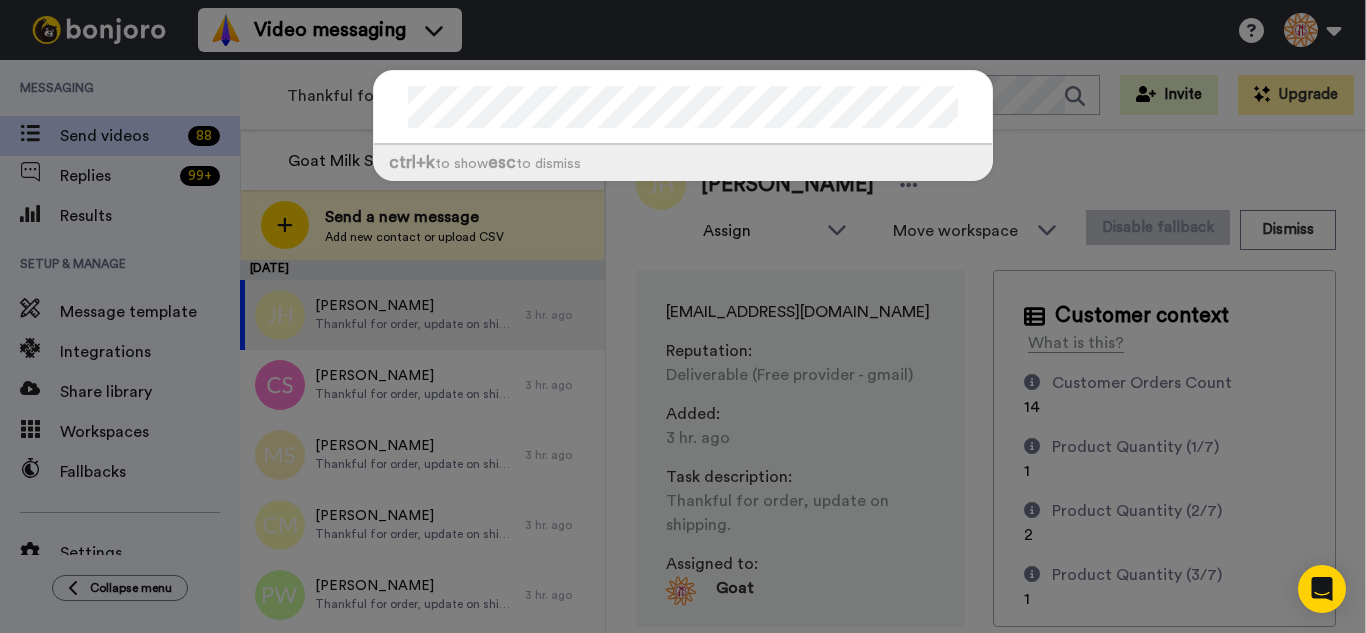click on "ctrl +k  to show   esc  to dismiss" at bounding box center (683, 316) 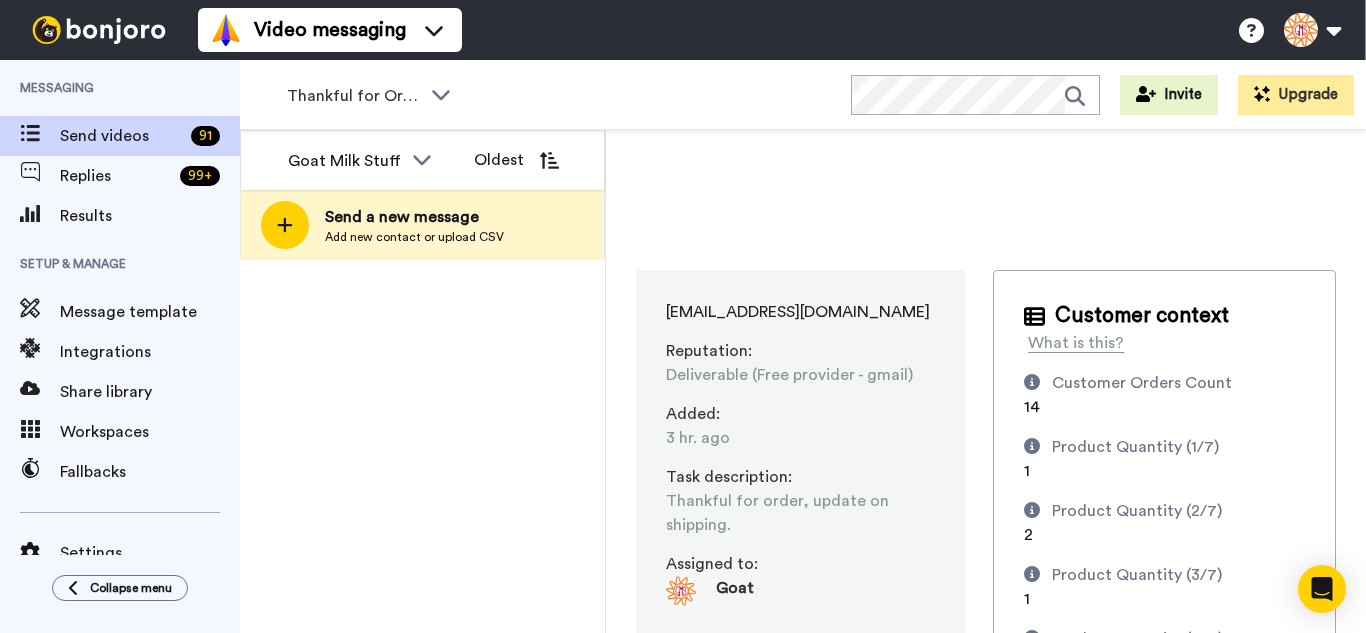 scroll, scrollTop: 0, scrollLeft: 0, axis: both 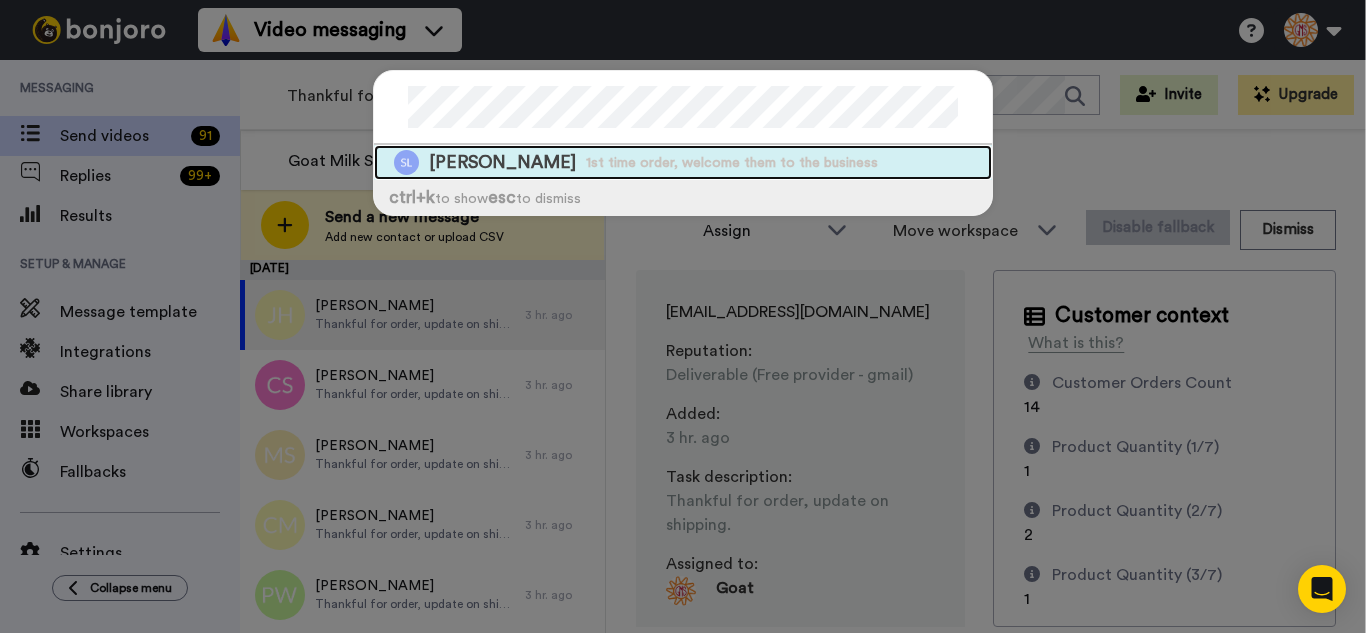 click on "1st time order, welcome them to the business" at bounding box center (732, 163) 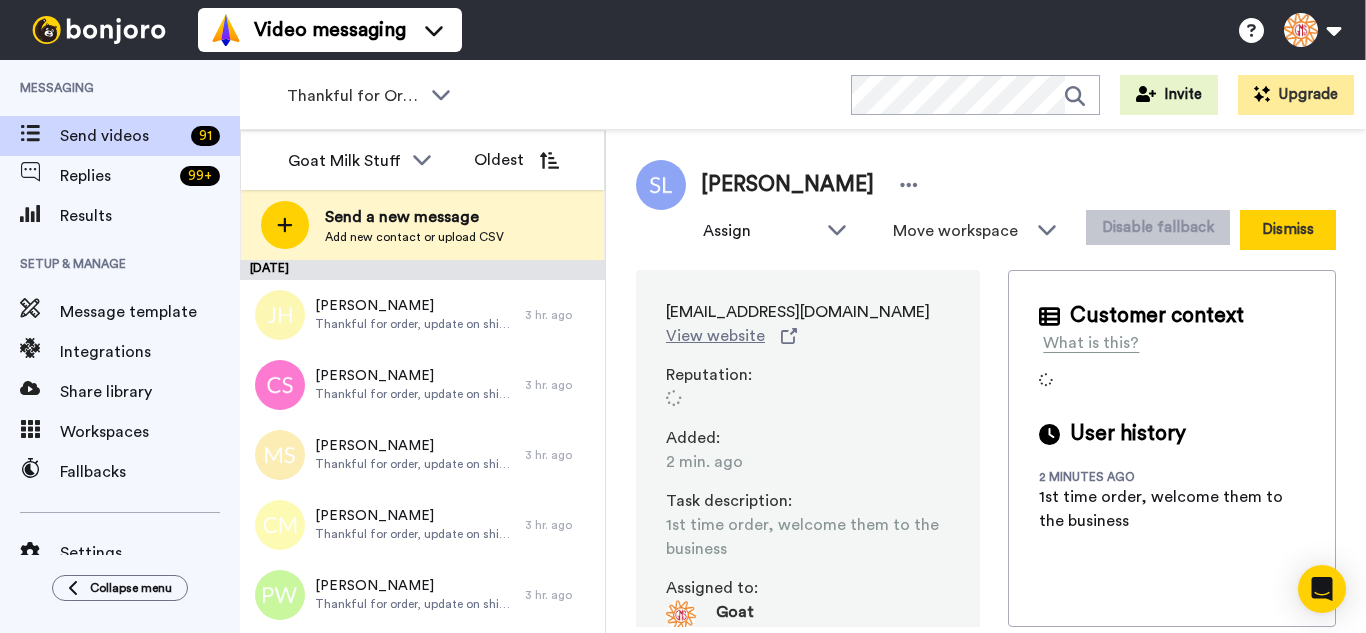 click on "Dismiss" at bounding box center [1288, 230] 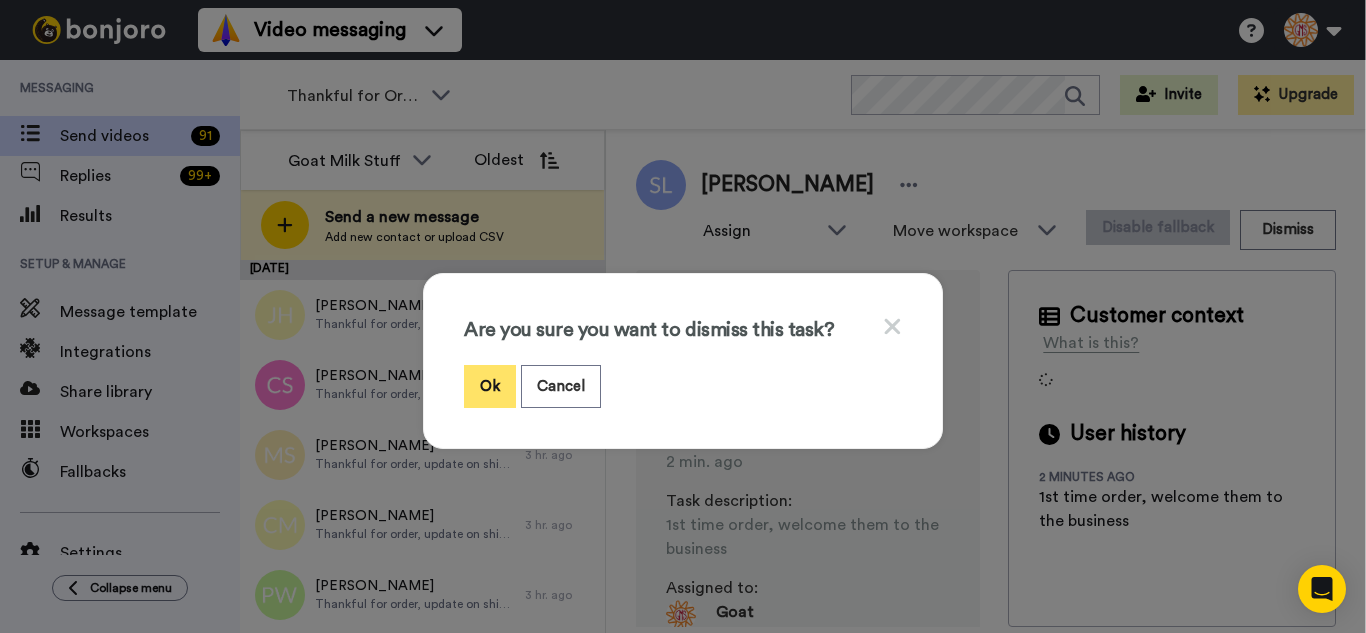 click on "Ok" at bounding box center [490, 386] 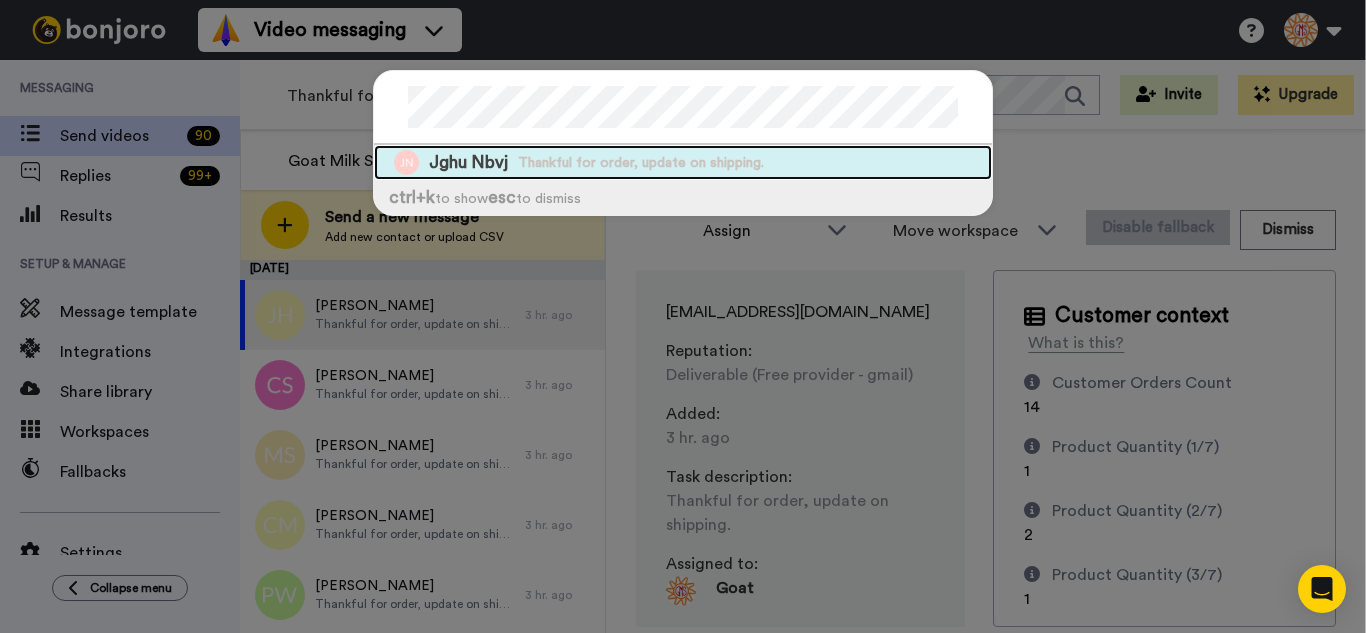 click on "Jghu Nbvj Thankful for order, update on shipping." at bounding box center [683, 162] 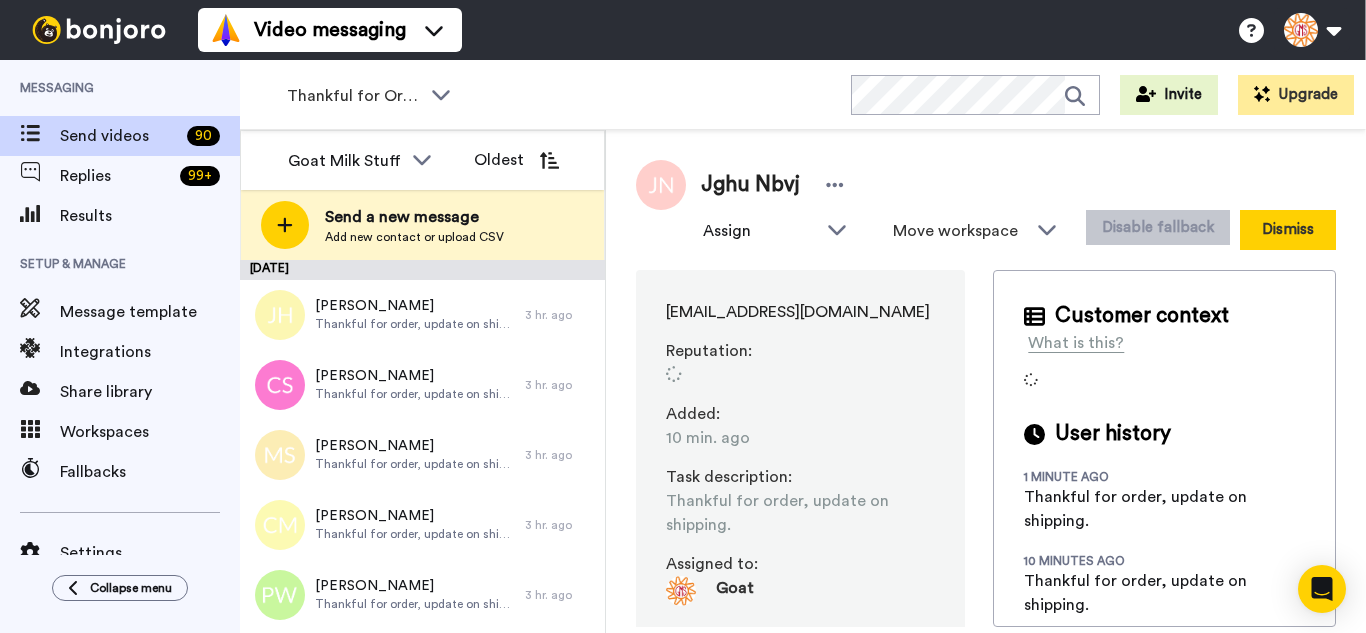 click on "Dismiss" at bounding box center [1288, 230] 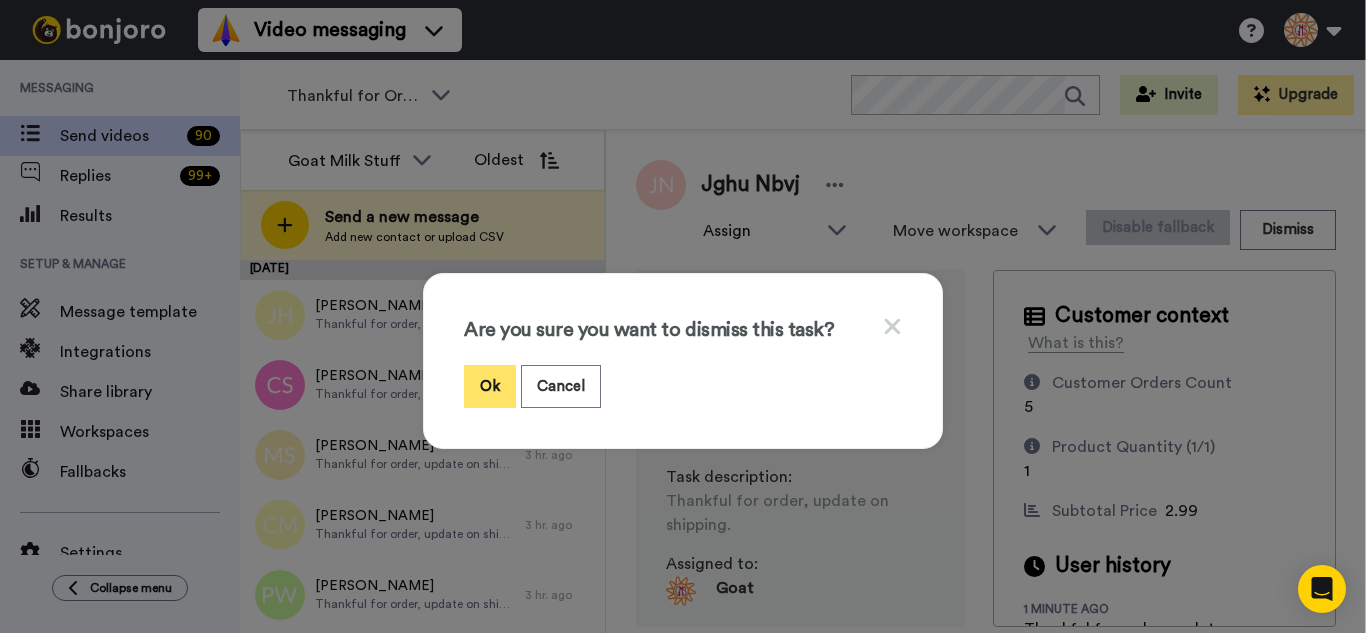 click on "Ok" at bounding box center [490, 386] 